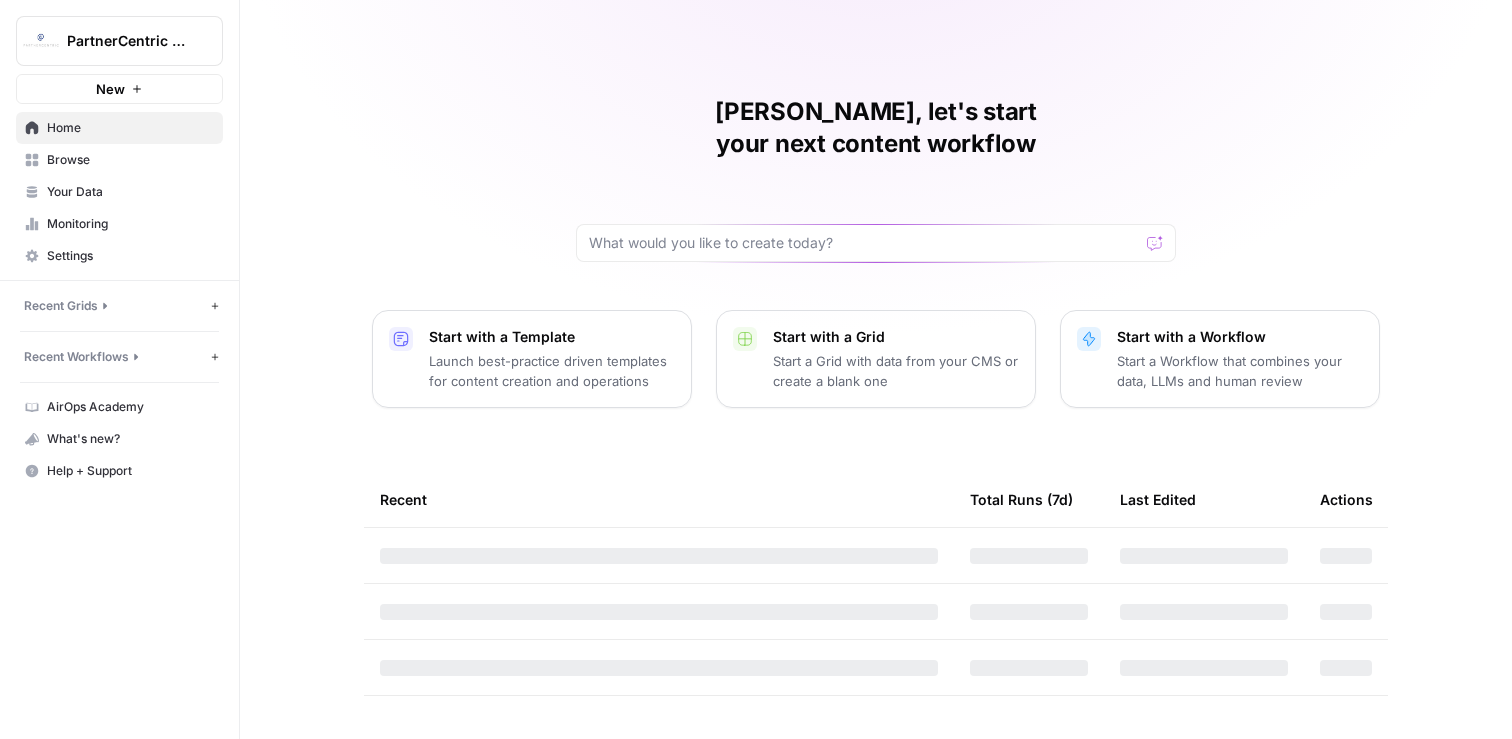 scroll, scrollTop: 0, scrollLeft: 0, axis: both 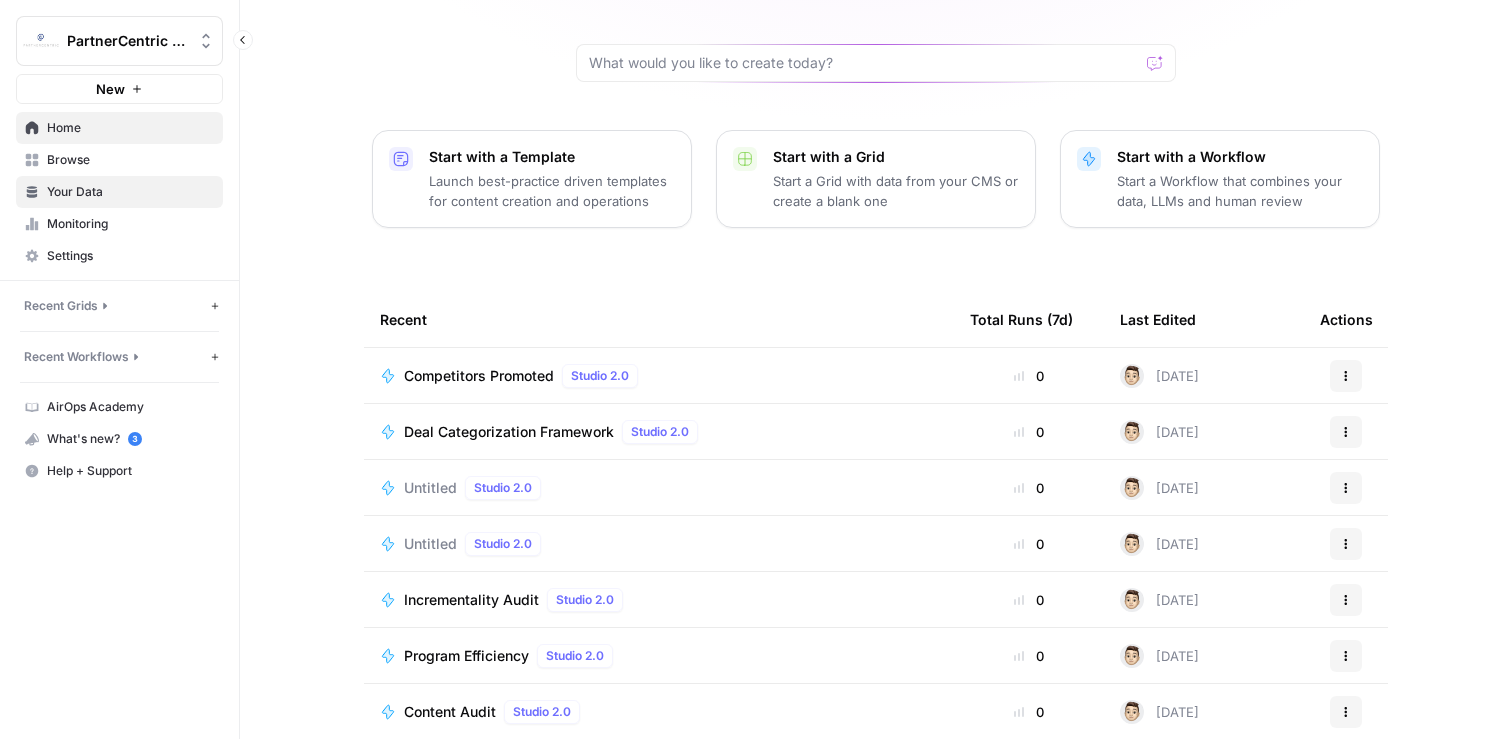 click on "Your Data" at bounding box center [130, 192] 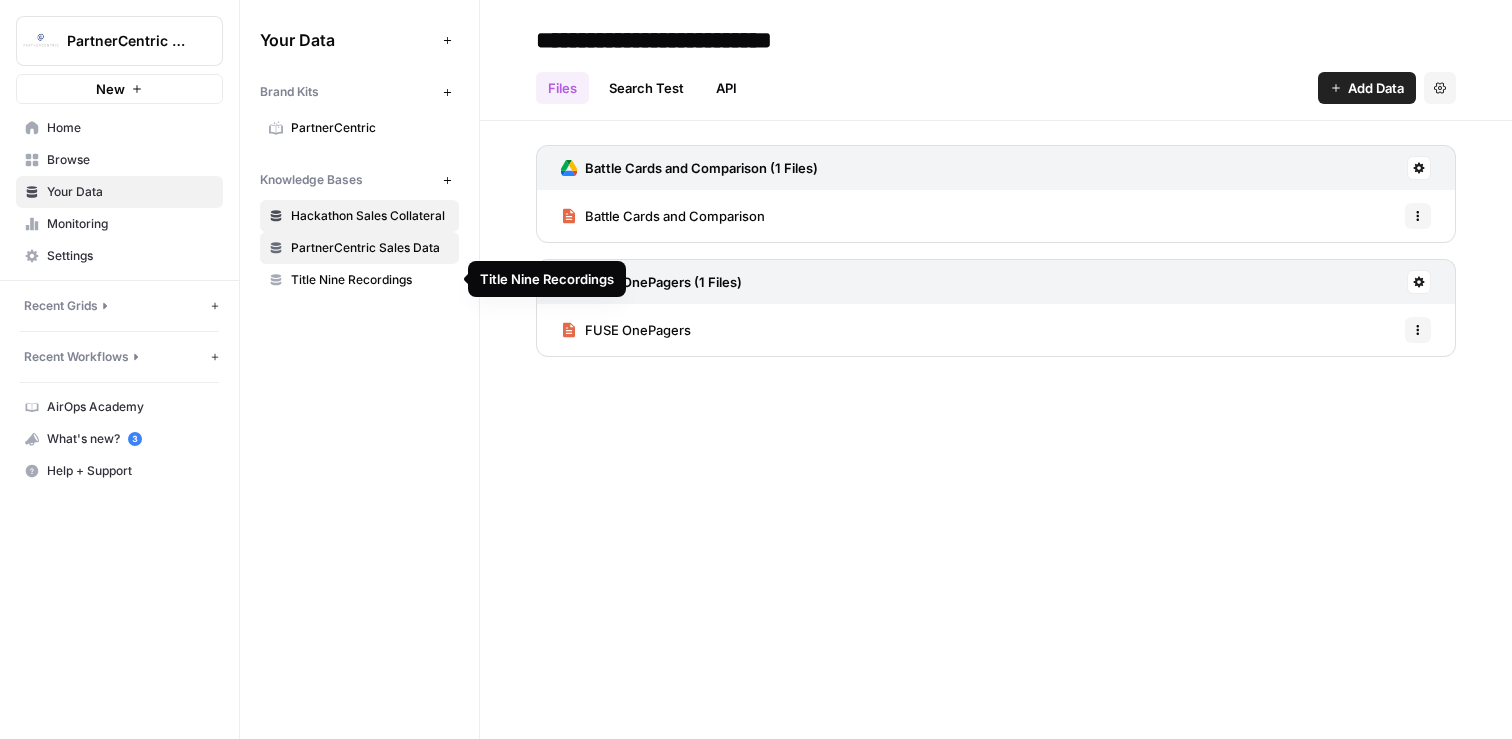 click on "PartnerCentric Sales Data" at bounding box center [370, 248] 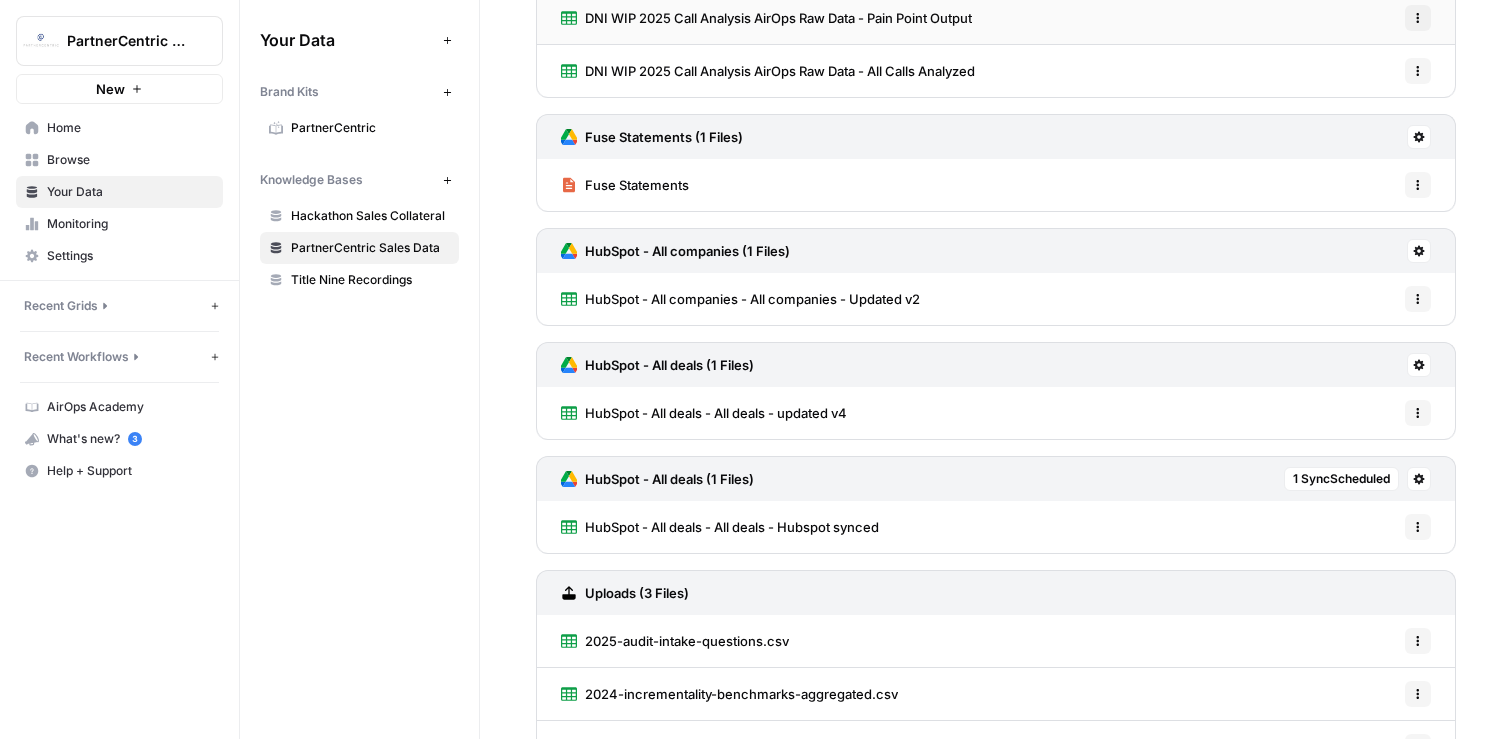 scroll, scrollTop: 359, scrollLeft: 0, axis: vertical 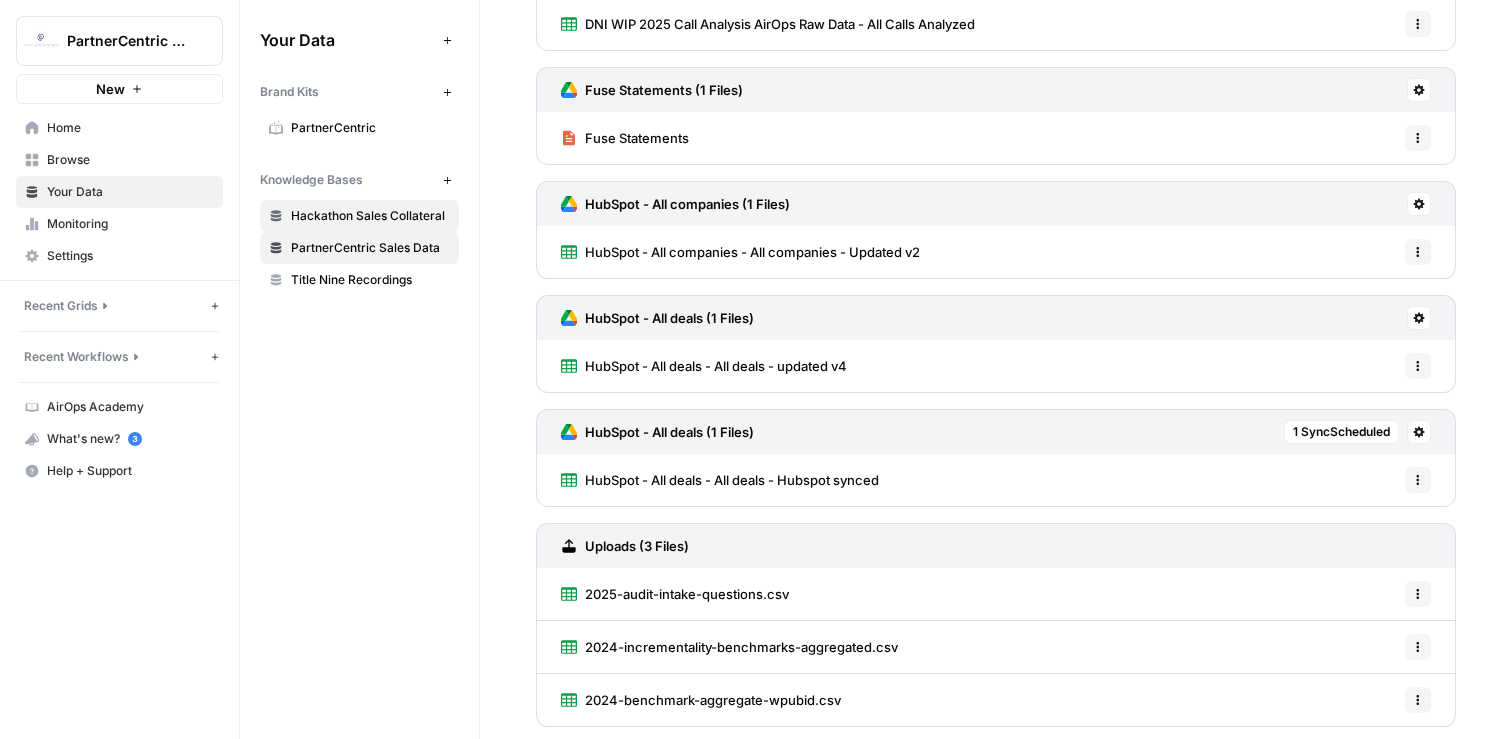 click on "Hackathon Sales Collateral" at bounding box center [370, 216] 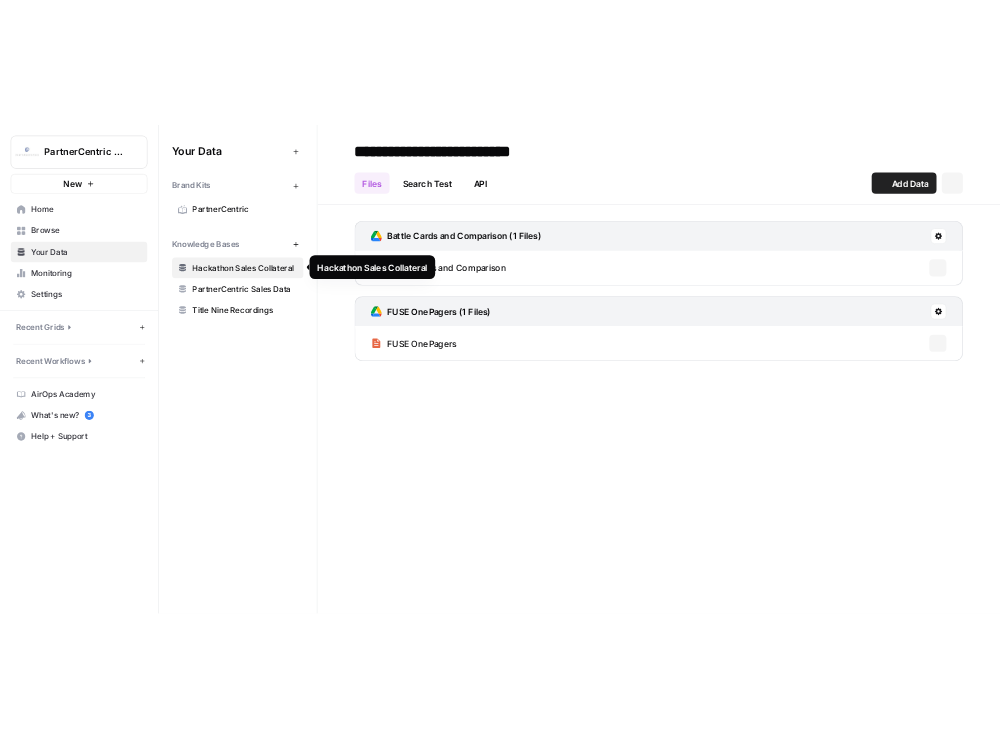 scroll, scrollTop: 0, scrollLeft: 0, axis: both 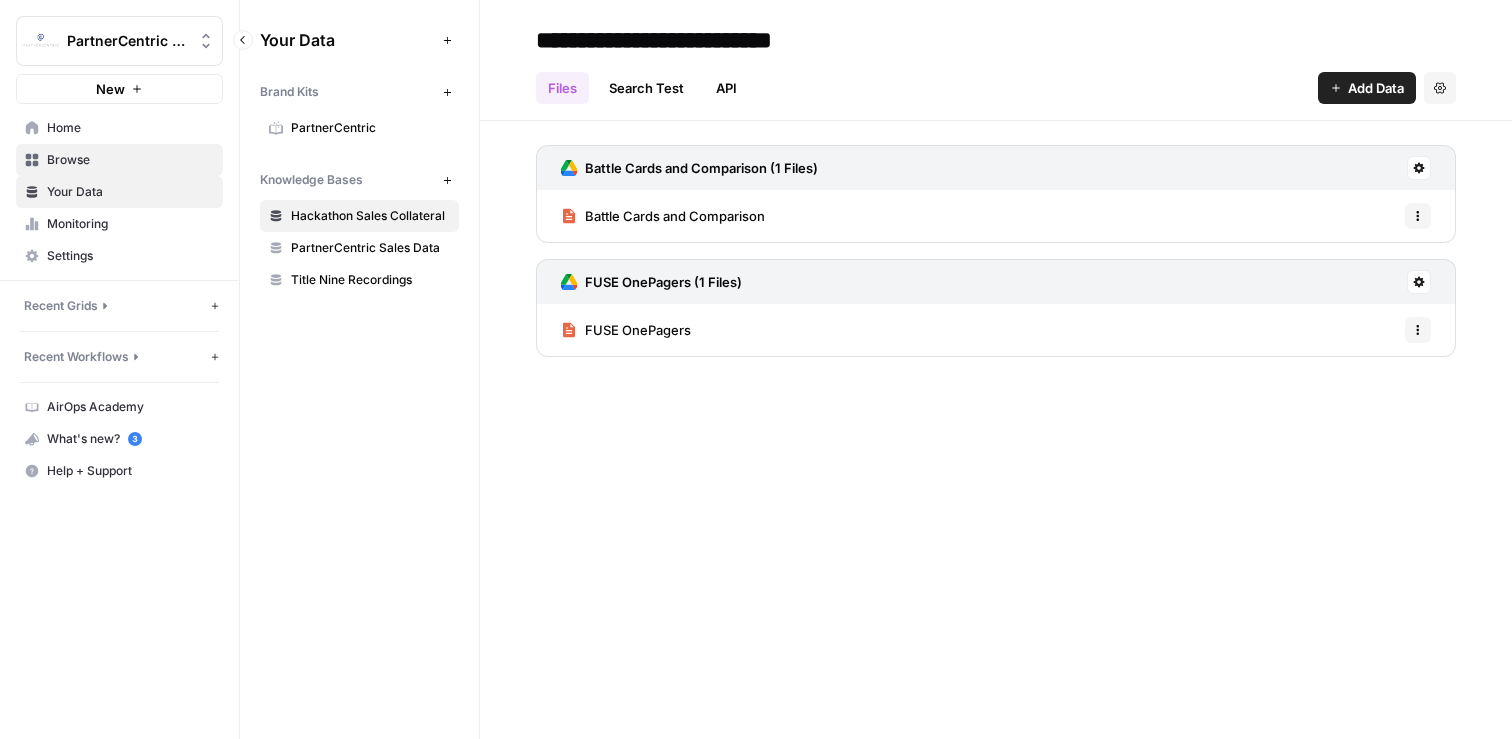 click on "Browse" at bounding box center (130, 160) 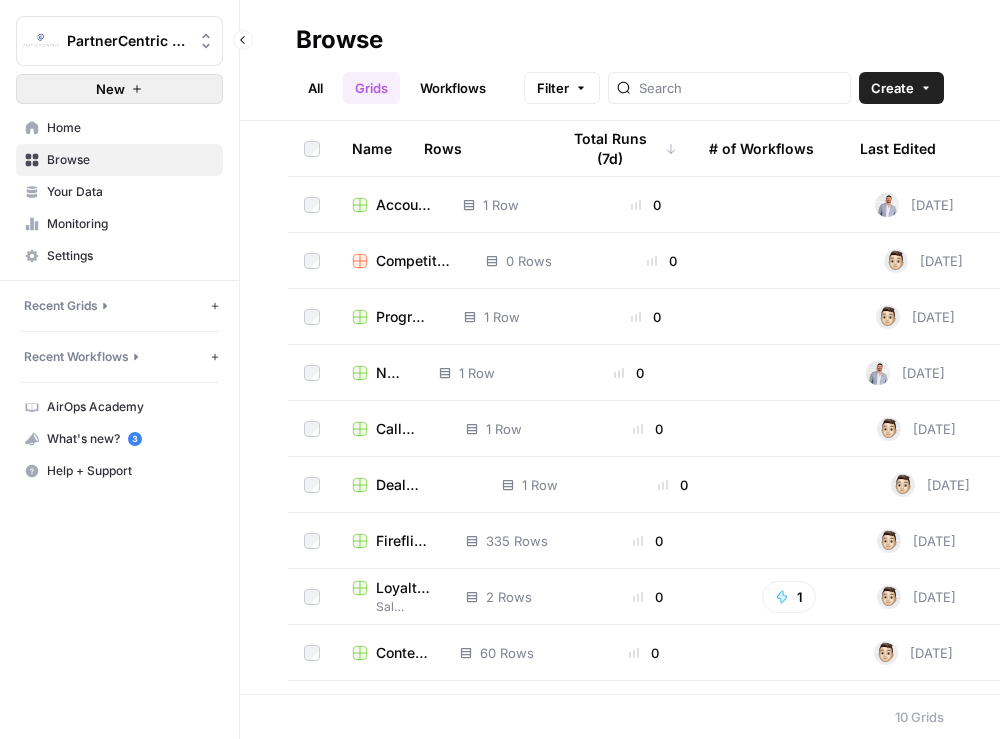 click on "New" at bounding box center (110, 89) 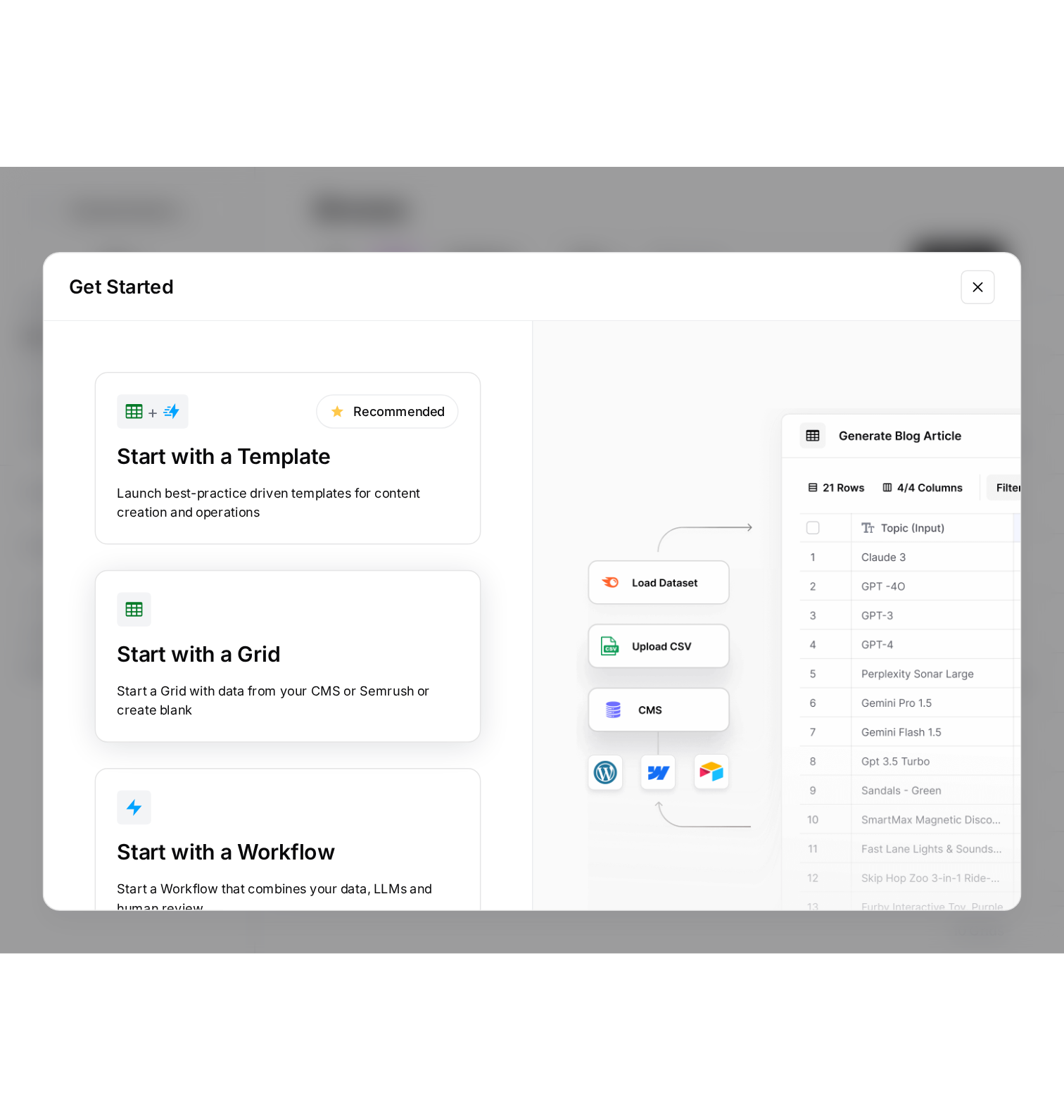 scroll, scrollTop: 53, scrollLeft: 0, axis: vertical 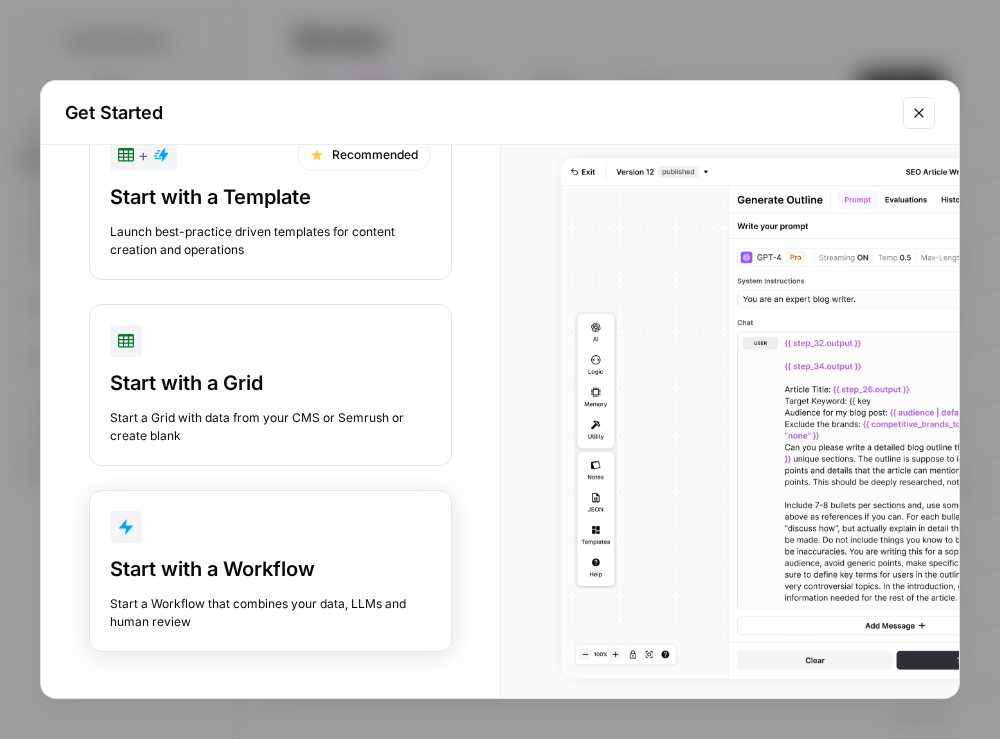 click on "Start with a Workflow Start a Workflow that combines your data, LLMs and human review" at bounding box center (270, 571) 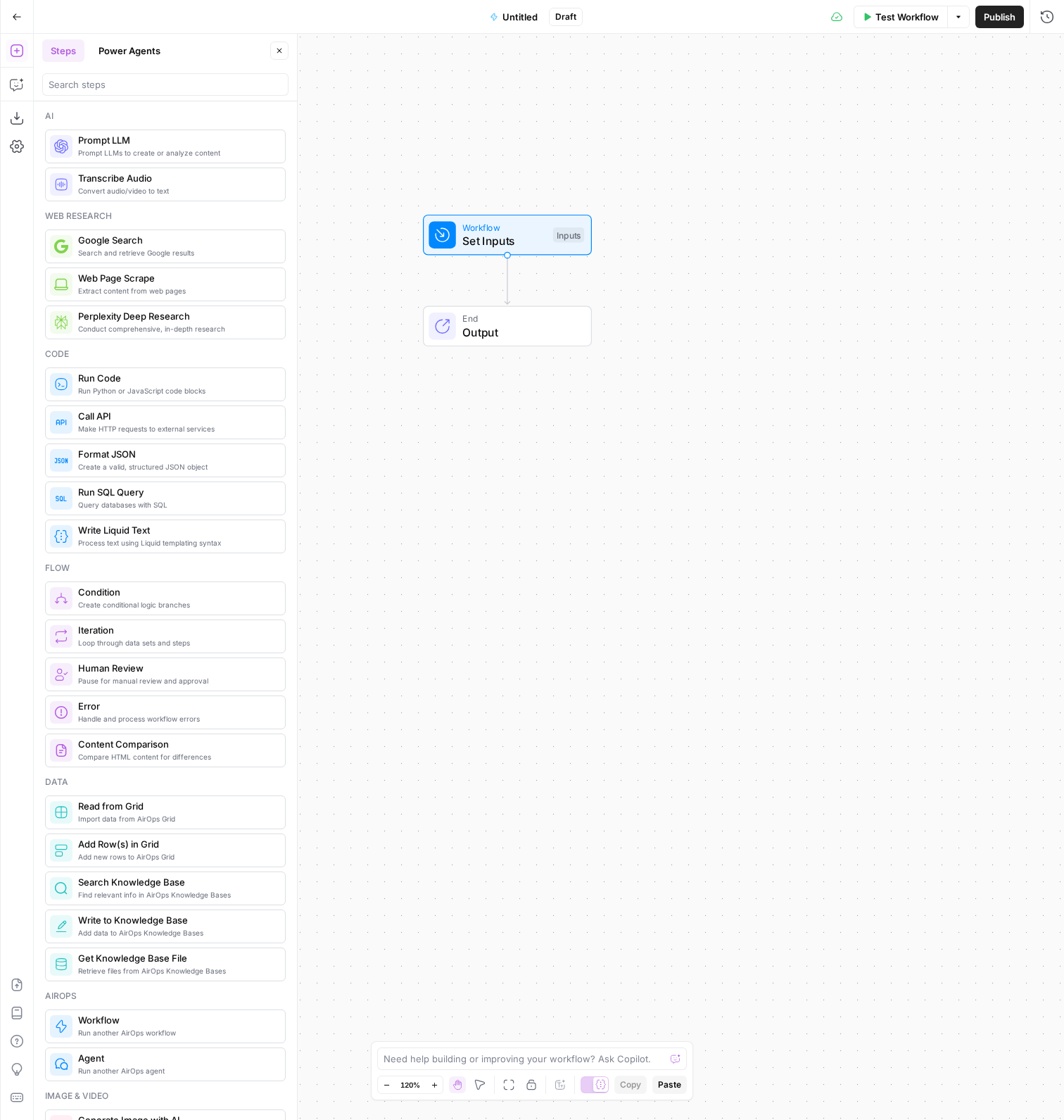 drag, startPoint x: 486, startPoint y: 159, endPoint x: 576, endPoint y: 163, distance: 90.08885 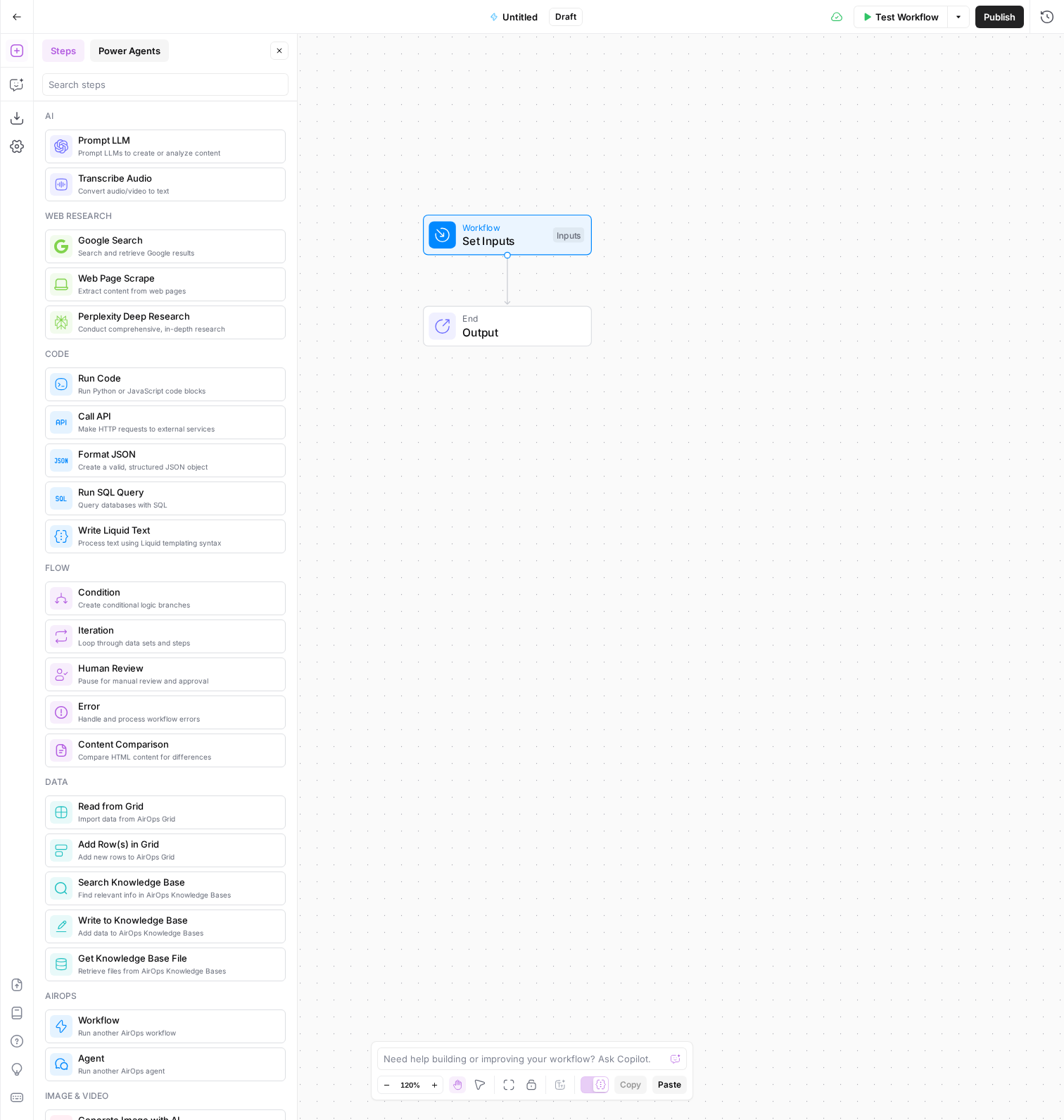click on "Power Agents" at bounding box center (129, 51) 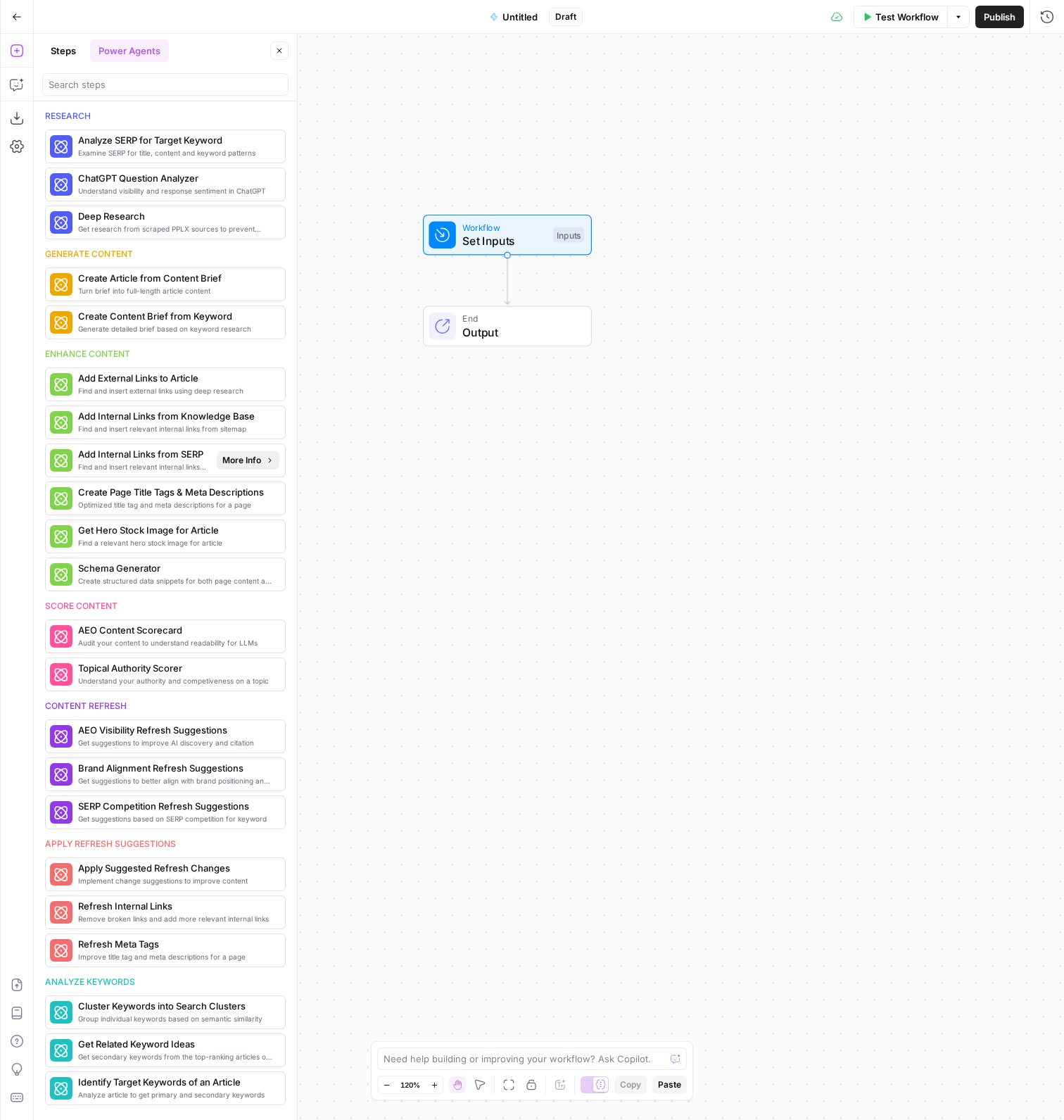 click on "More Info" at bounding box center (241, 460) 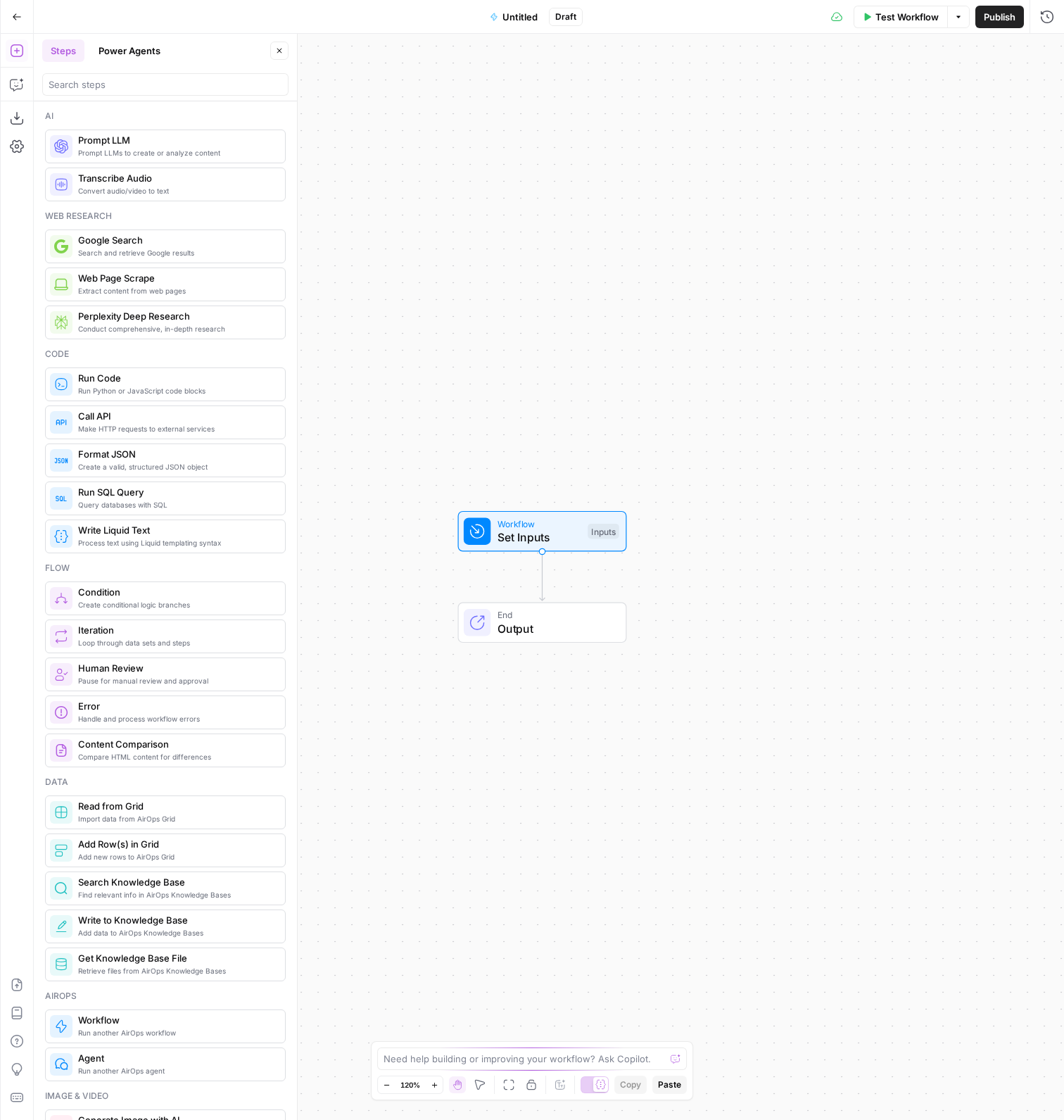 scroll, scrollTop: 7, scrollLeft: 0, axis: vertical 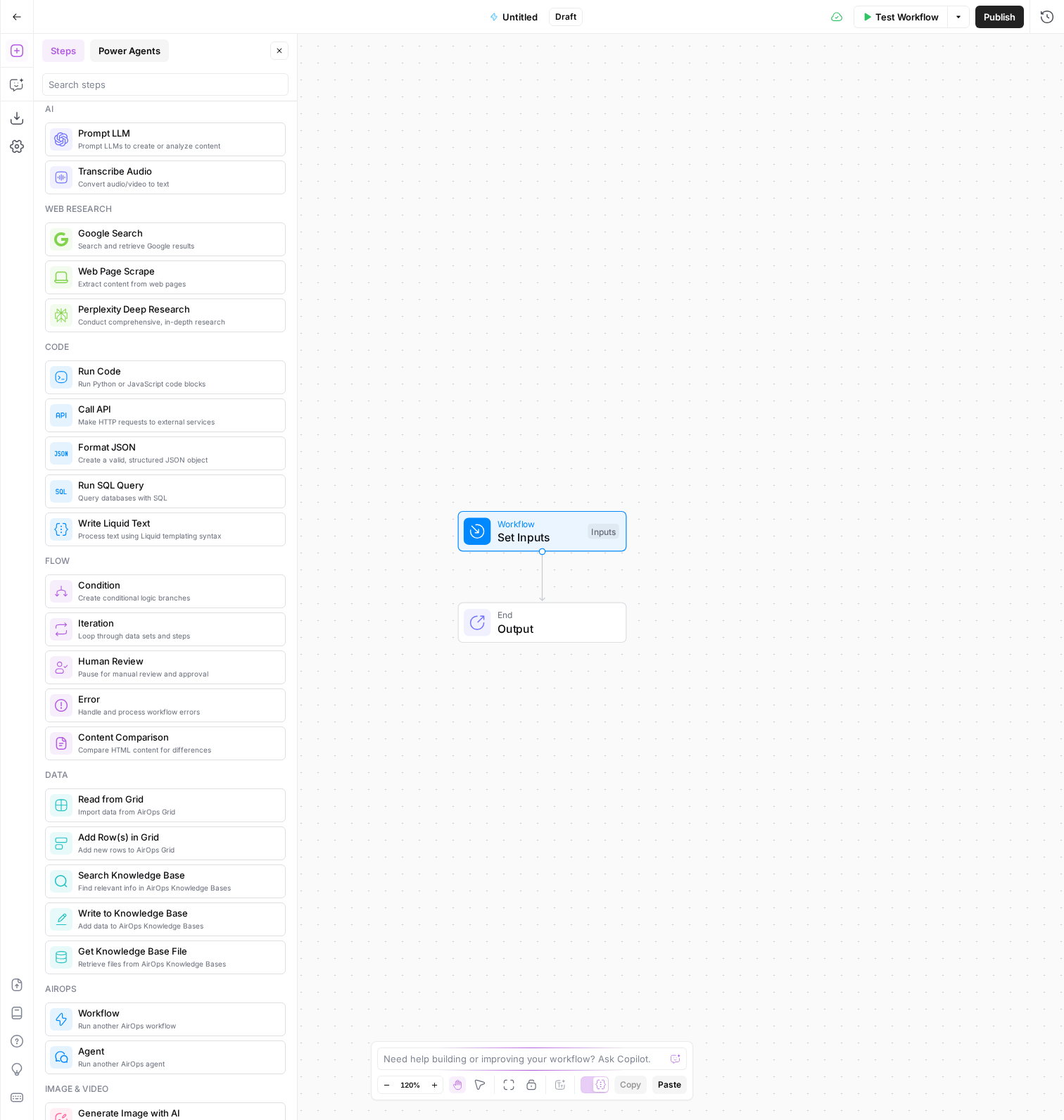 click on "Power Agents" at bounding box center [129, 51] 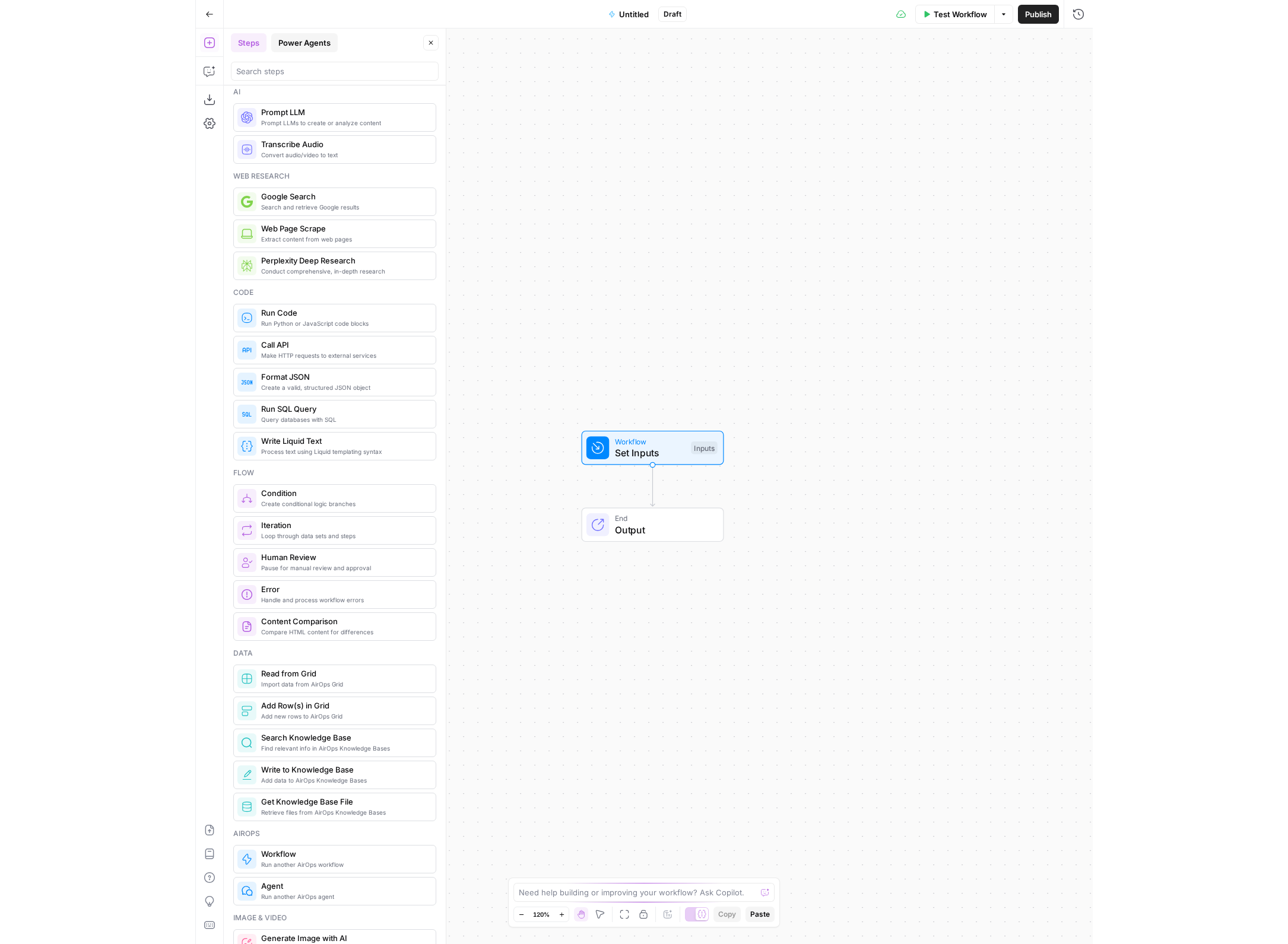 scroll, scrollTop: 0, scrollLeft: 0, axis: both 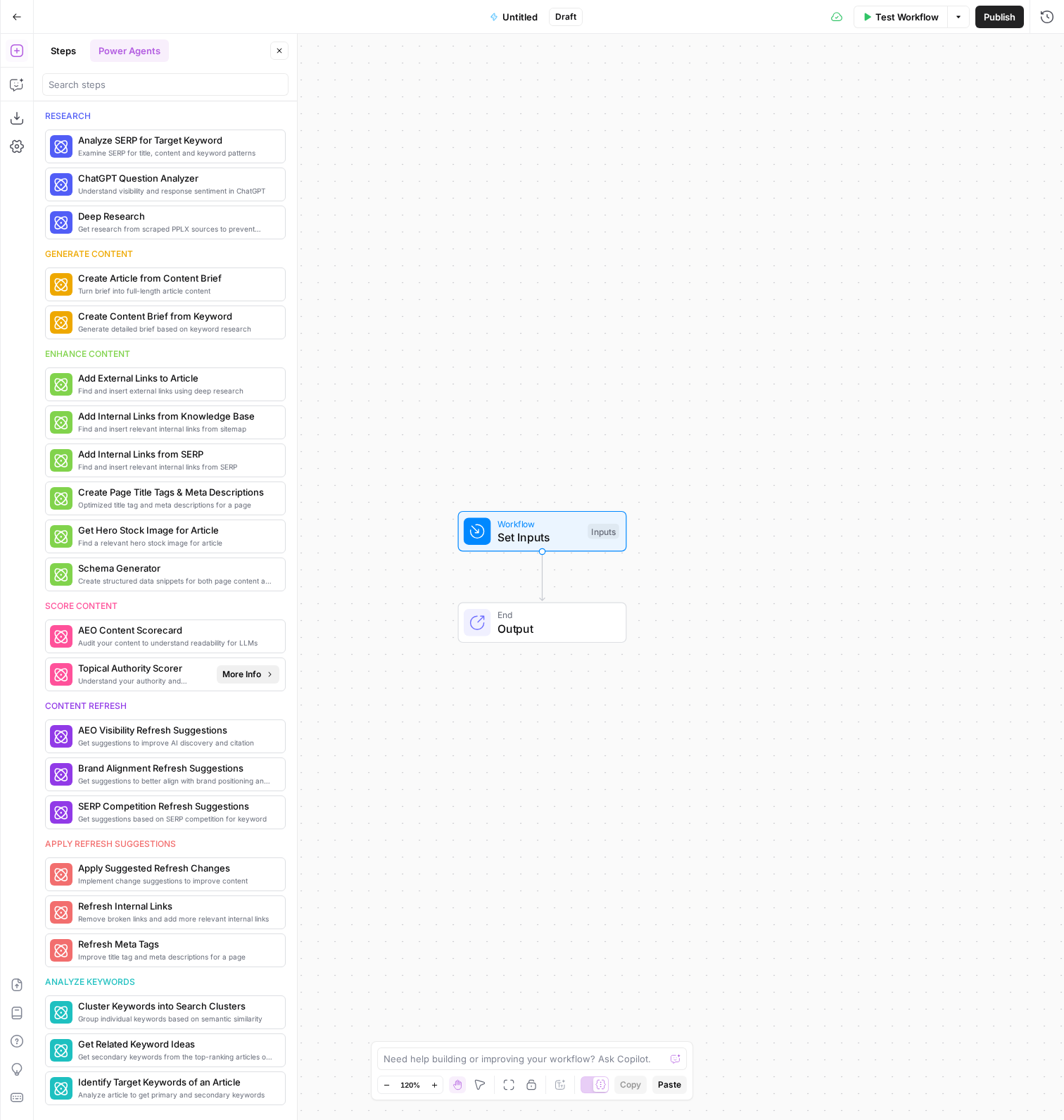 click on "More Info" at bounding box center (241, 674) 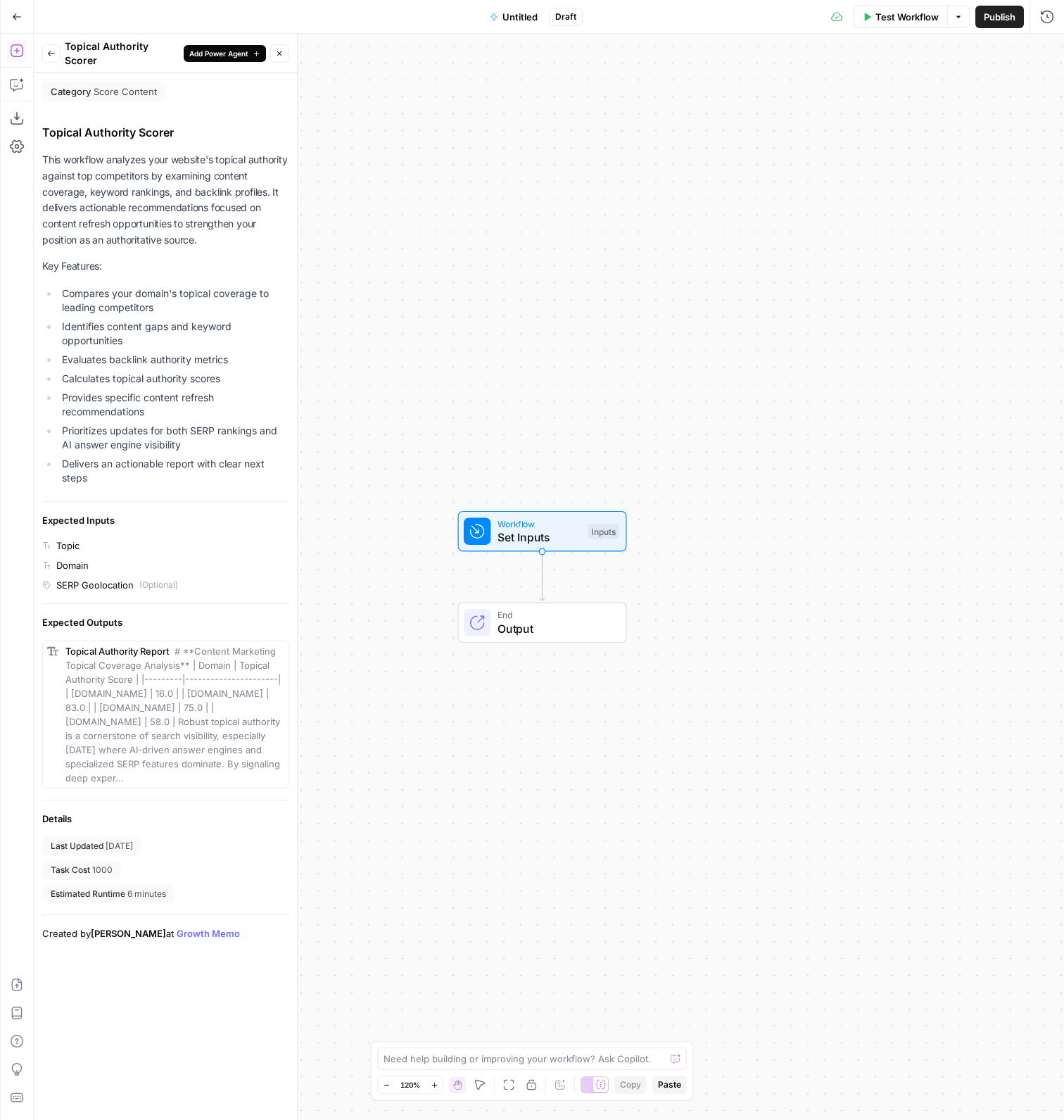 click on "Add Power Agent" at bounding box center [219, 54] 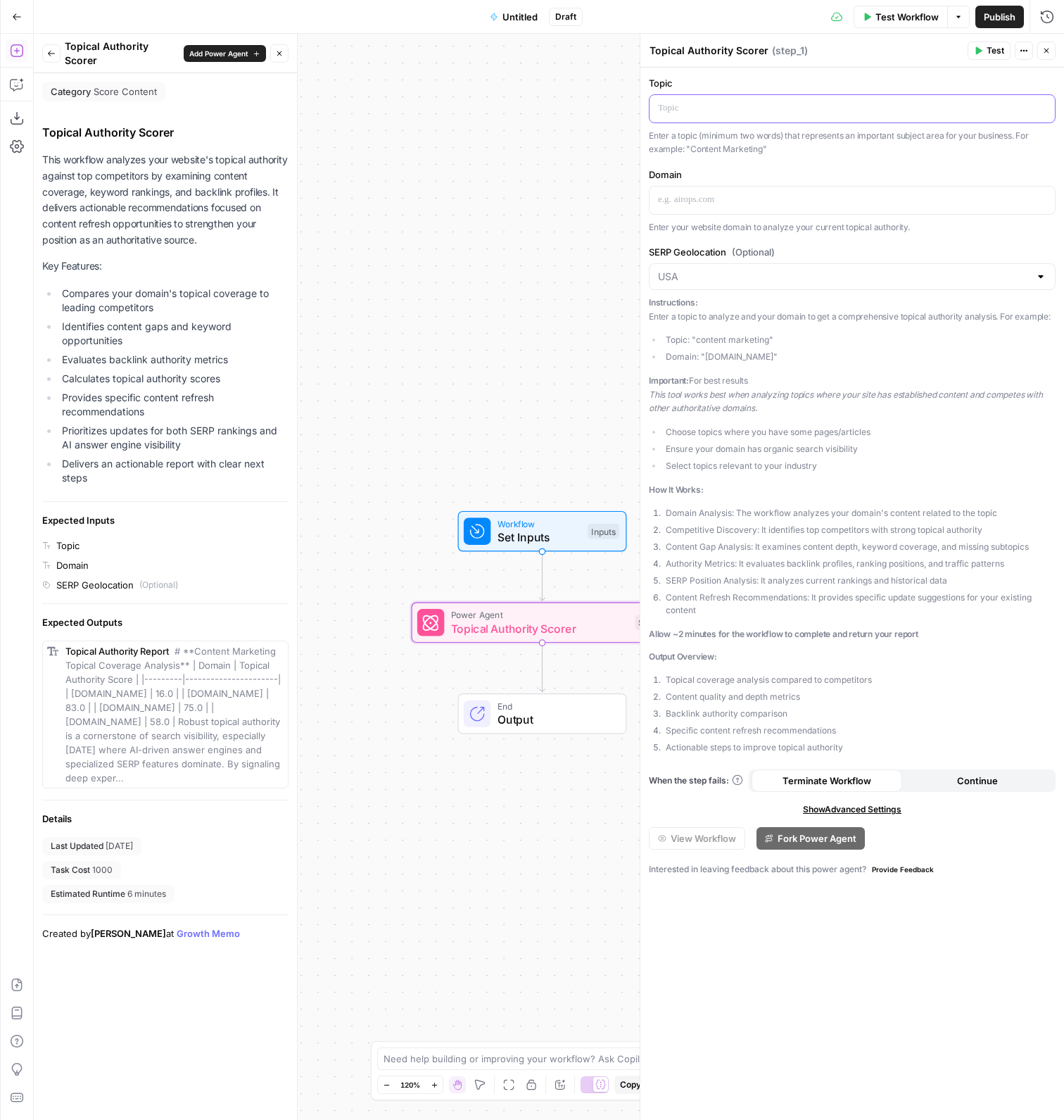 click at bounding box center [852, 108] 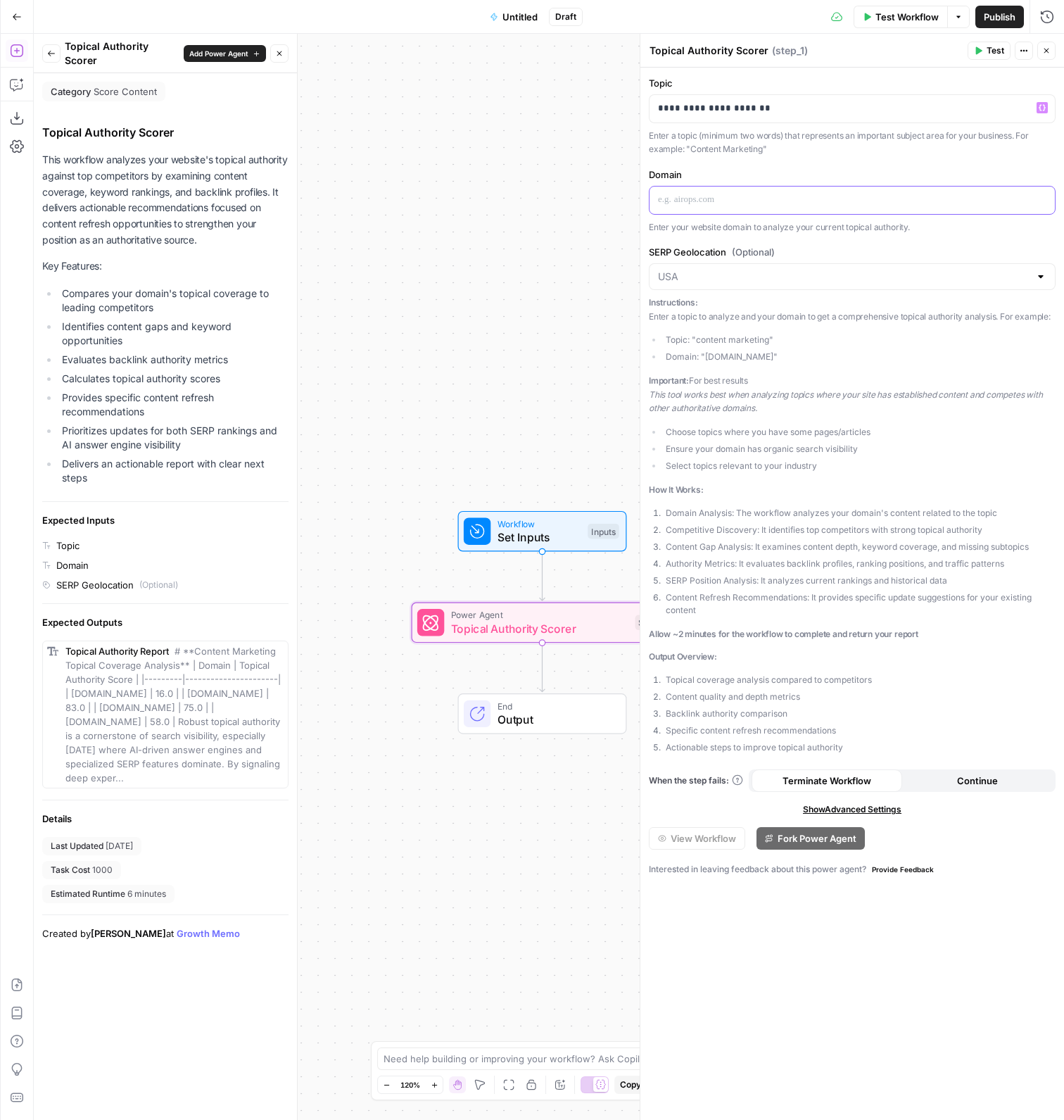 click at bounding box center [852, 199] 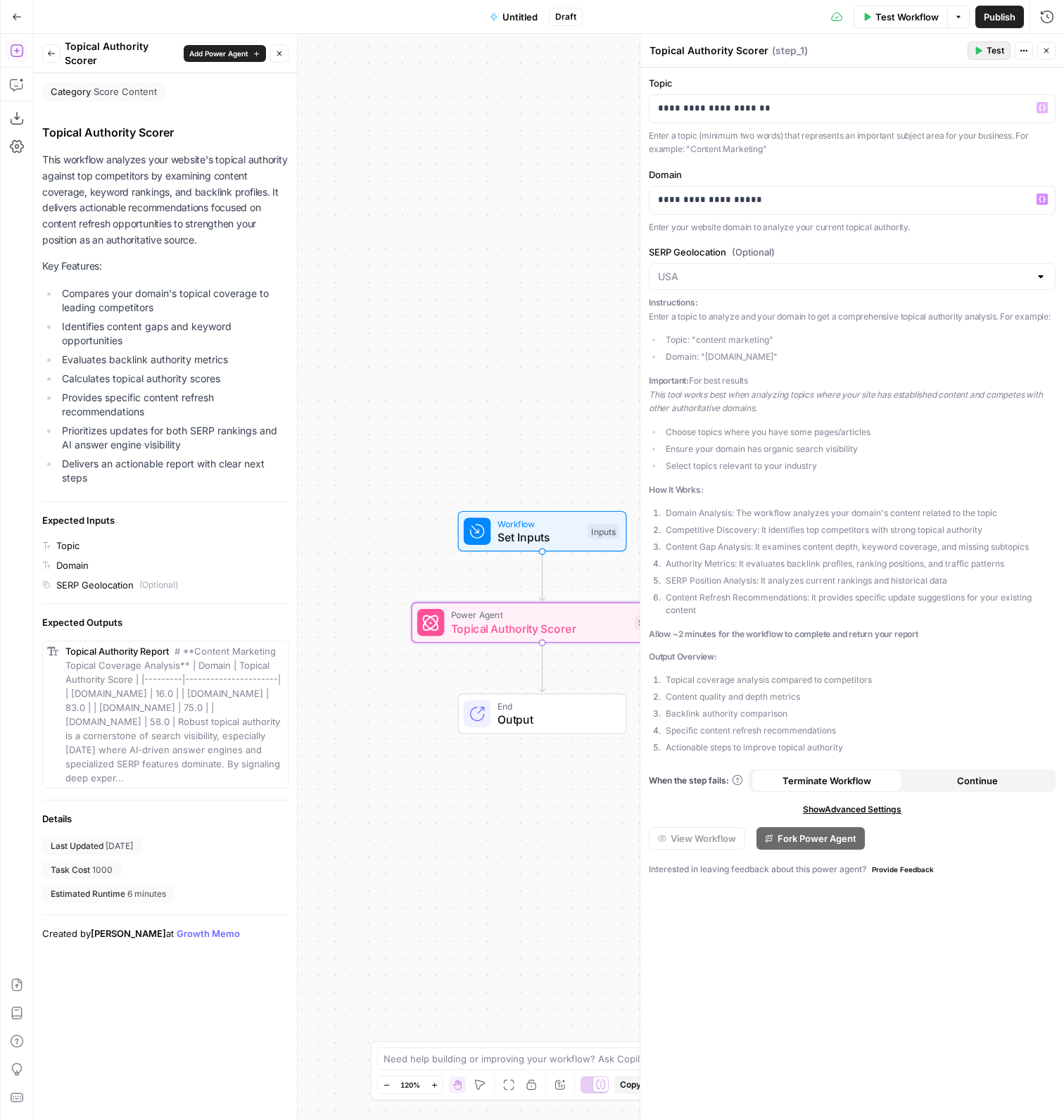 click on "Test" at bounding box center (989, 51) 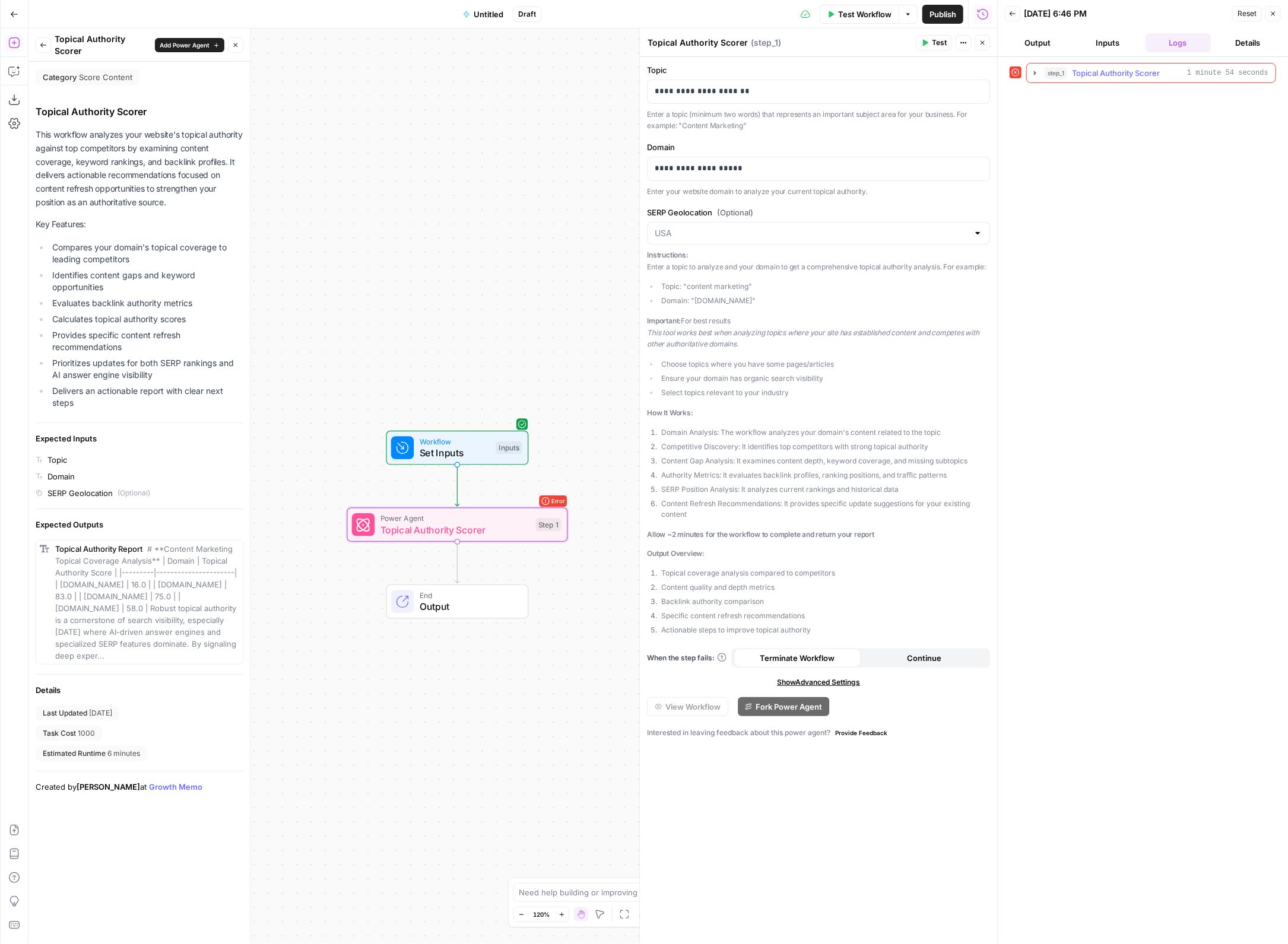 click 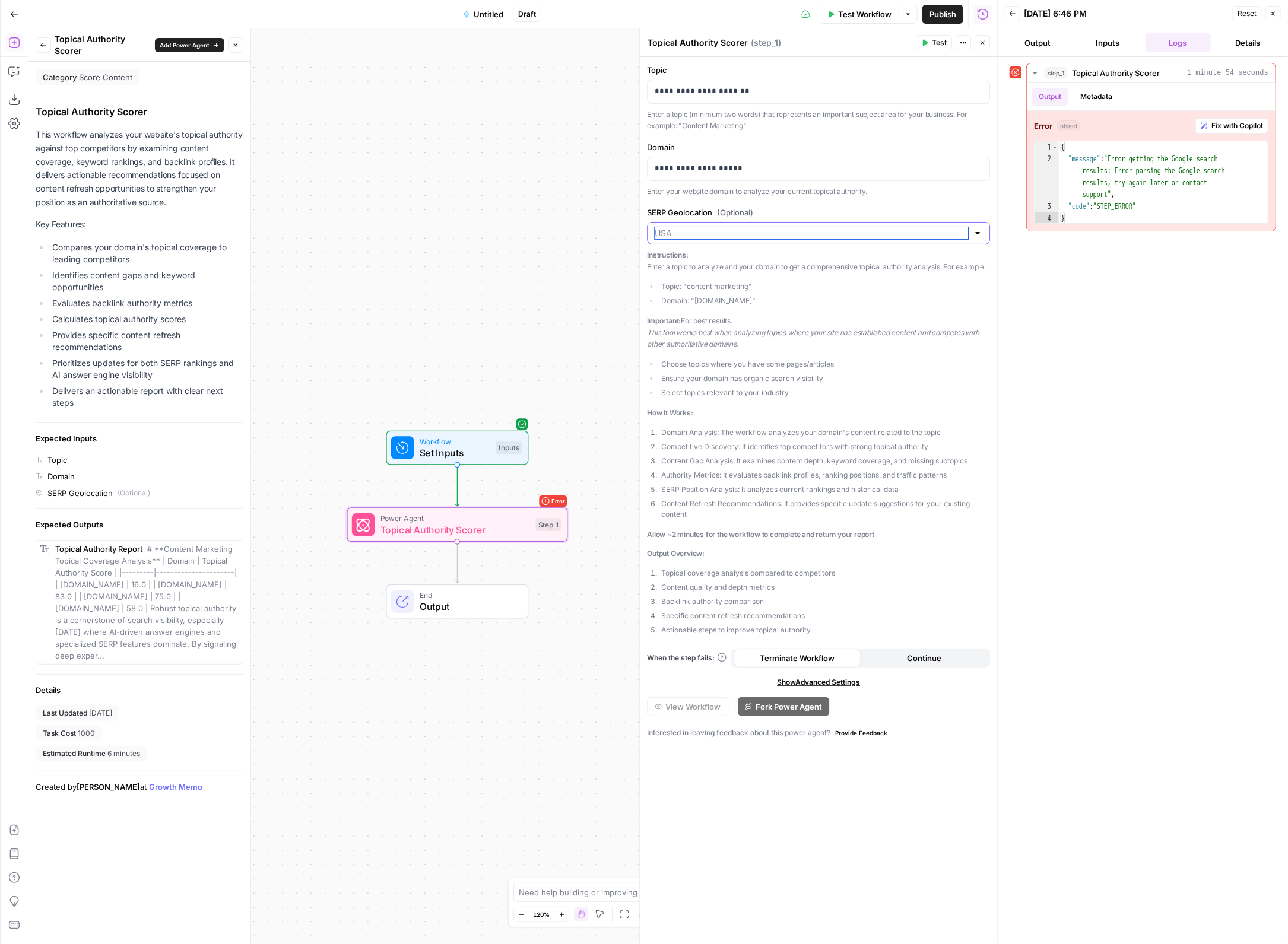 click on "SERP Geolocation   (Optional)" at bounding box center [811, 233] 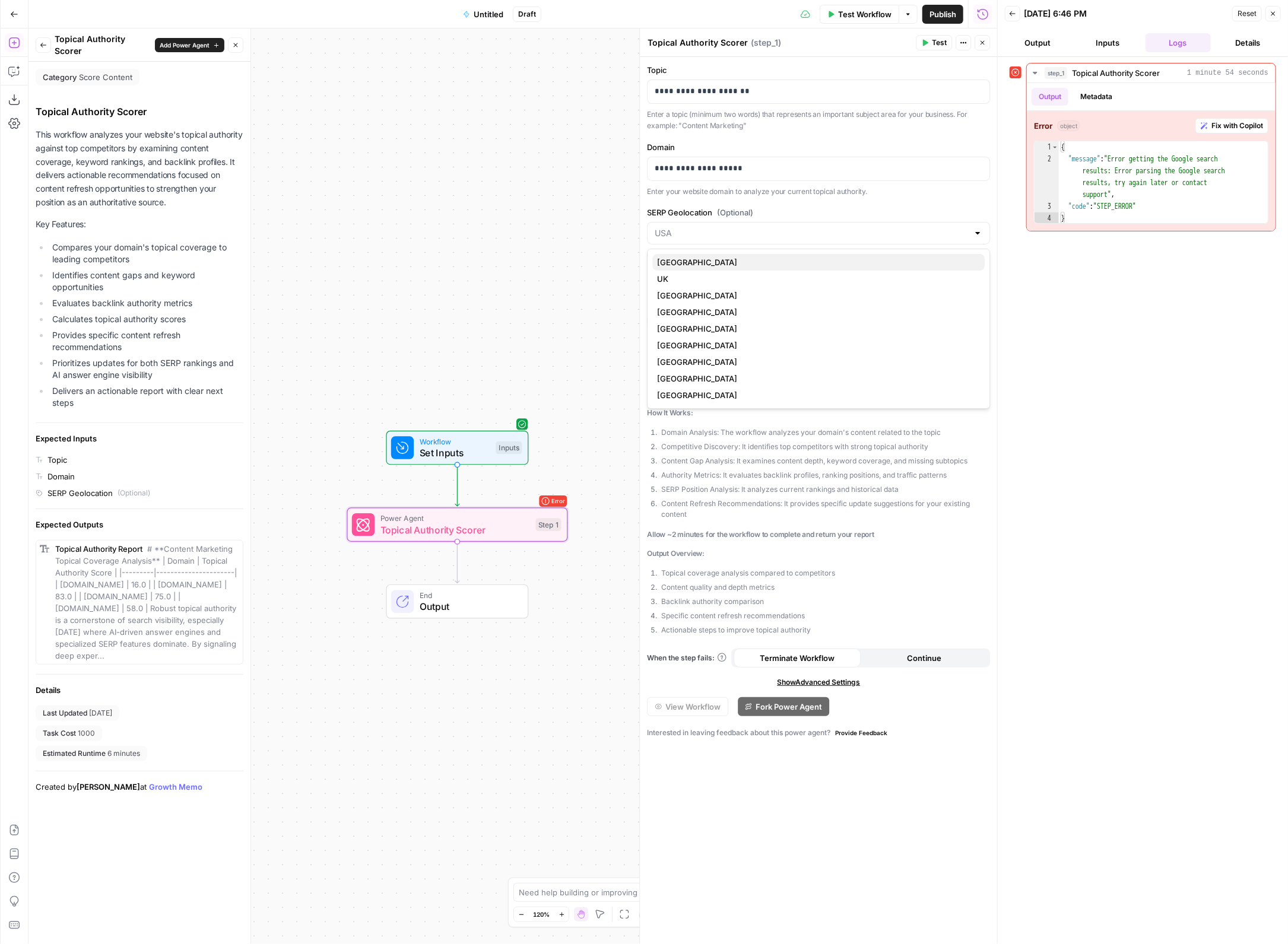 click on "[GEOGRAPHIC_DATA]" at bounding box center [819, 262] 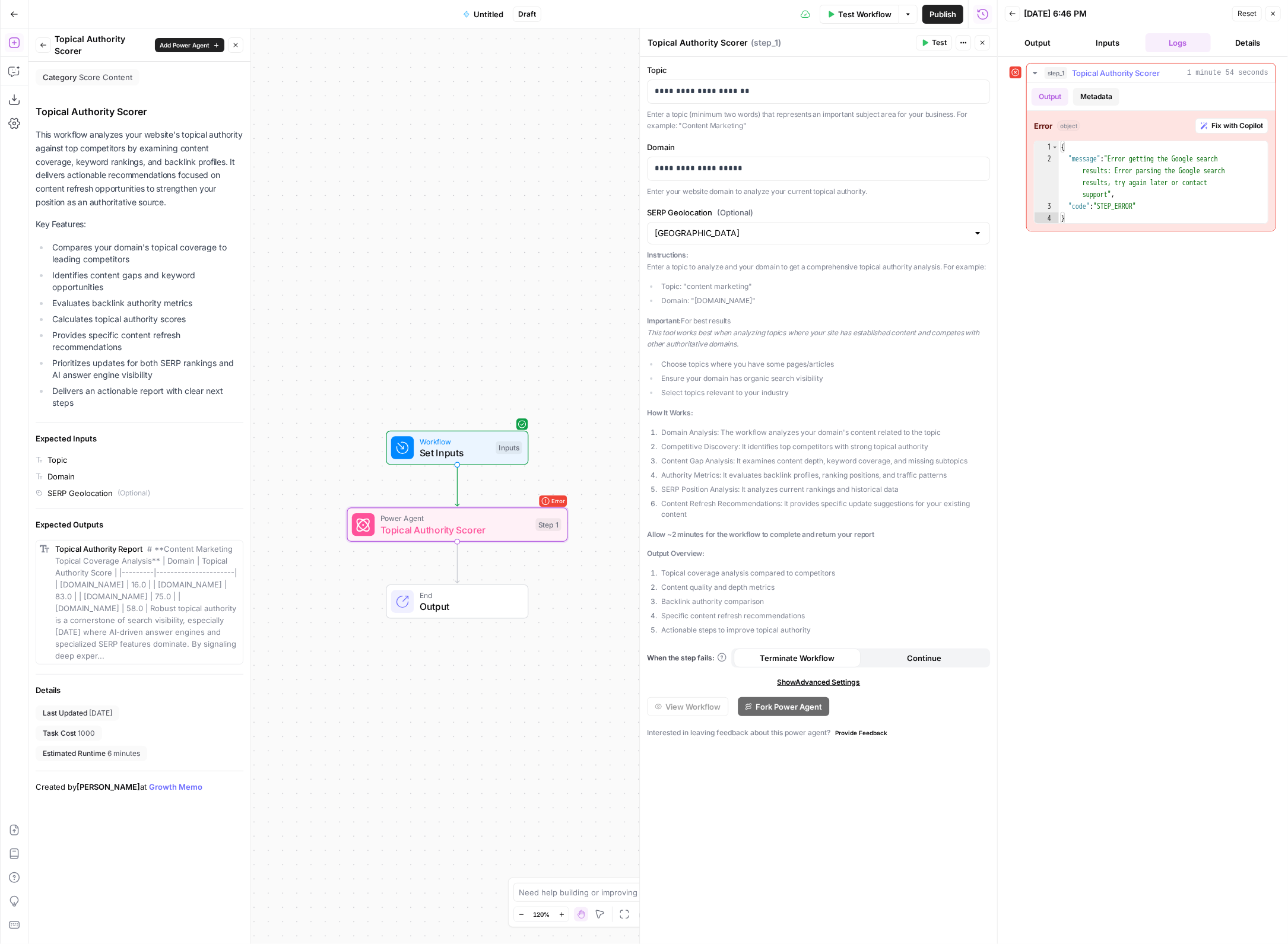 click on "Metadata" at bounding box center (1096, 97) 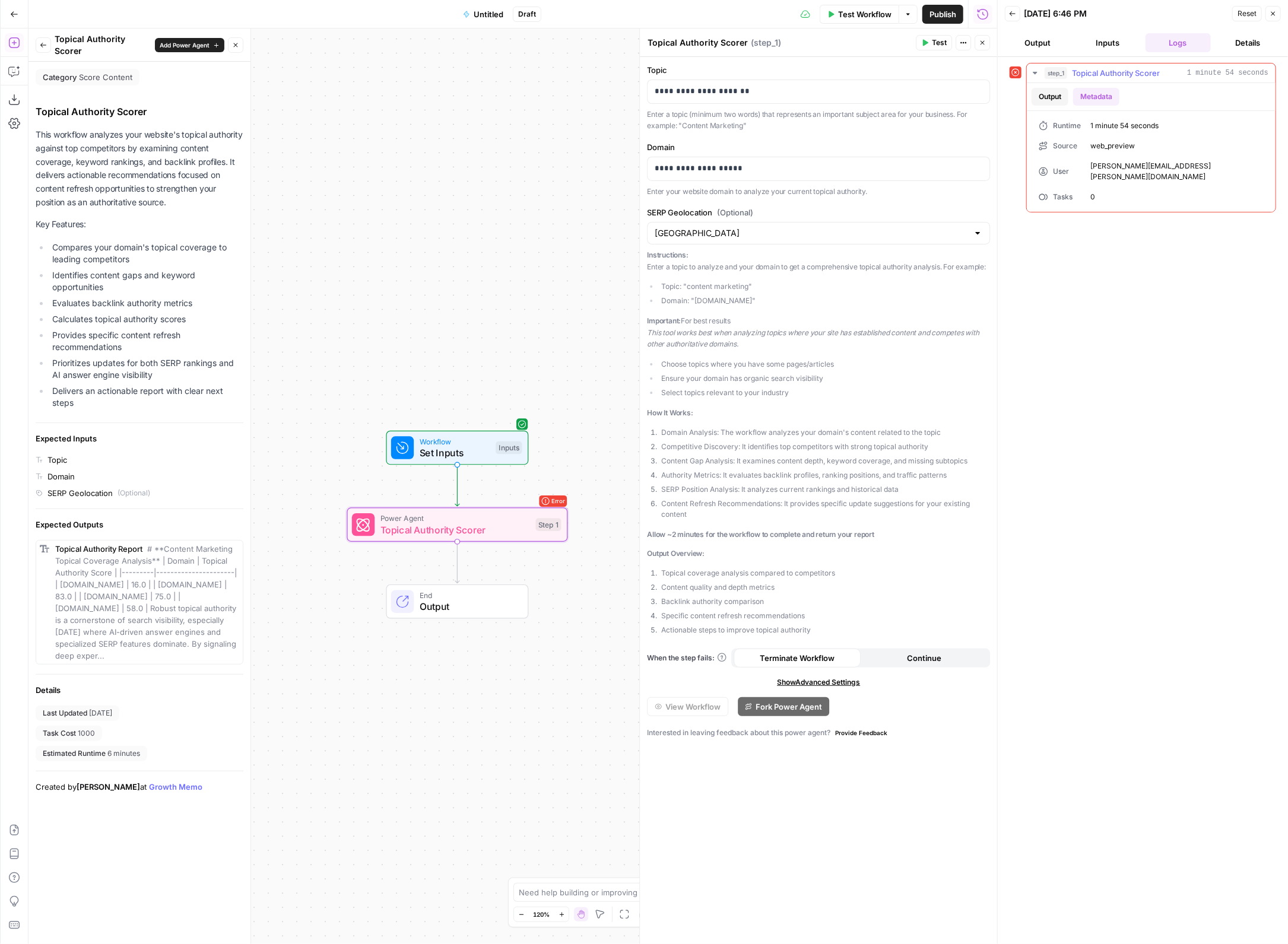 click on "Output" at bounding box center (1050, 97) 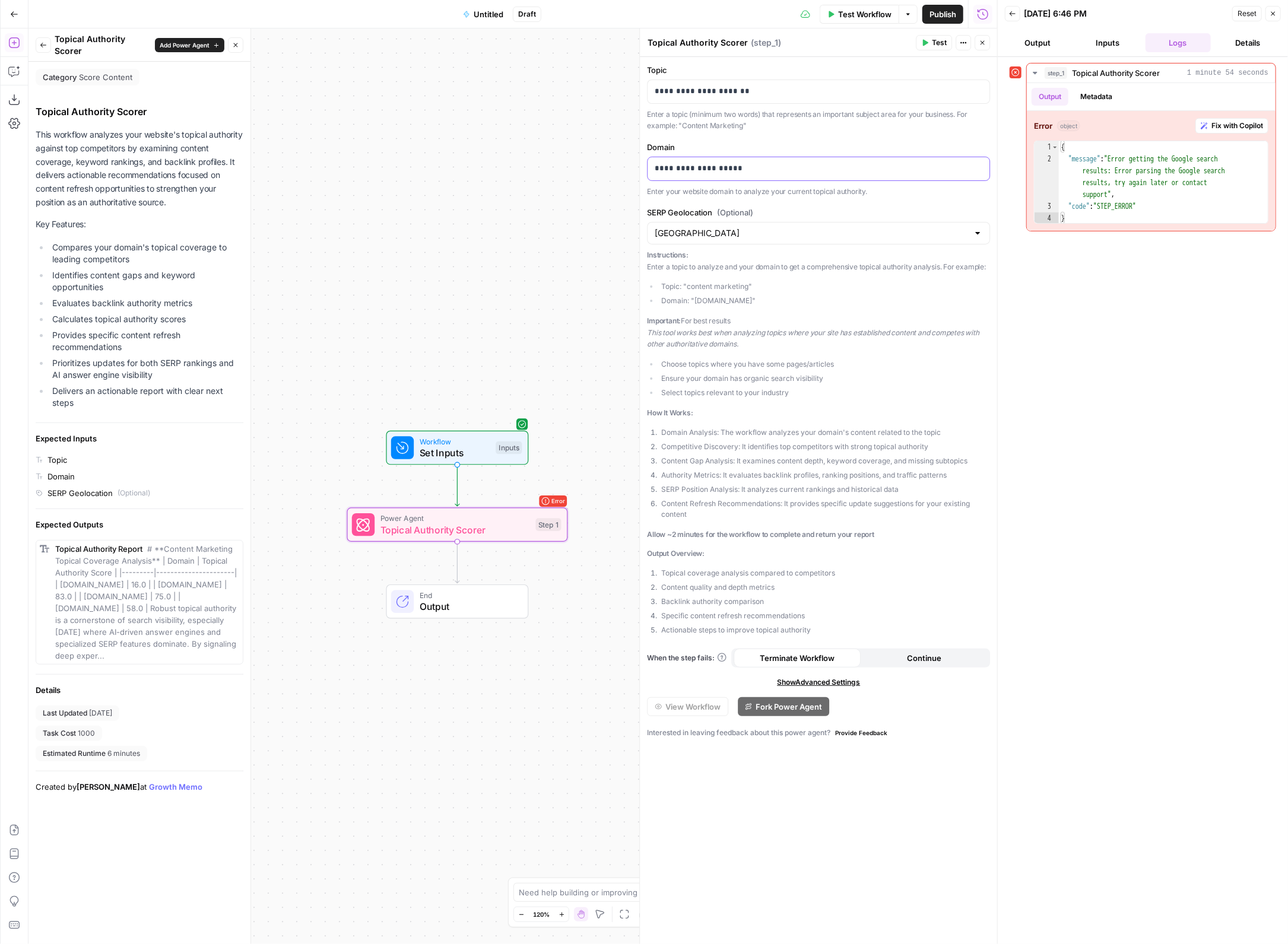 click on "**********" at bounding box center [819, 168] 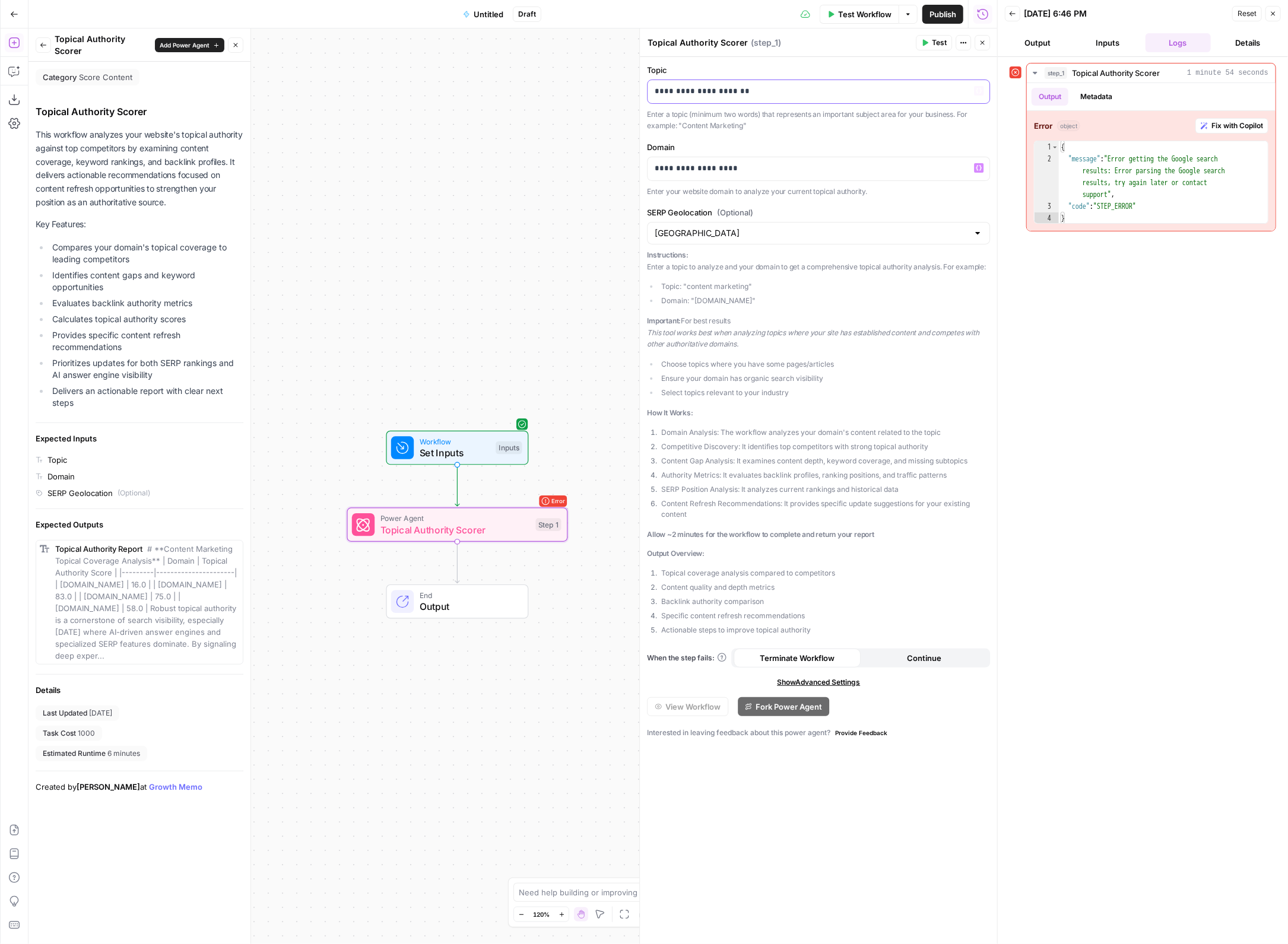 click on "**********" at bounding box center [819, 91] 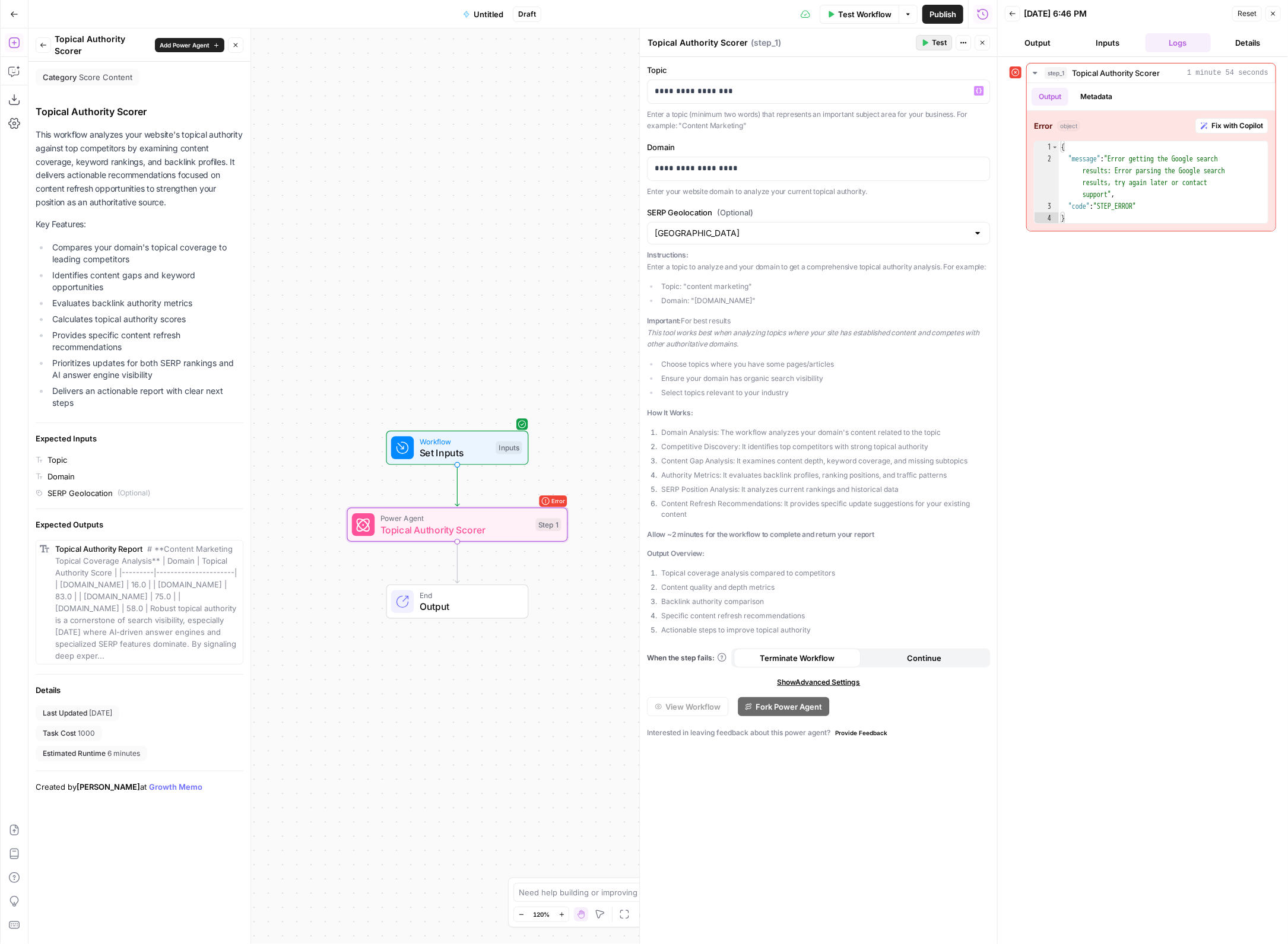 click on "Test" at bounding box center [939, 43] 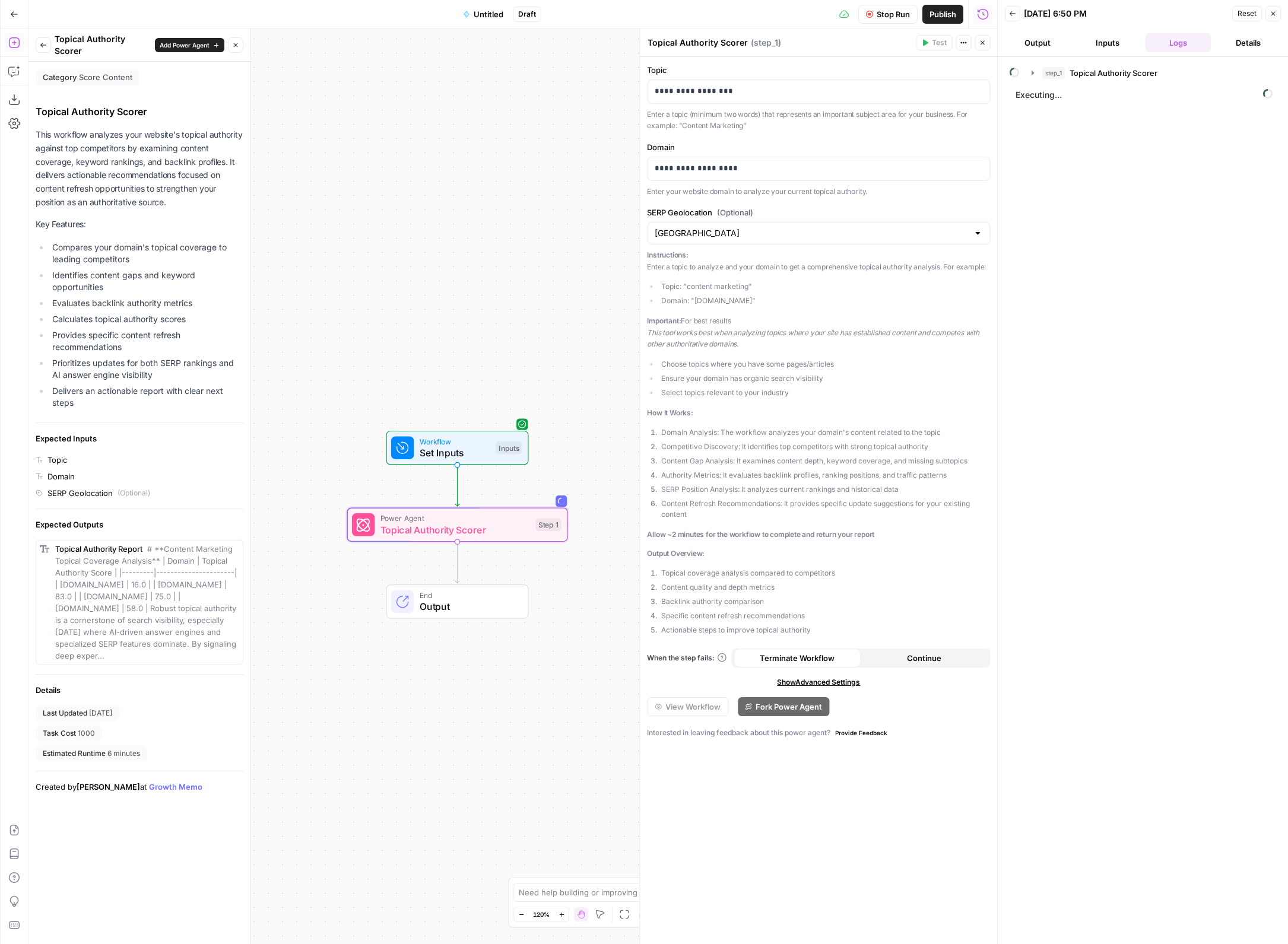 scroll, scrollTop: 0, scrollLeft: 0, axis: both 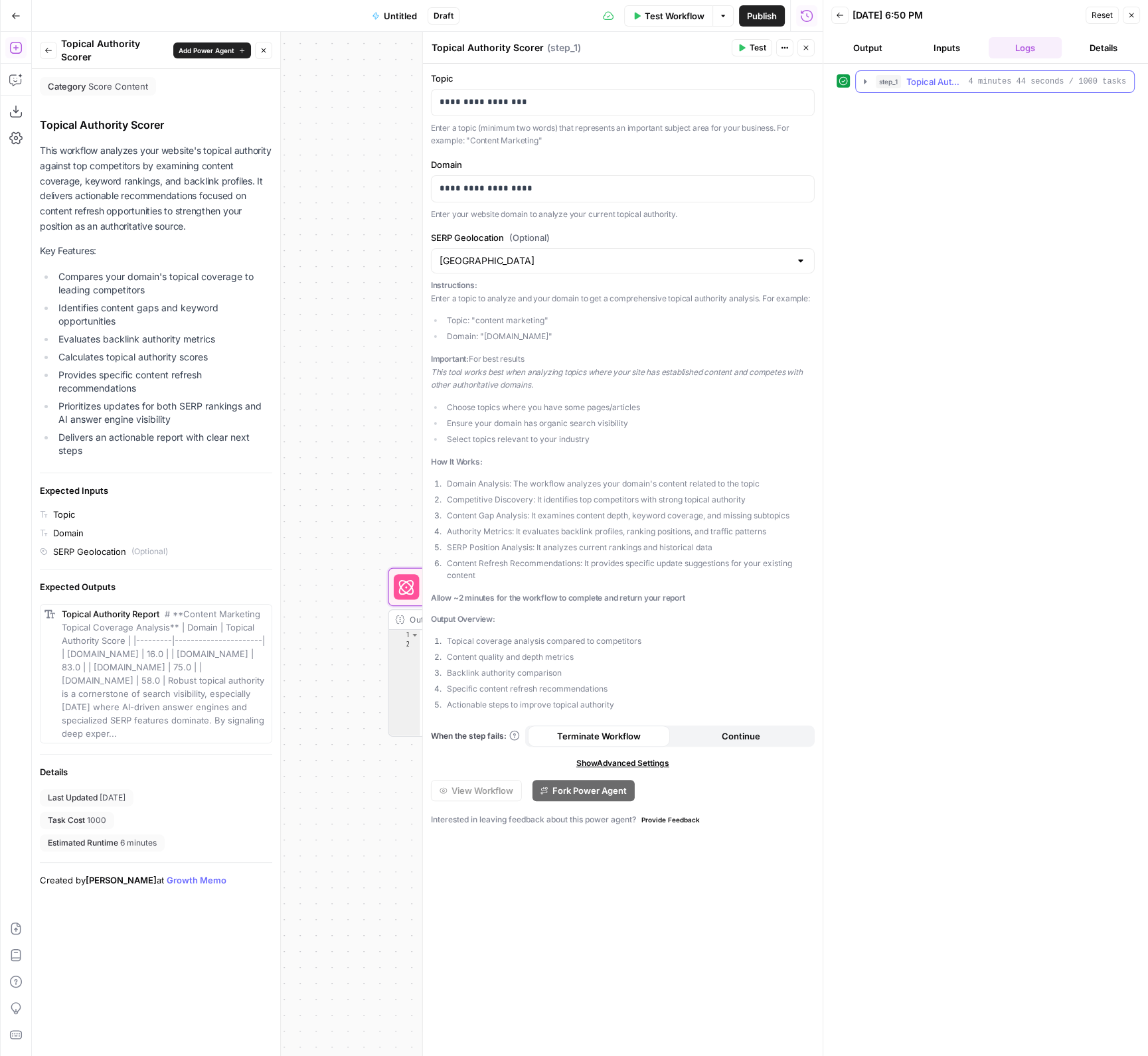 click 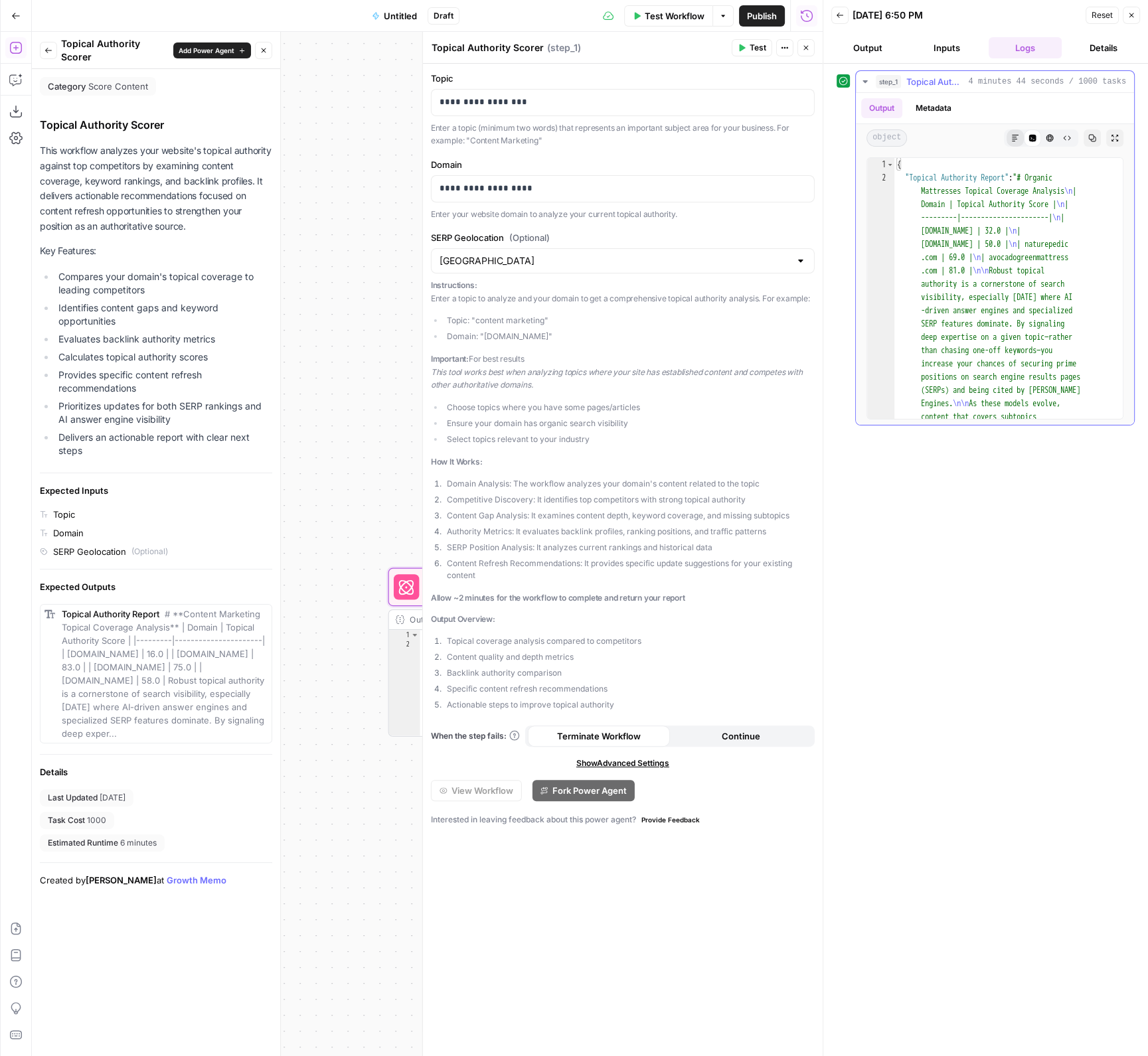 click 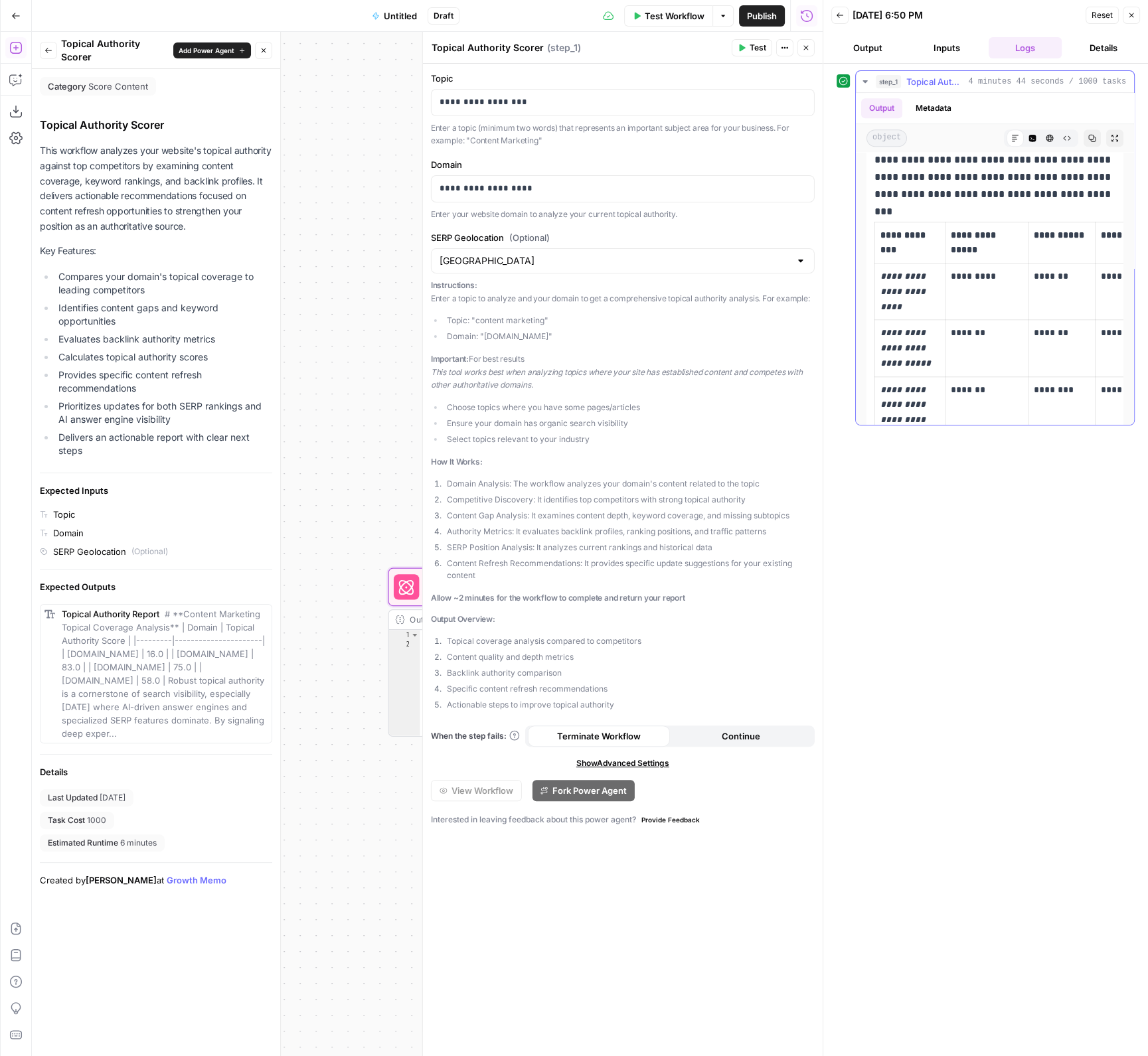 scroll, scrollTop: 1571, scrollLeft: 0, axis: vertical 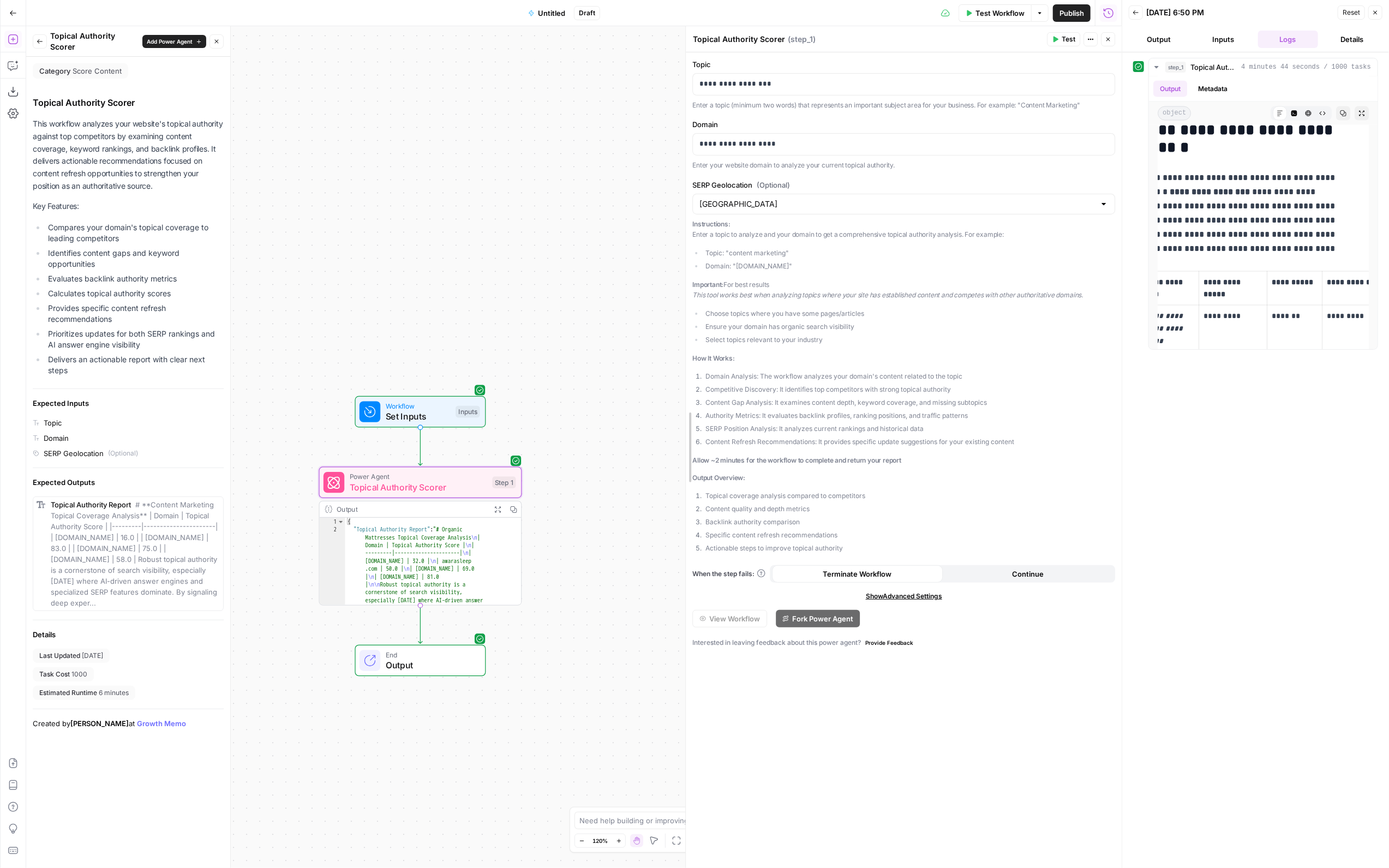 drag, startPoint x: 797, startPoint y: 220, endPoint x: 414, endPoint y: 203, distance: 383.3771 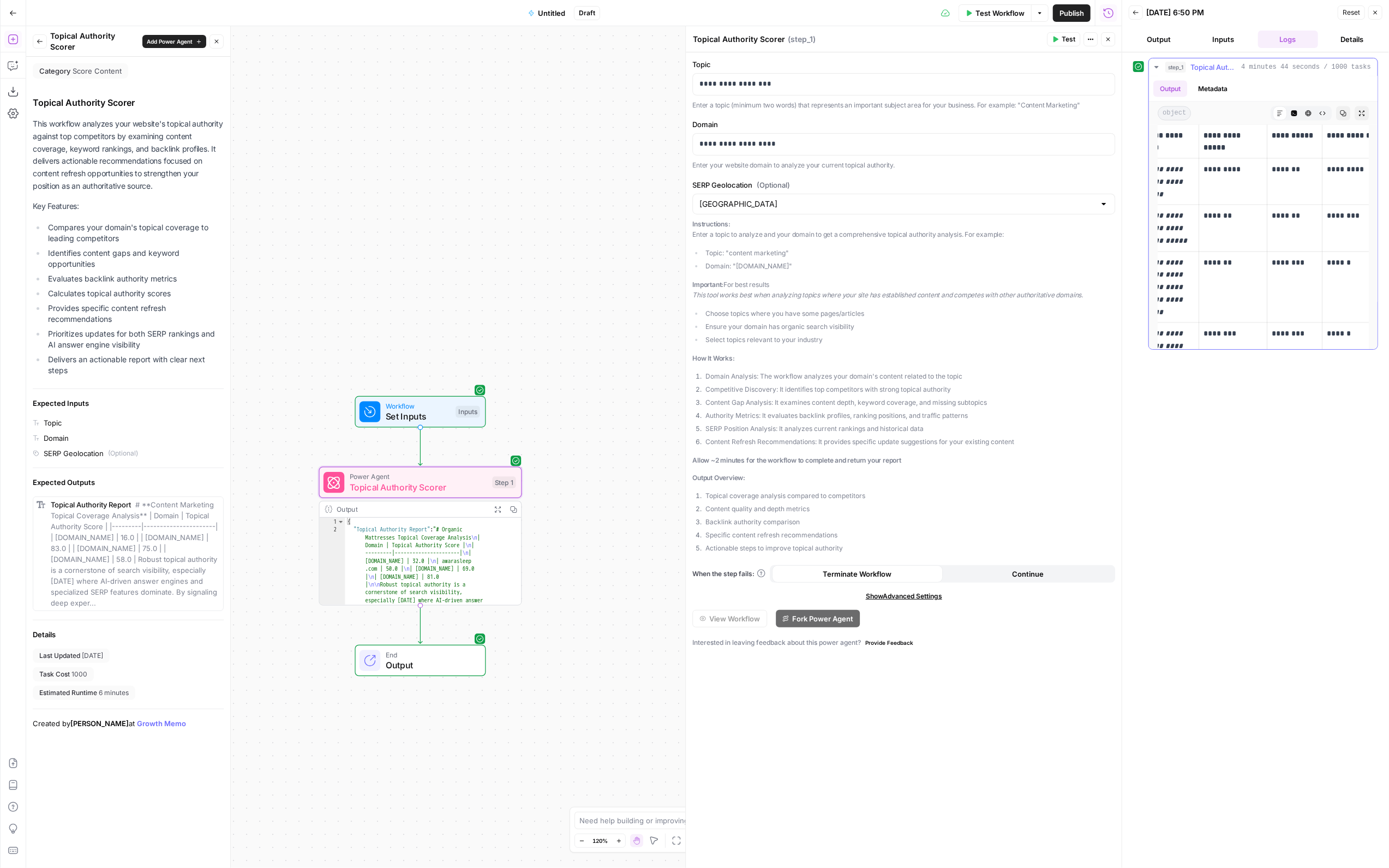 scroll, scrollTop: 1449, scrollLeft: 0, axis: vertical 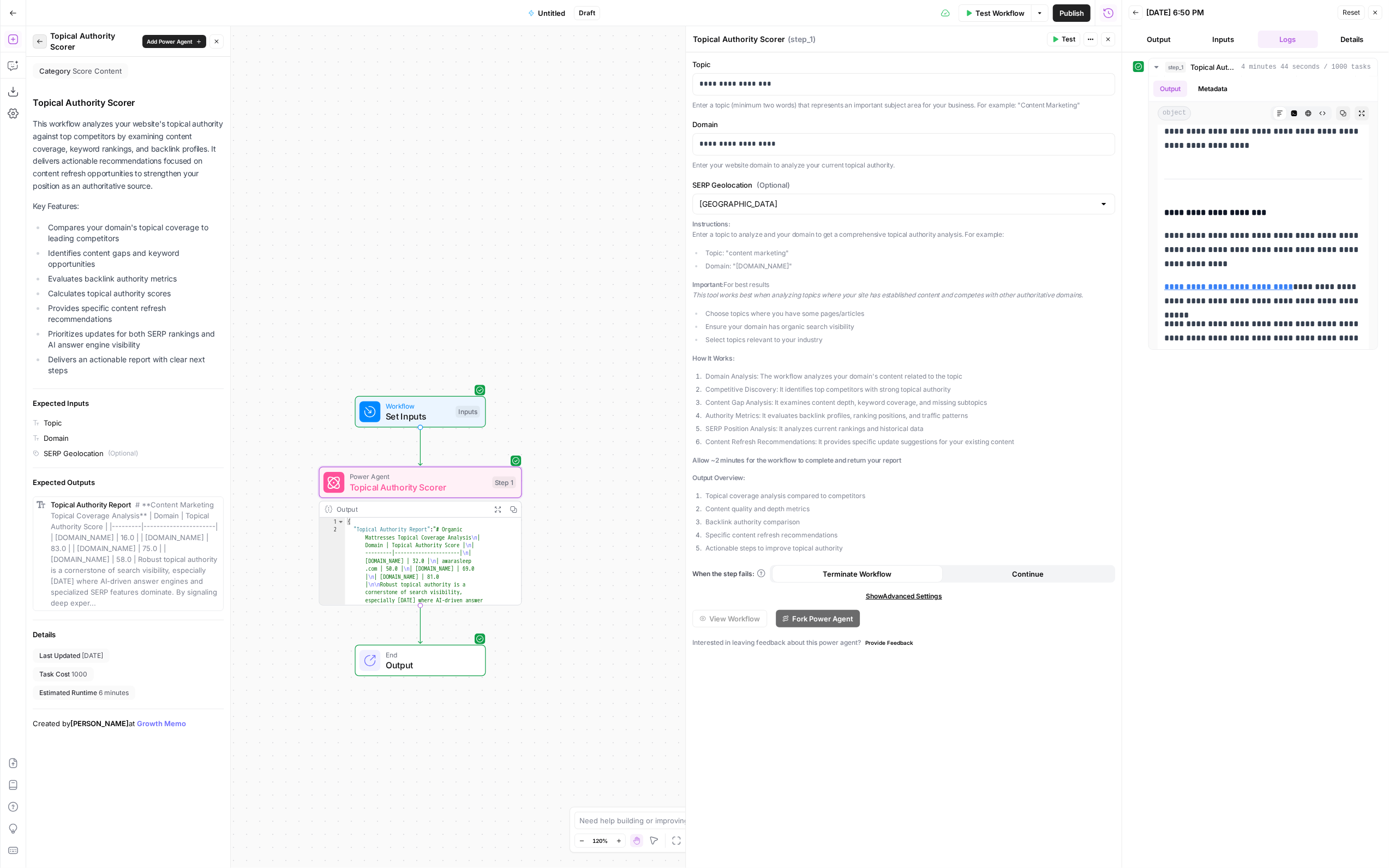 click on "Back" at bounding box center (40, 41) 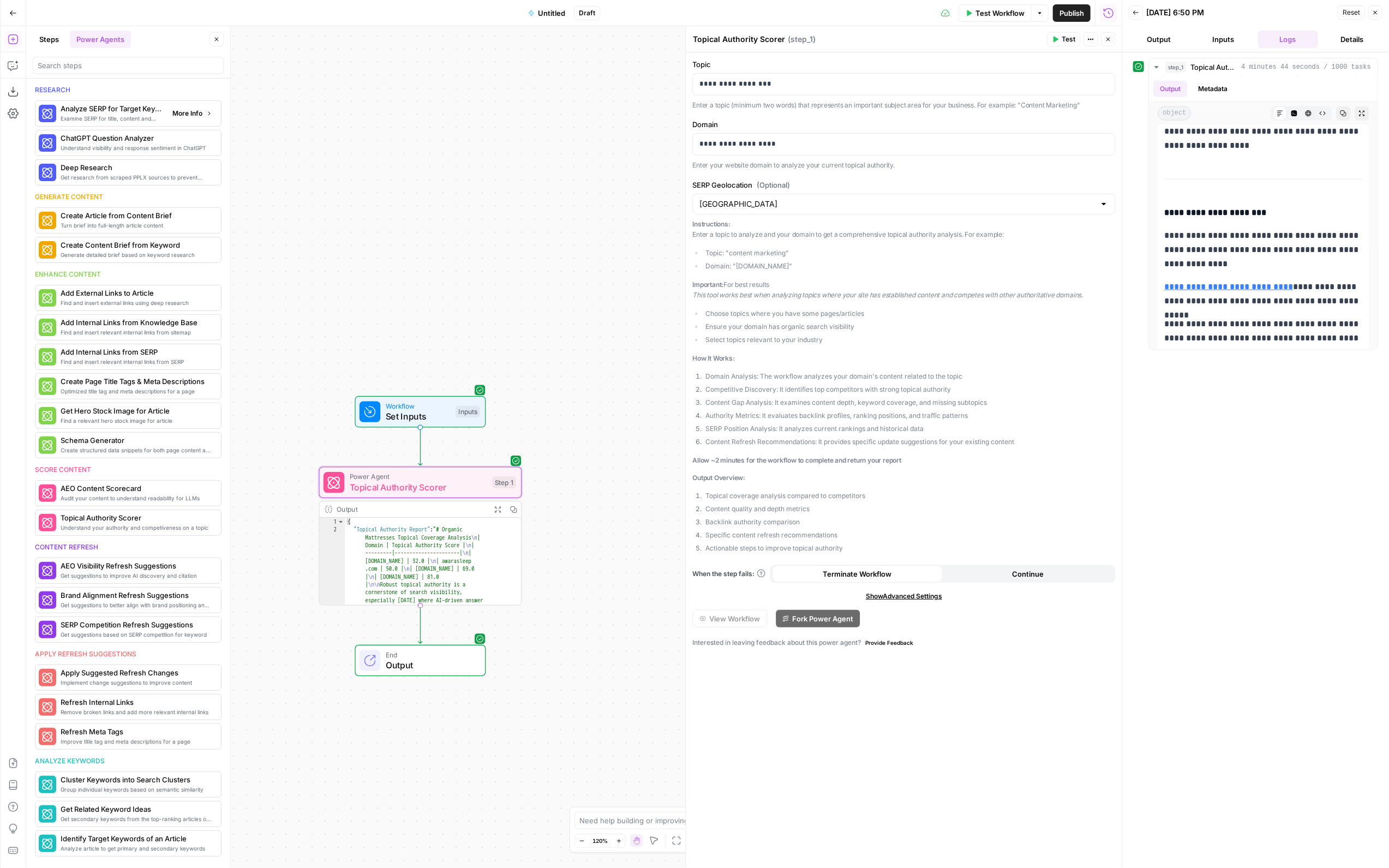 click on "Analyze SERP for Target Keyword" at bounding box center (112, 109) 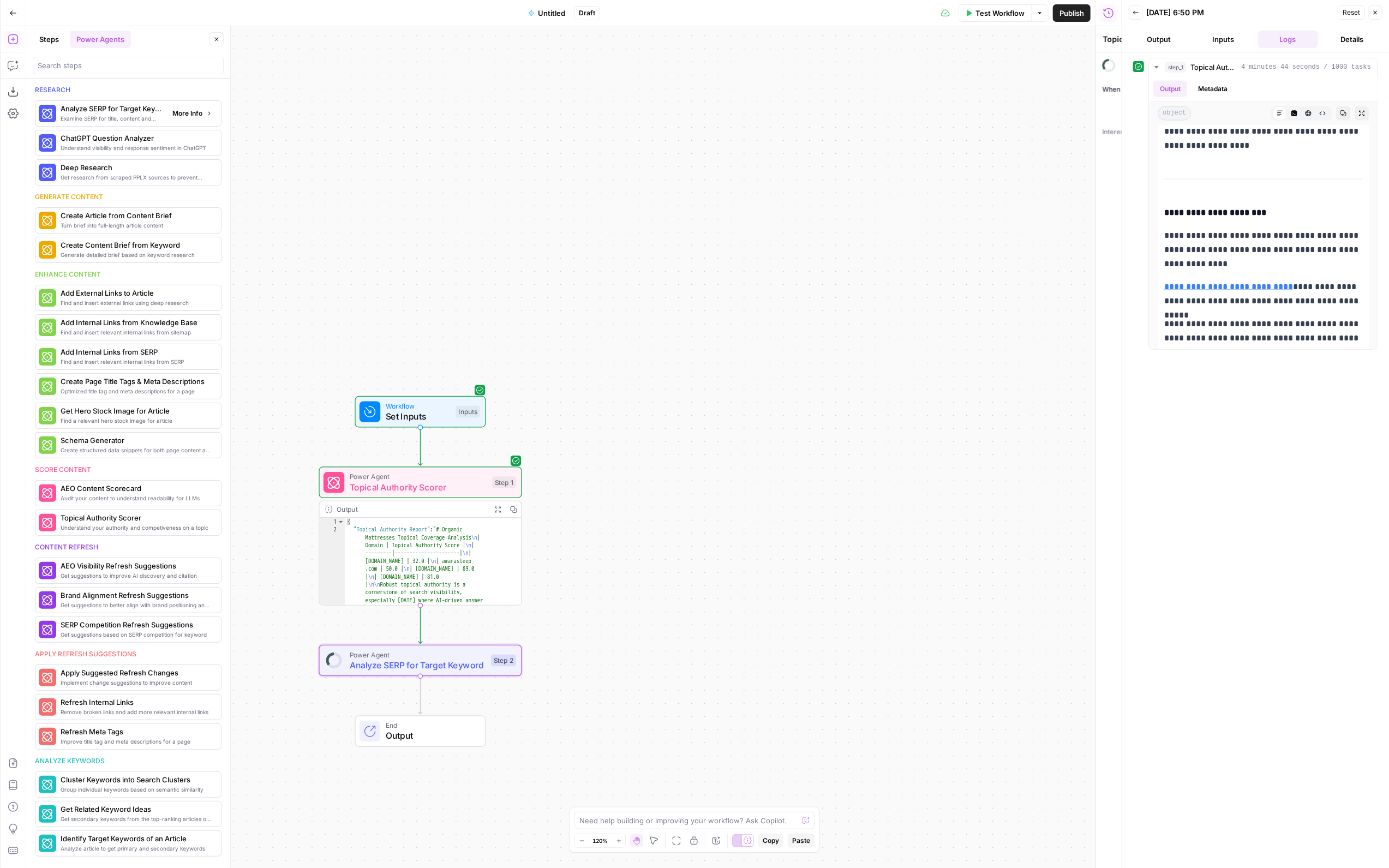type on "Analyze SERP for Target Keyword" 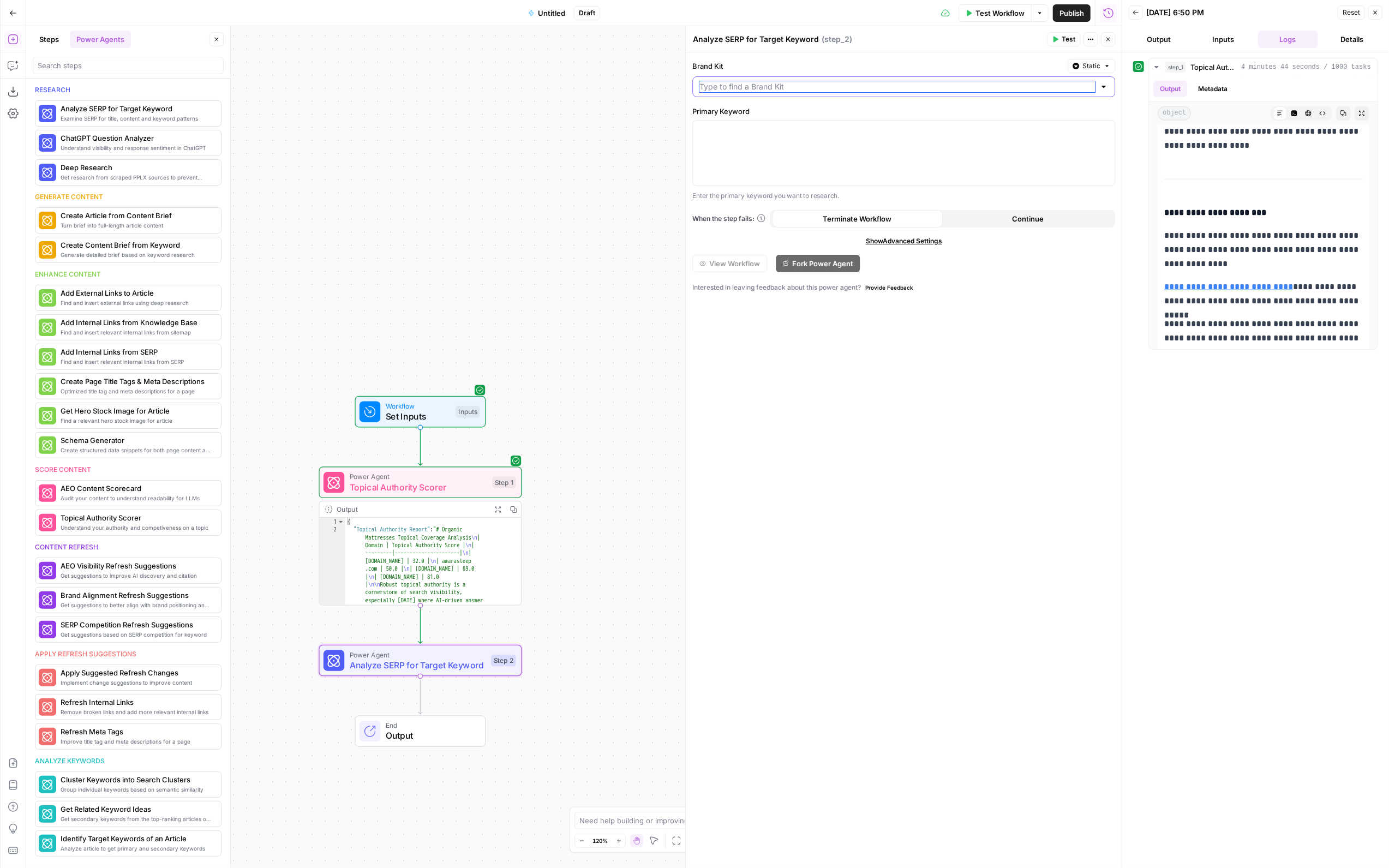 click on "Brand Kit" at bounding box center (897, 87) 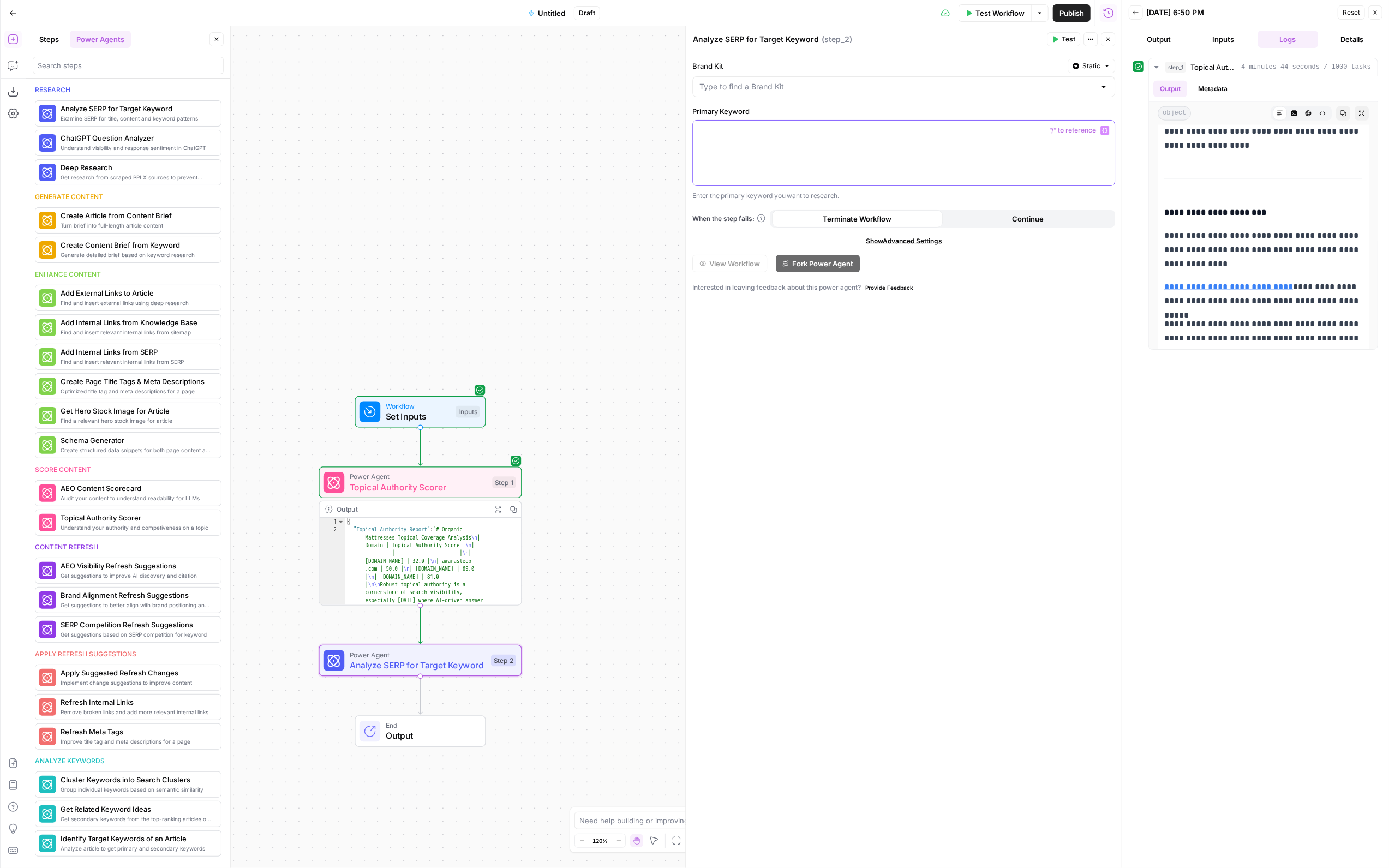 click at bounding box center (903, 153) 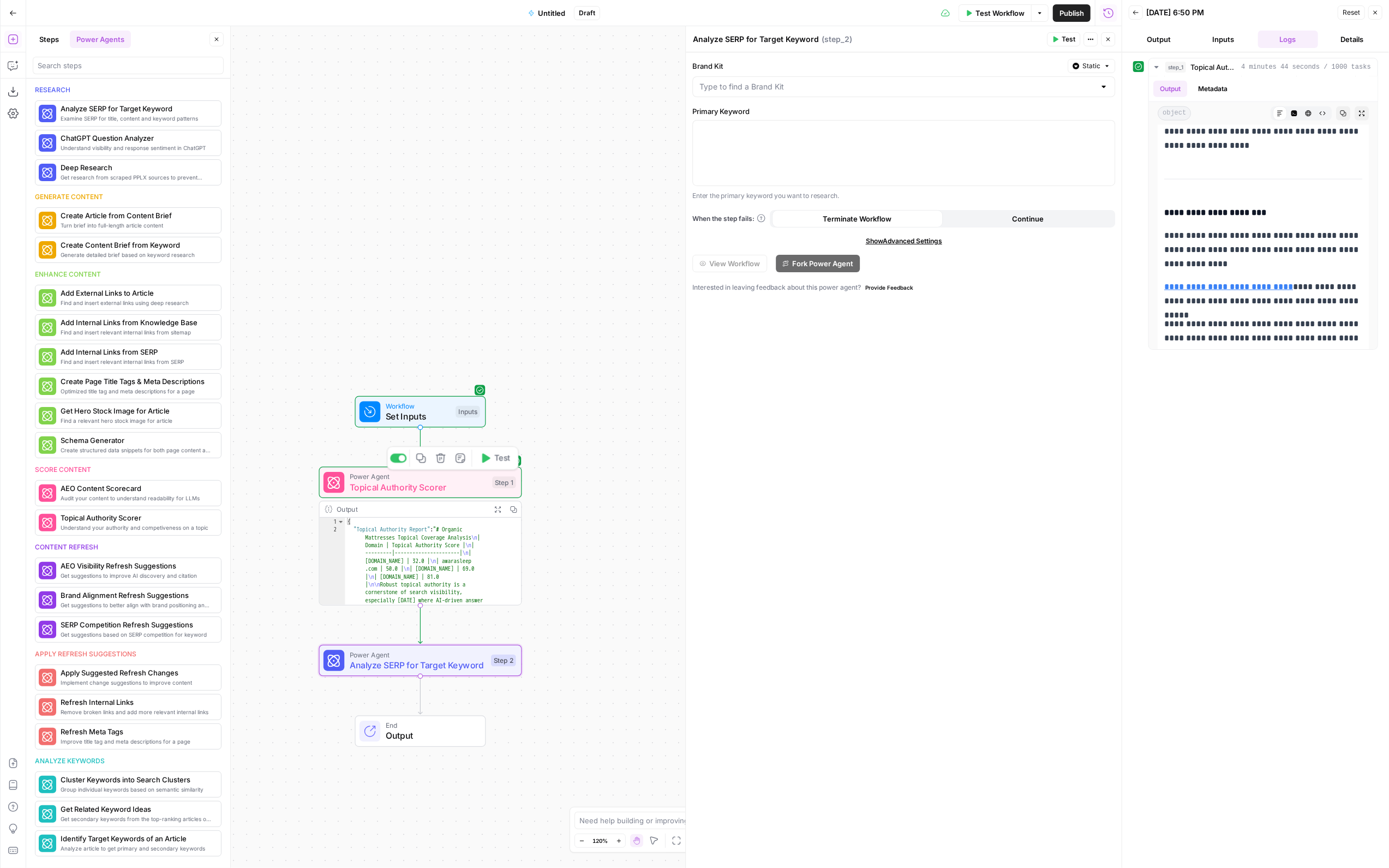 click on "Topical Authority Scorer" at bounding box center (418, 487) 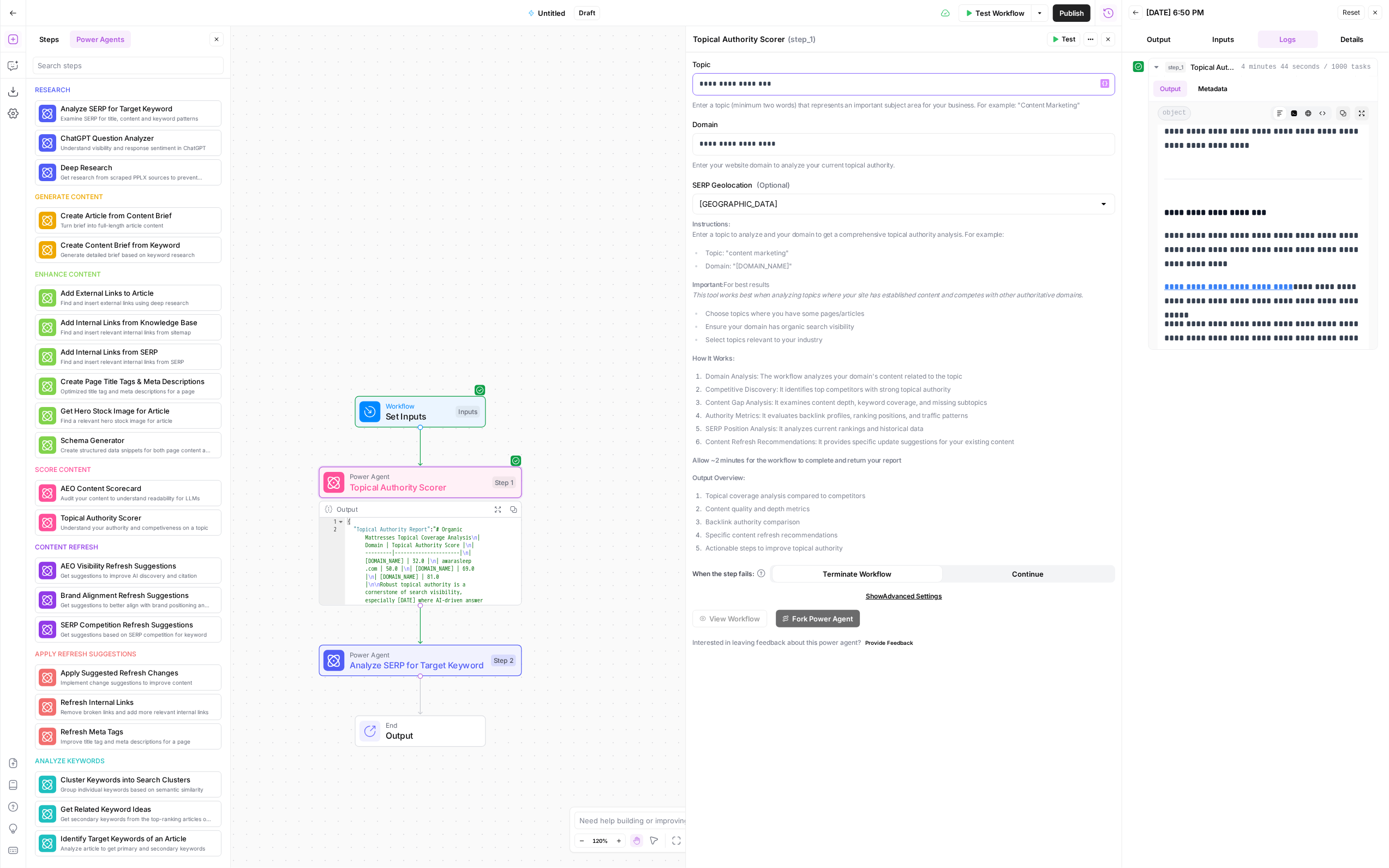 click on "**********" at bounding box center [904, 83] 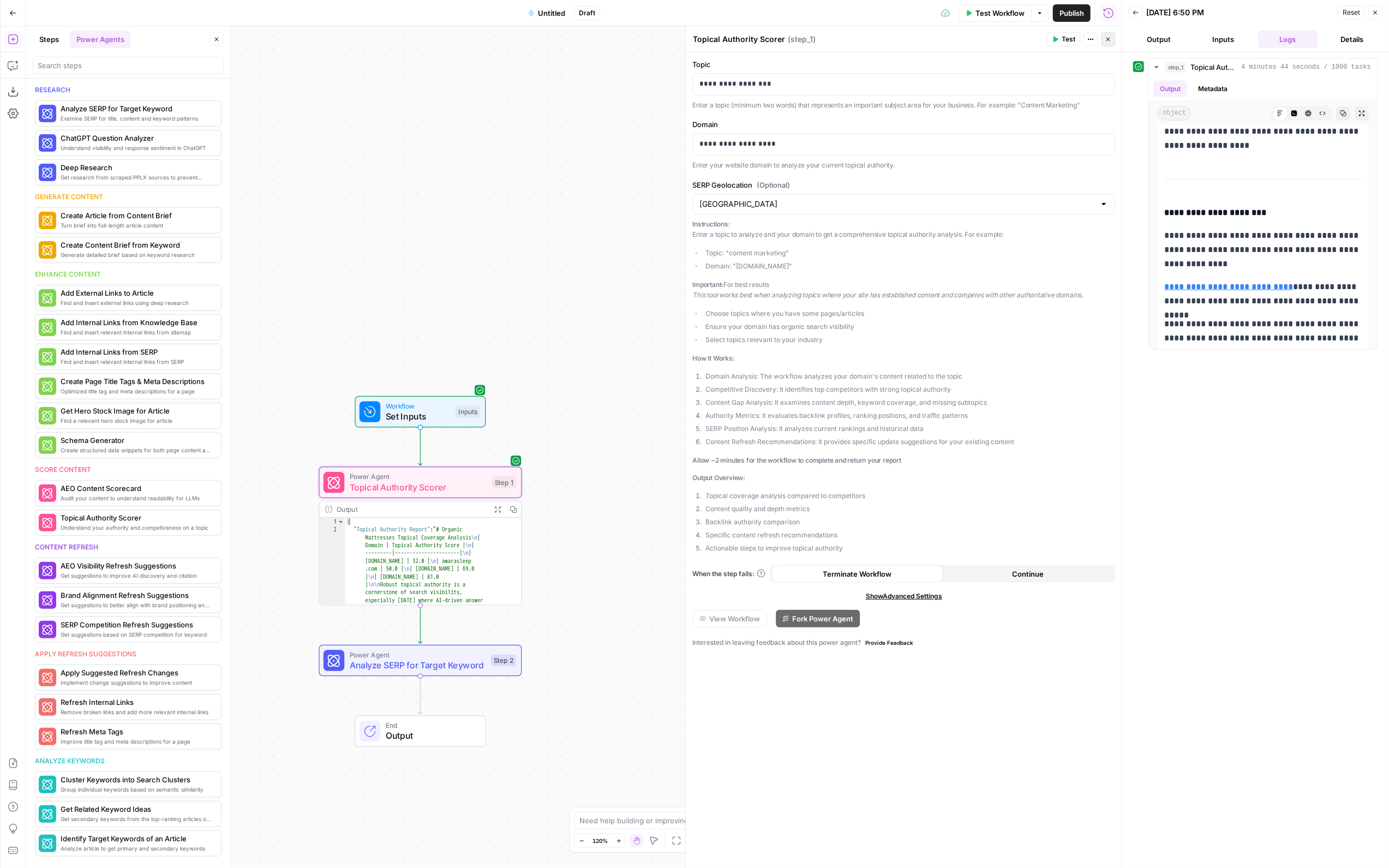 click on "Close" at bounding box center (1108, 39) 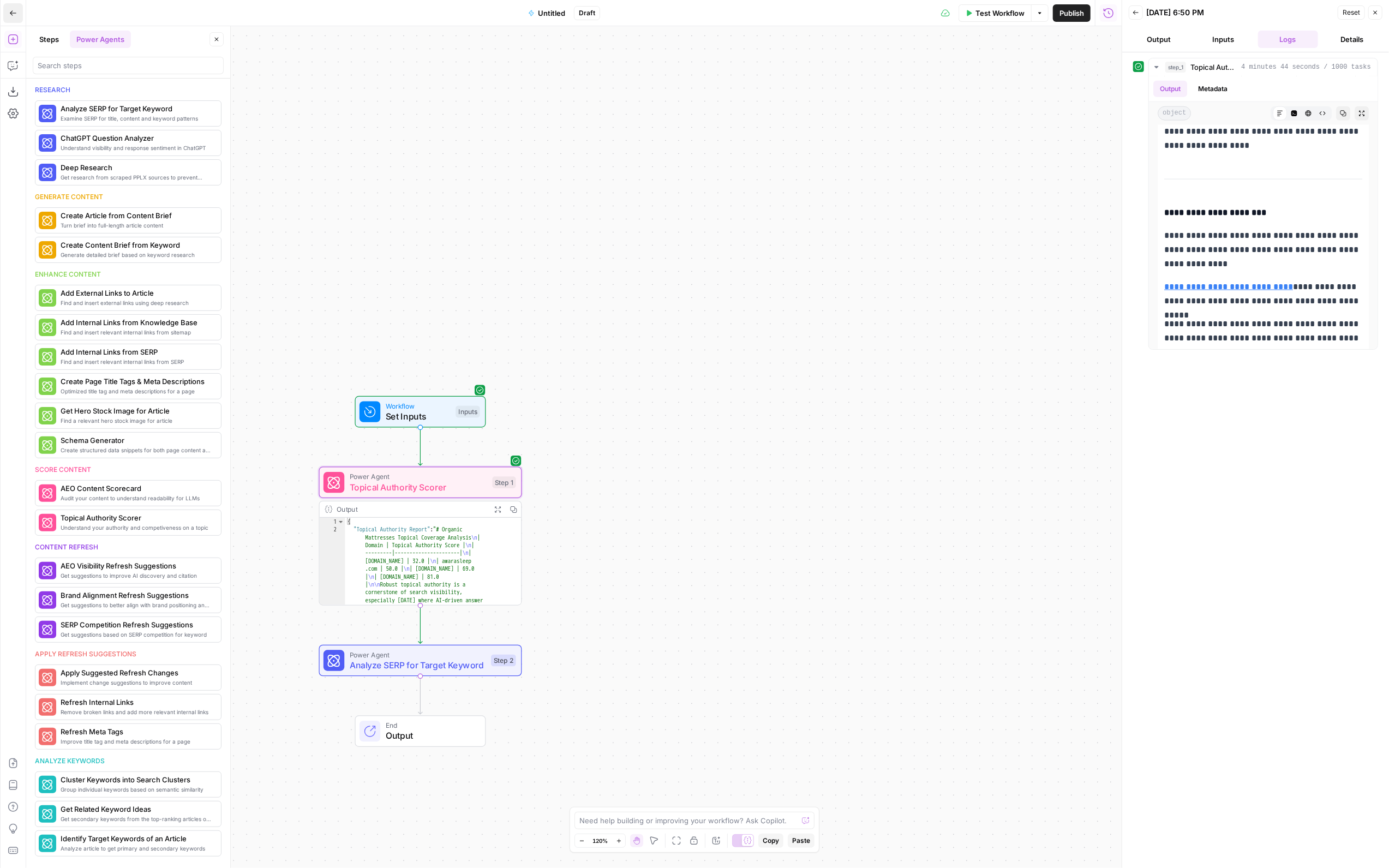 click on "Go Back" at bounding box center [13, 13] 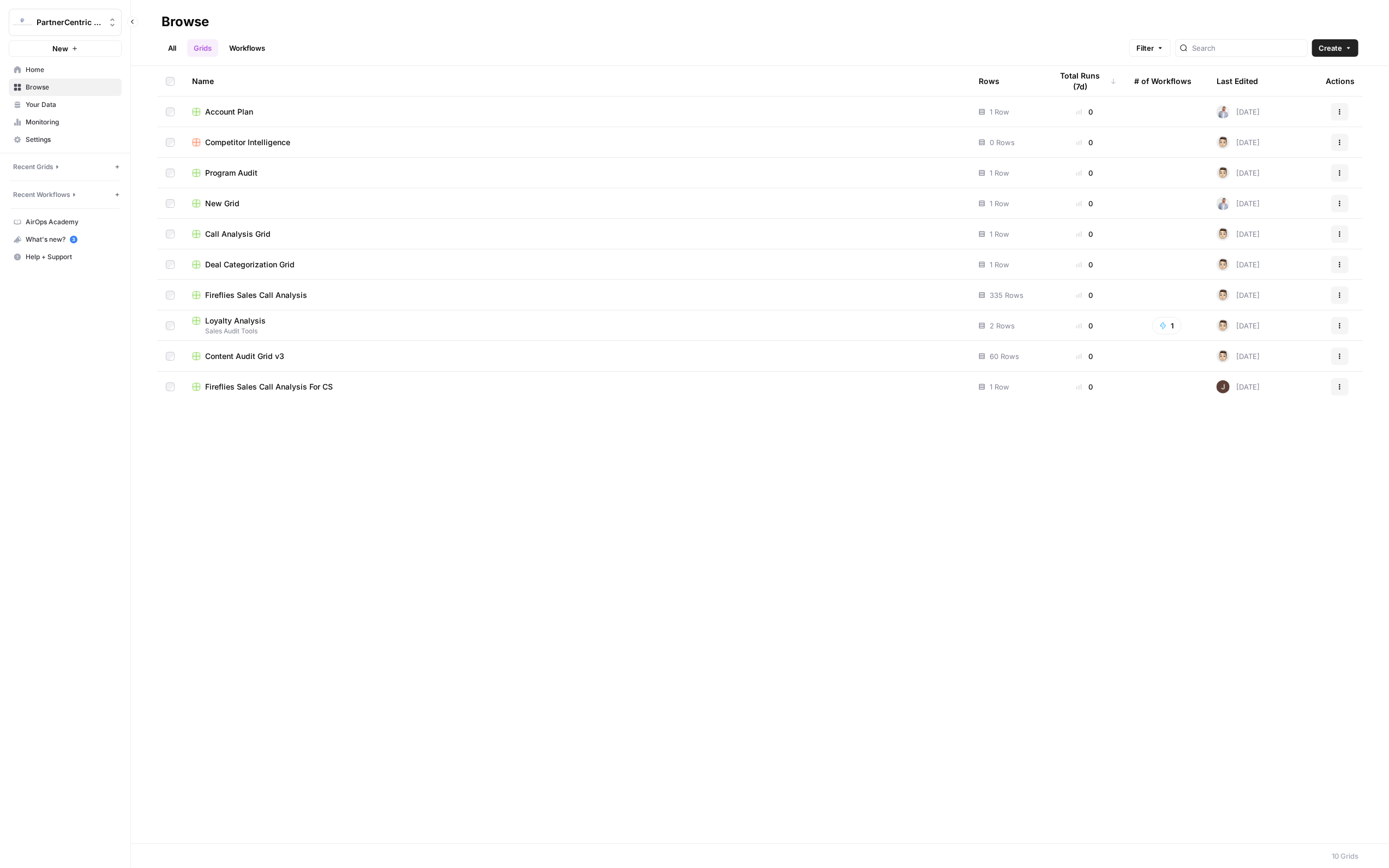 click on "Recent Workflows" at bounding box center [41, 195] 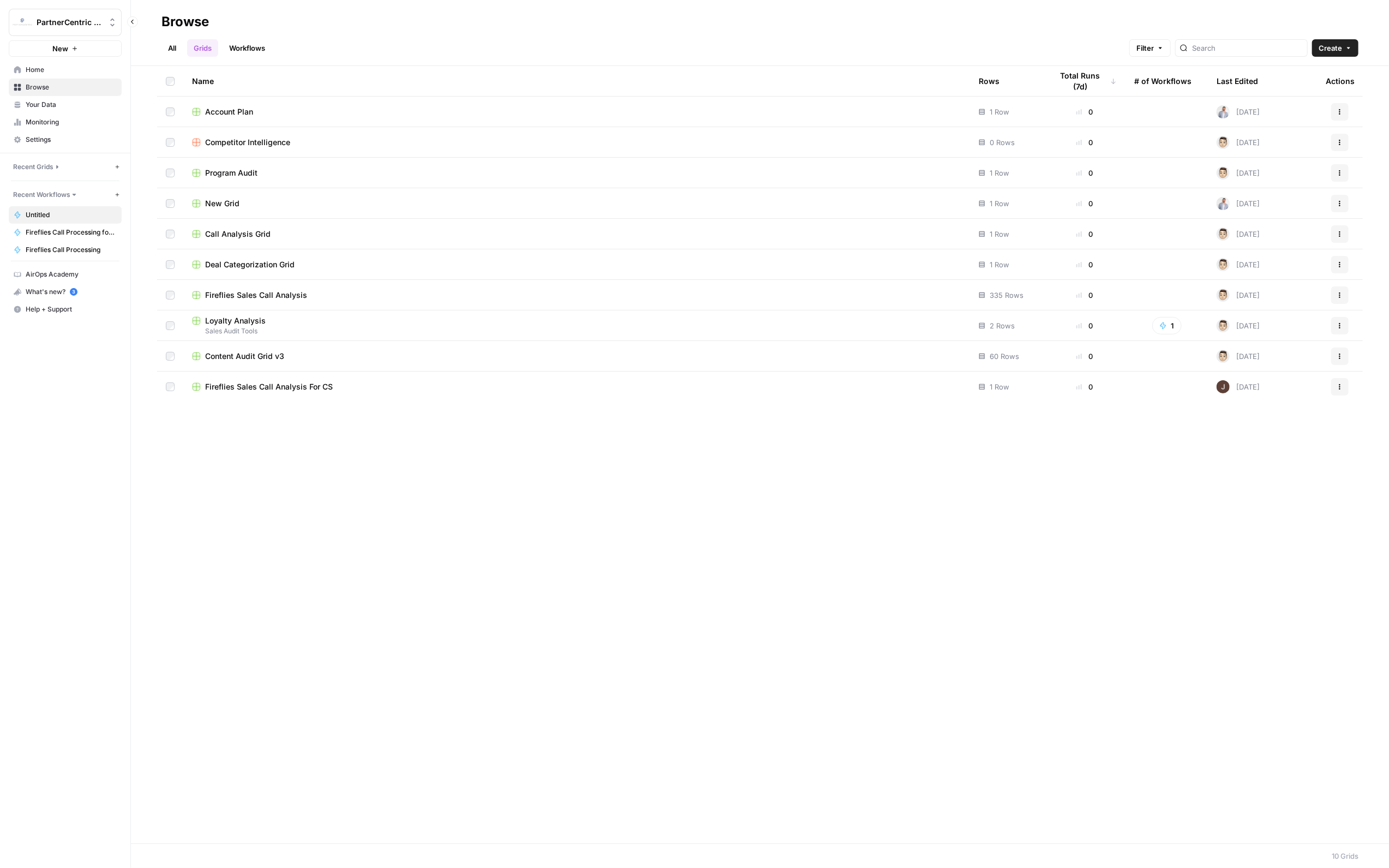 click on "Untitled" at bounding box center [65, 215] 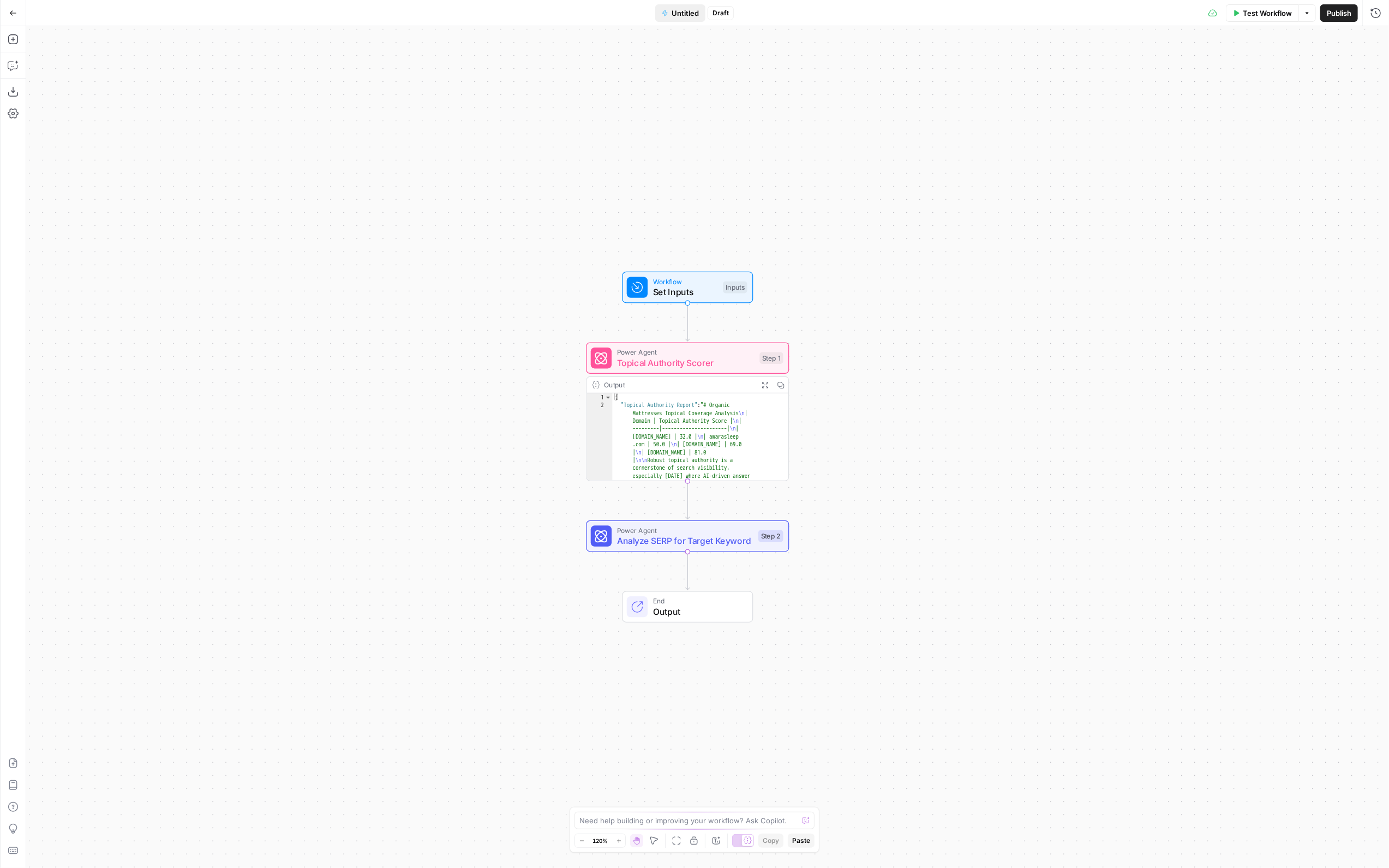 click on "Untitled" at bounding box center (685, 13) 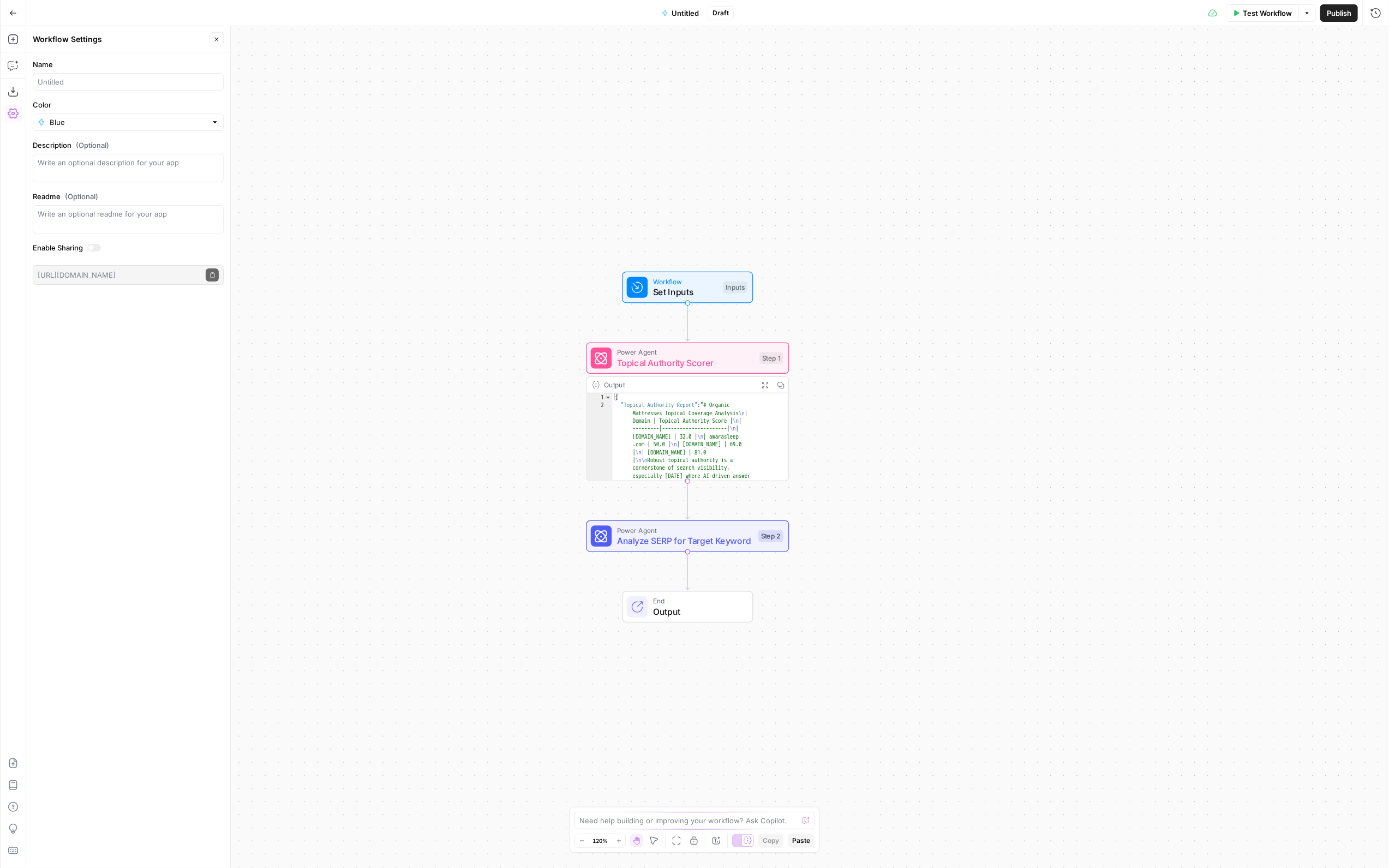 click on "Go Back Untitled Draft Test Workflow Options Publish Run History" at bounding box center [694, 13] 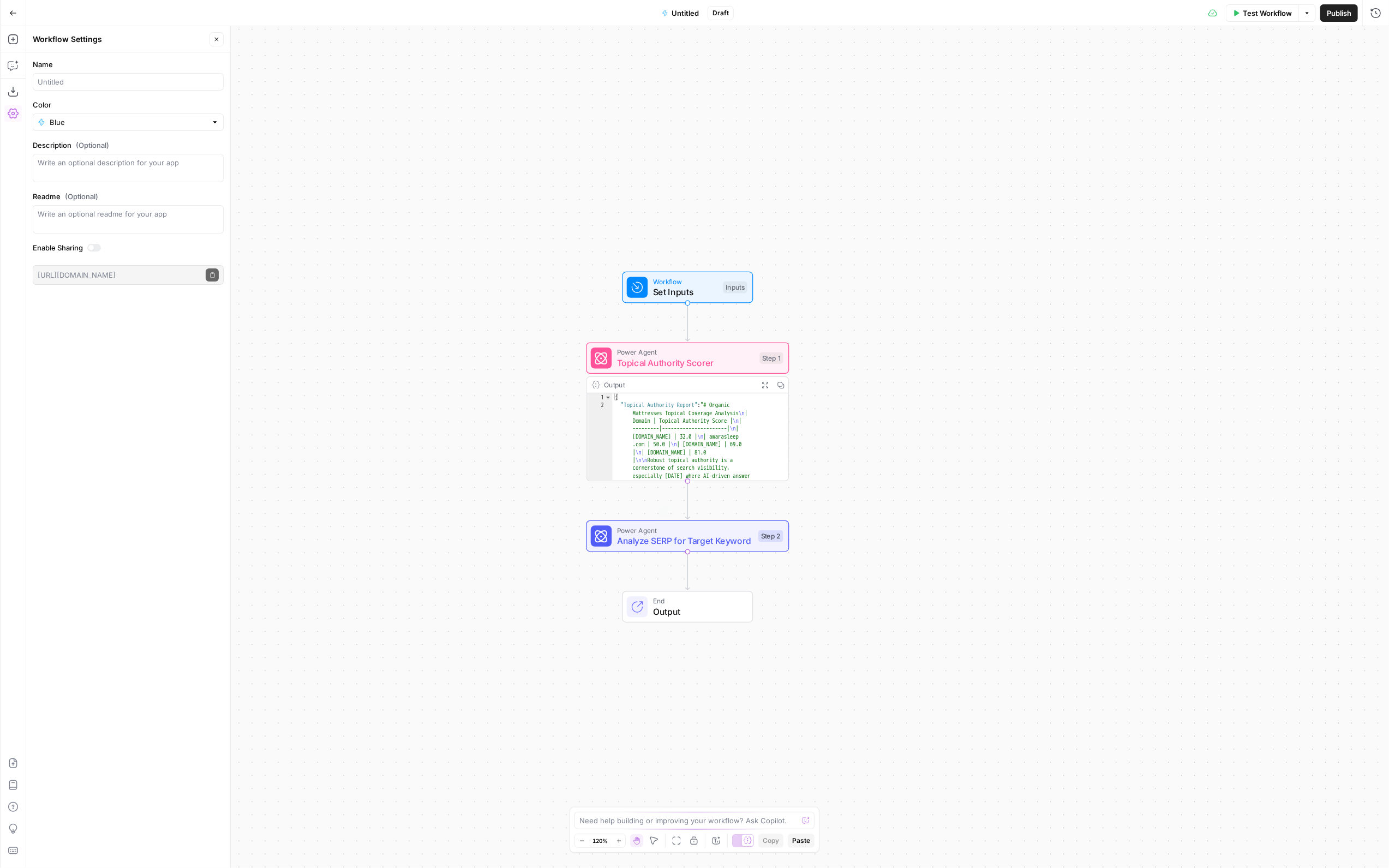 click on "Workflow Set Inputs Inputs Power Agent Topical Authority Scorer Step 1 Output Expand Output Copy 1 2 {    "Topical Authority Report" :  "# Organic         Mattresses Topical Coverage Analysis \n |         Domain | Topical Authority Score | \n |        ---------|----------------------| \n |         spindlemattress.com | 32.0 | \n | awarasleep        .com | 50.0 | \n | naturepedic.com | 69.0         | \n | avocadogreenmattress.com | 81.0         | \n\n Robust topical authority is a         cornerstone of search visibility,         especially today where AI-driven answer         engines and specialized SERP features         dominate. By signaling deep expertise on a         given topic—rather than chasing one-off         keywords—you increase your chances of         securing prime positions on search engine         results pages (SERPs) and being cited by         Answer Engines. \n\n As these models evolve,  ). \n" at bounding box center (708, 447) 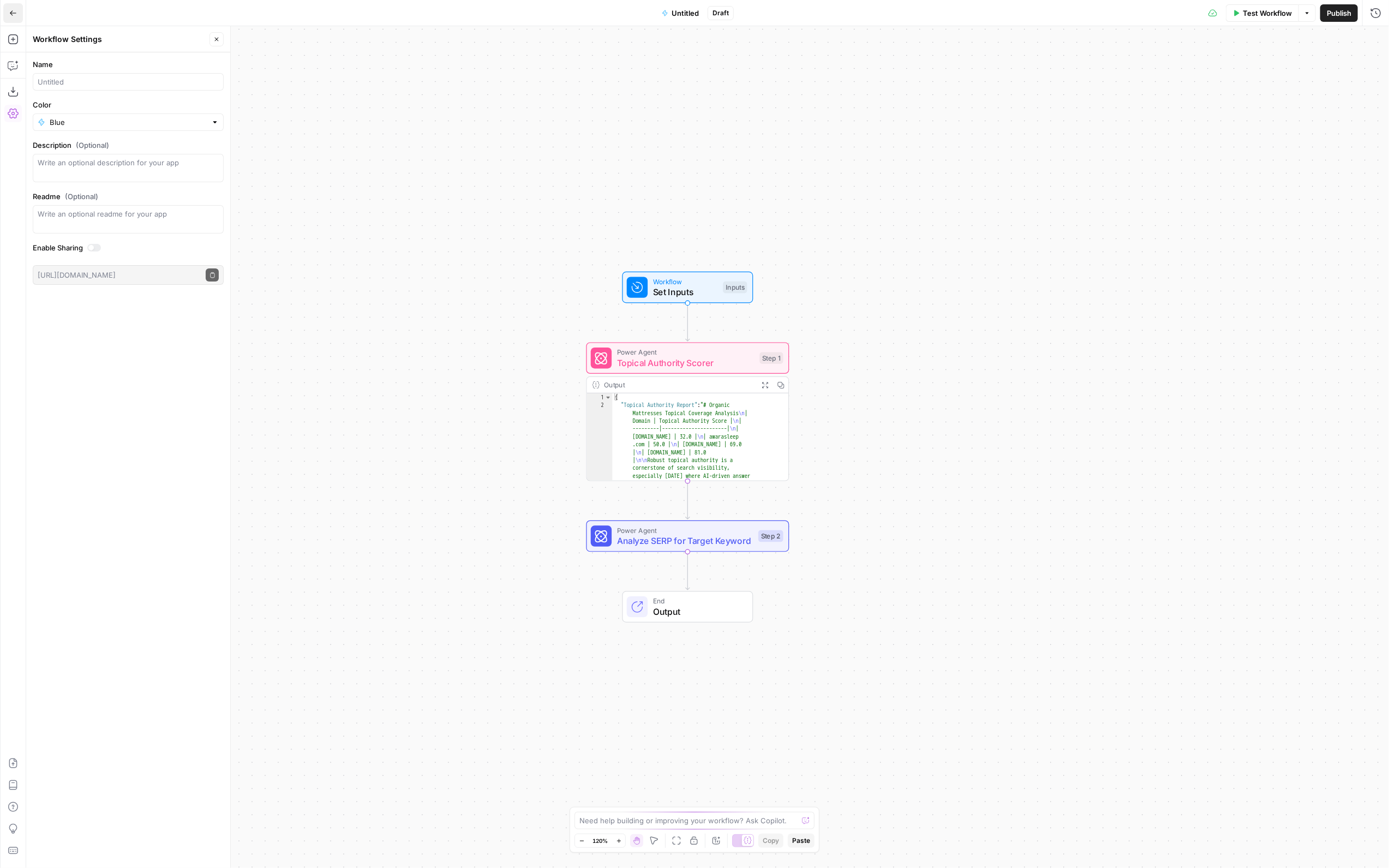 click on "Go Back" at bounding box center (13, 13) 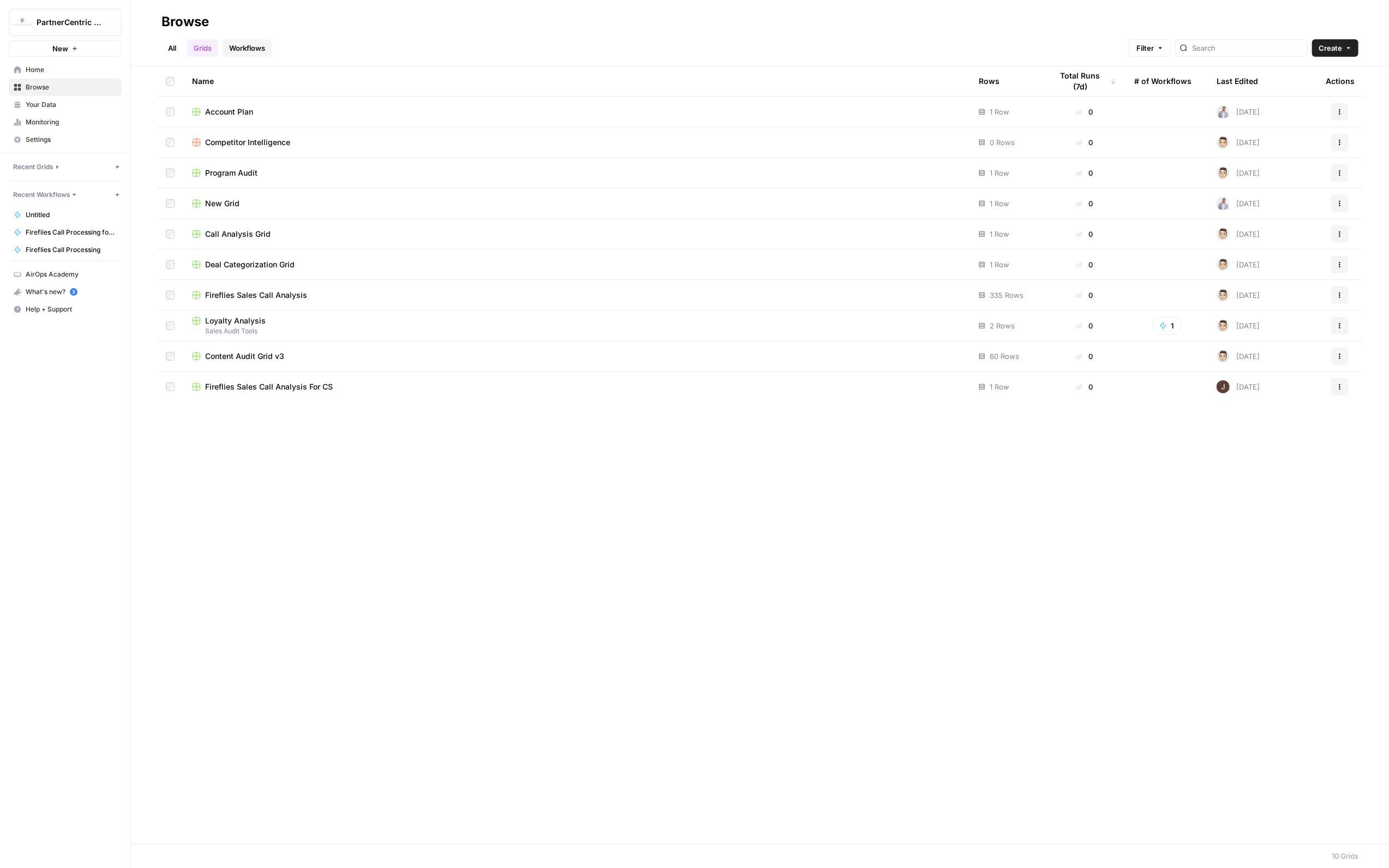 click on "Workflows" at bounding box center (247, 48) 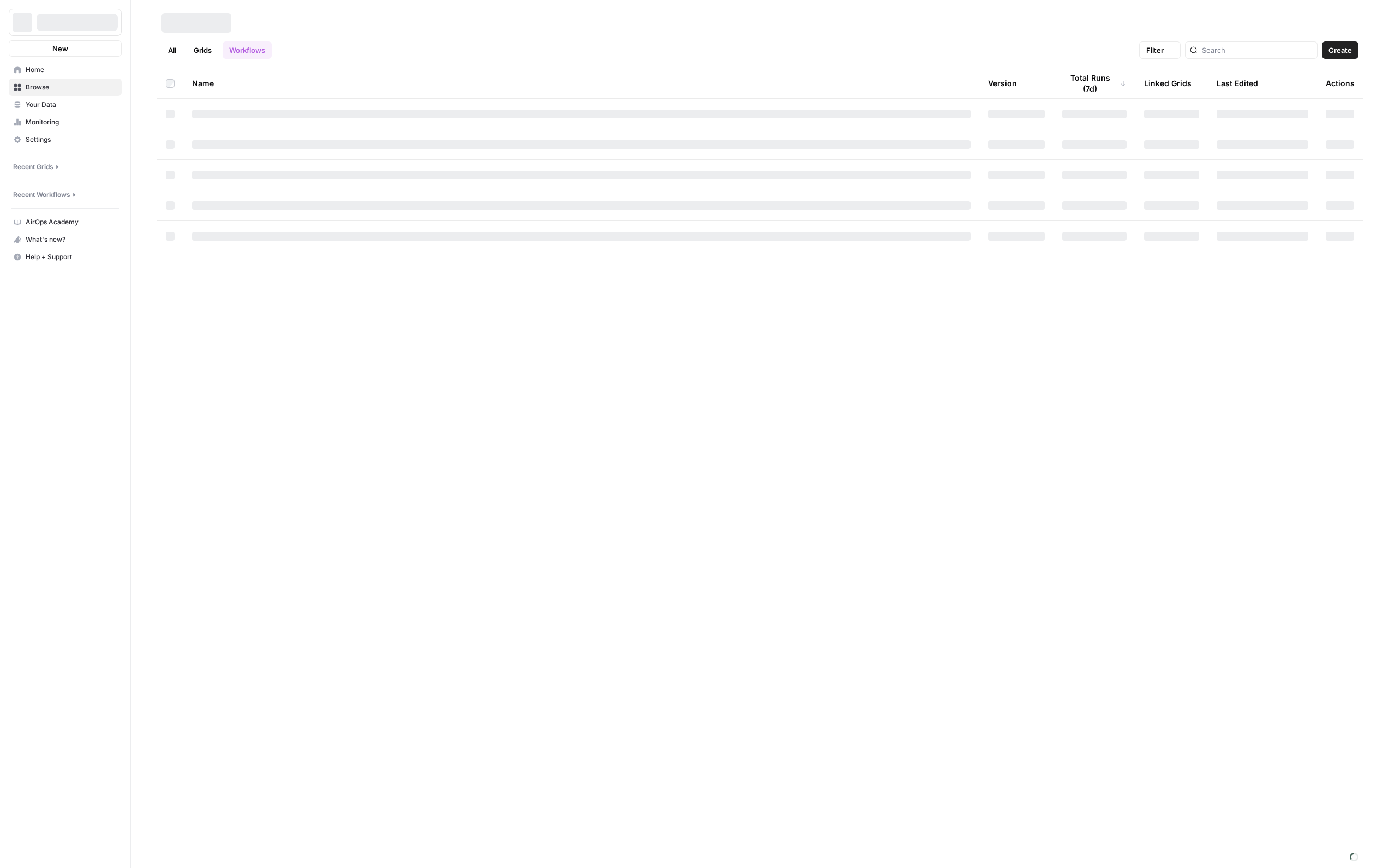 scroll, scrollTop: 0, scrollLeft: 0, axis: both 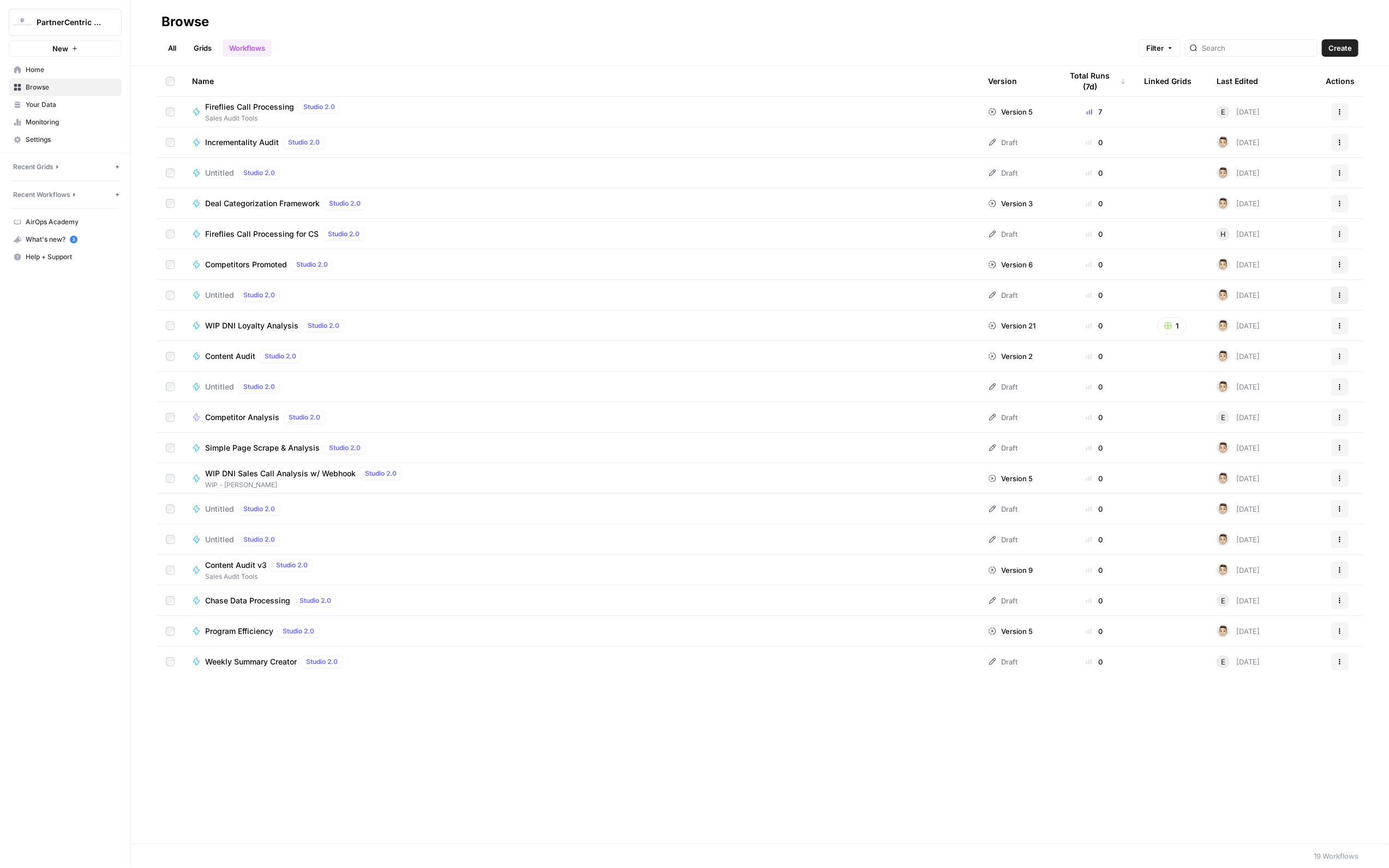 click on "Actions" at bounding box center (1340, 295) 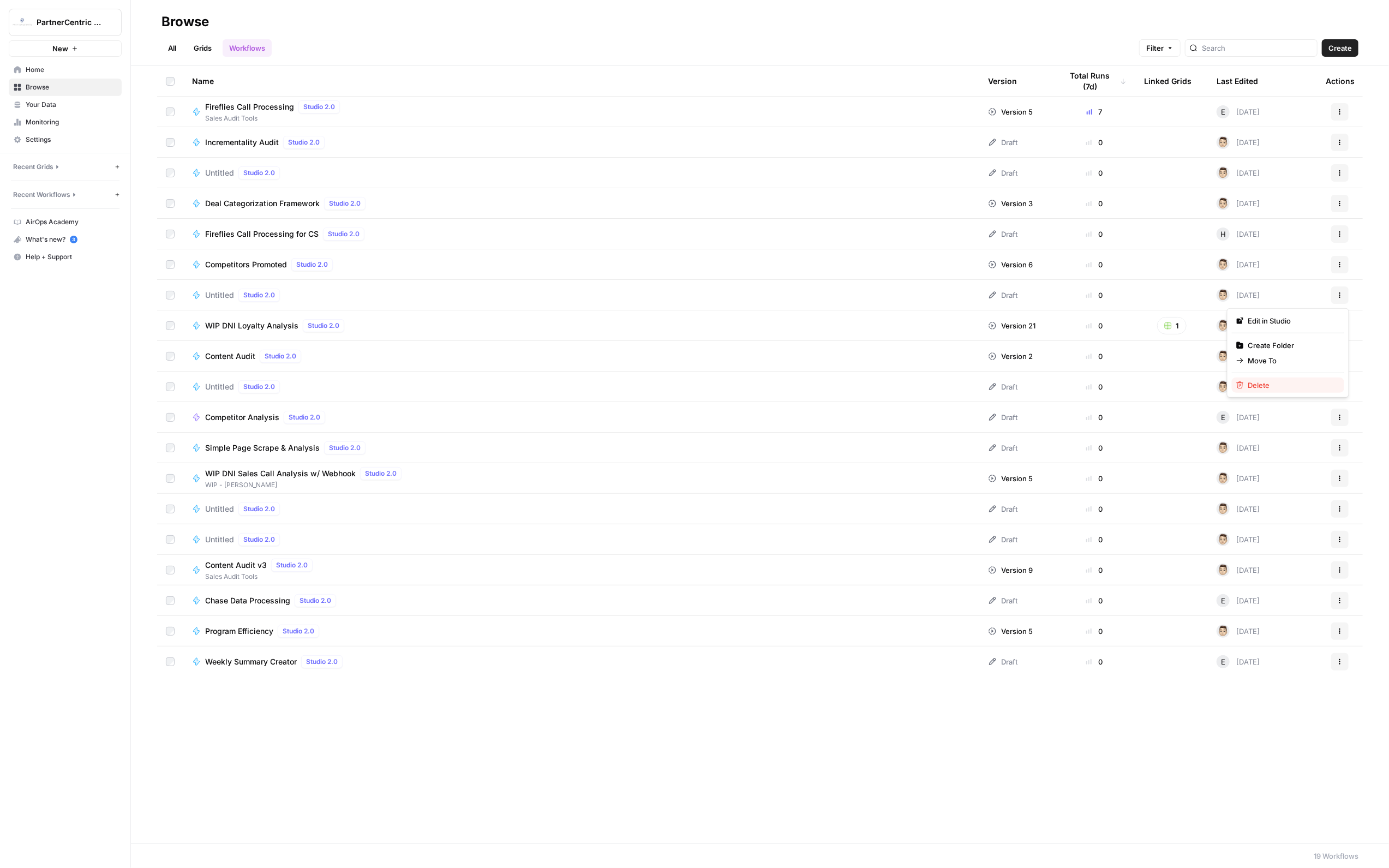 click on "Delete" at bounding box center [1288, 385] 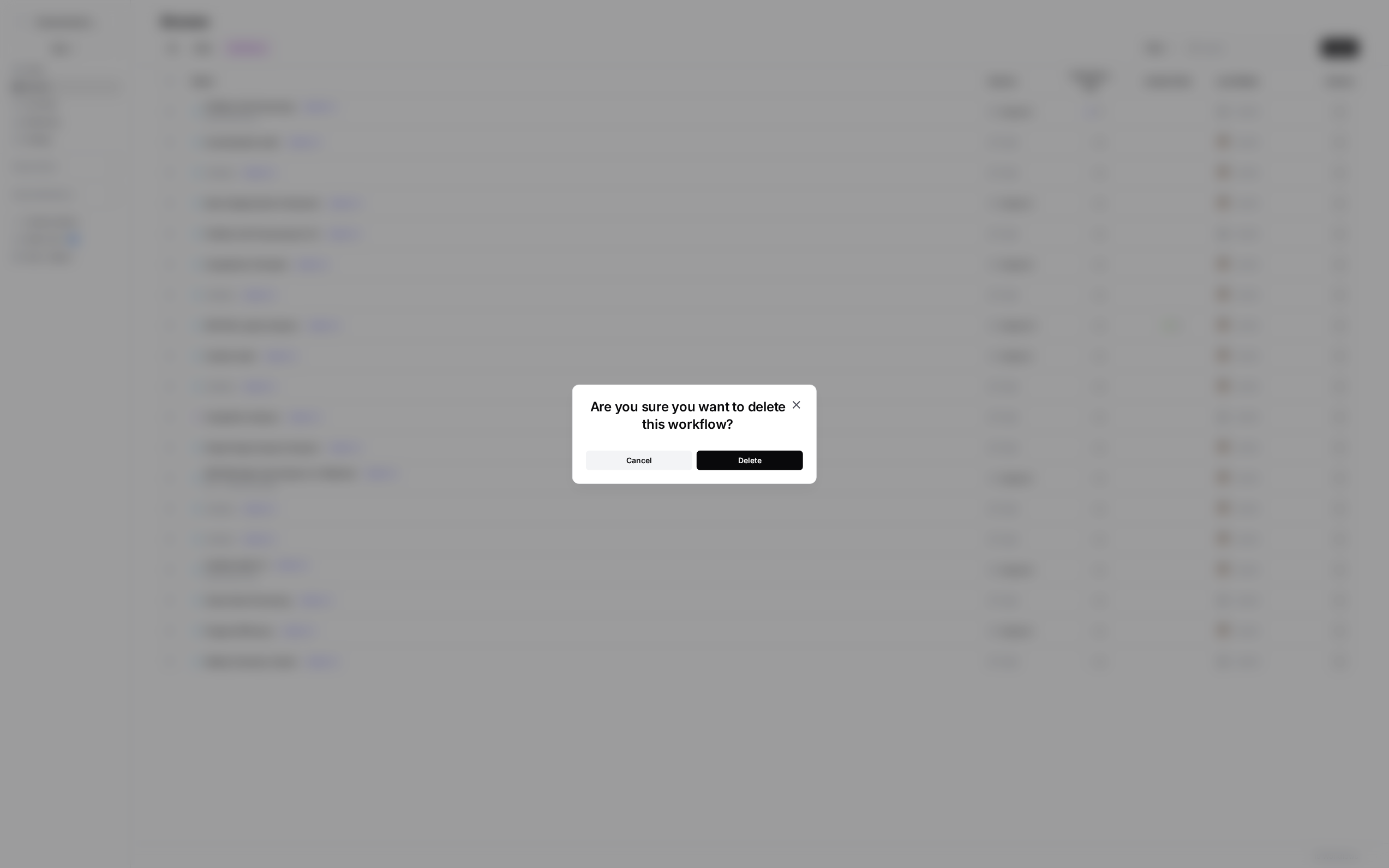 click on "Are you sure you want to delete this workflow? Cancel Delete" at bounding box center [694, 434] 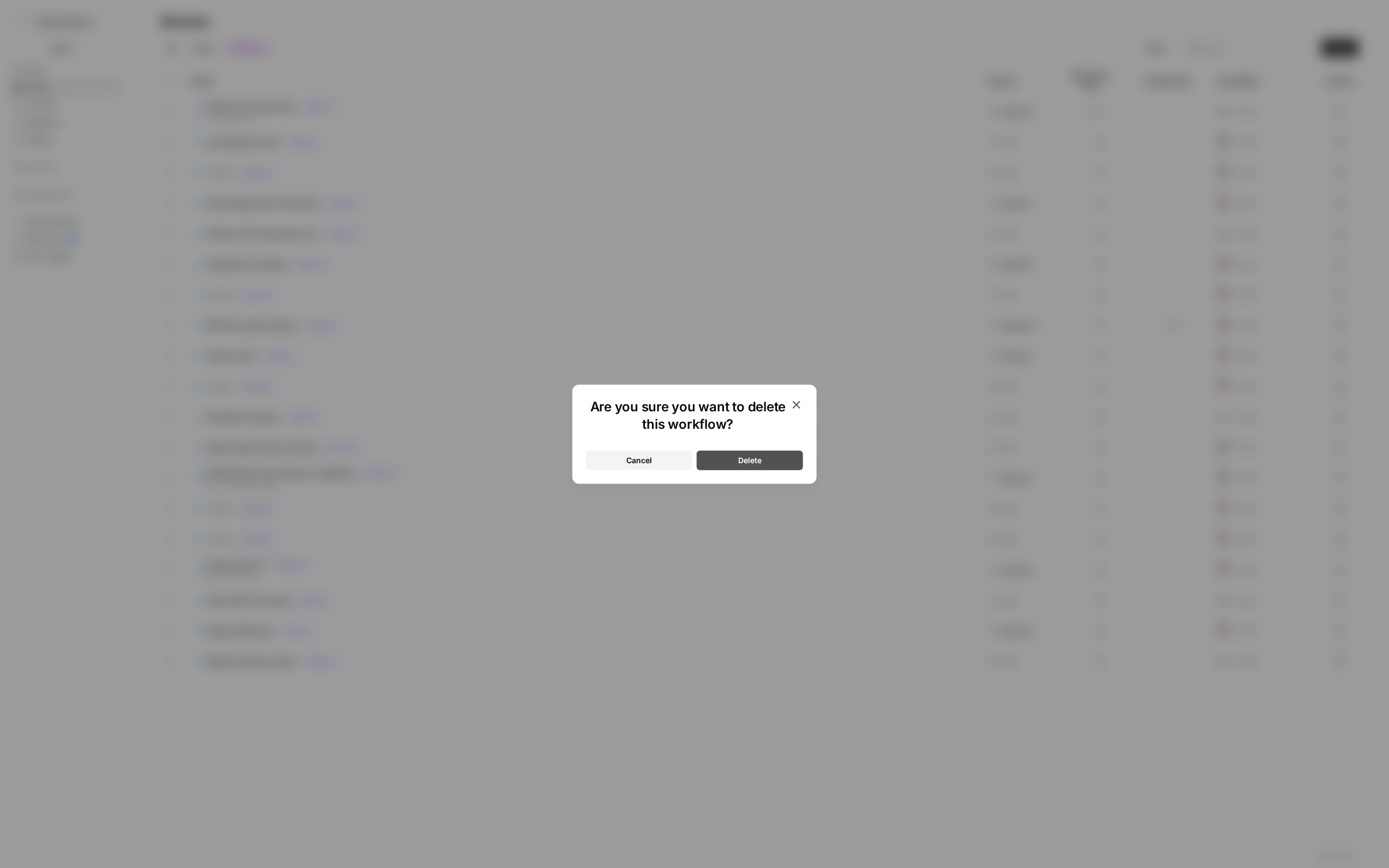 click on "Delete" at bounding box center (750, 460) 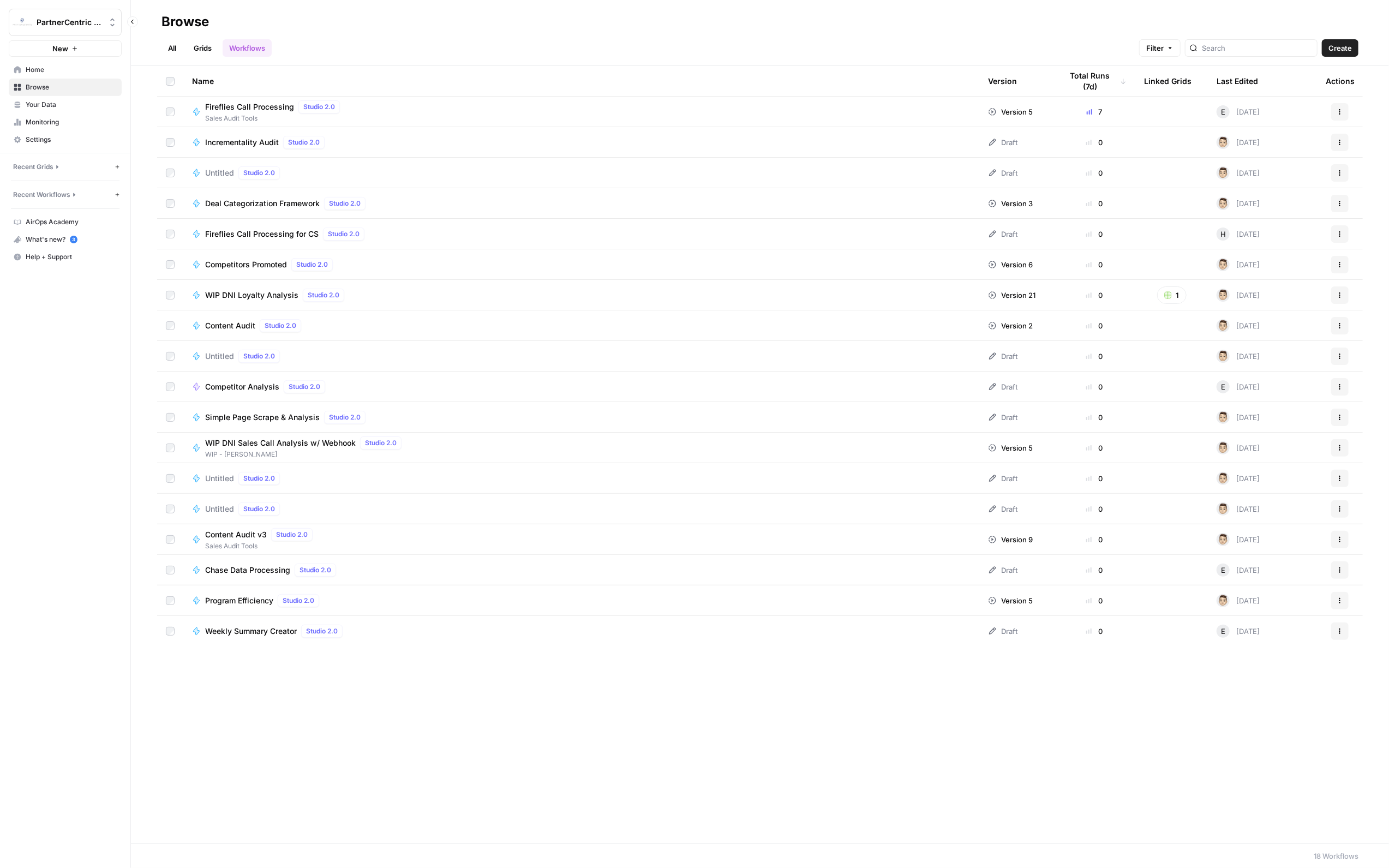 click 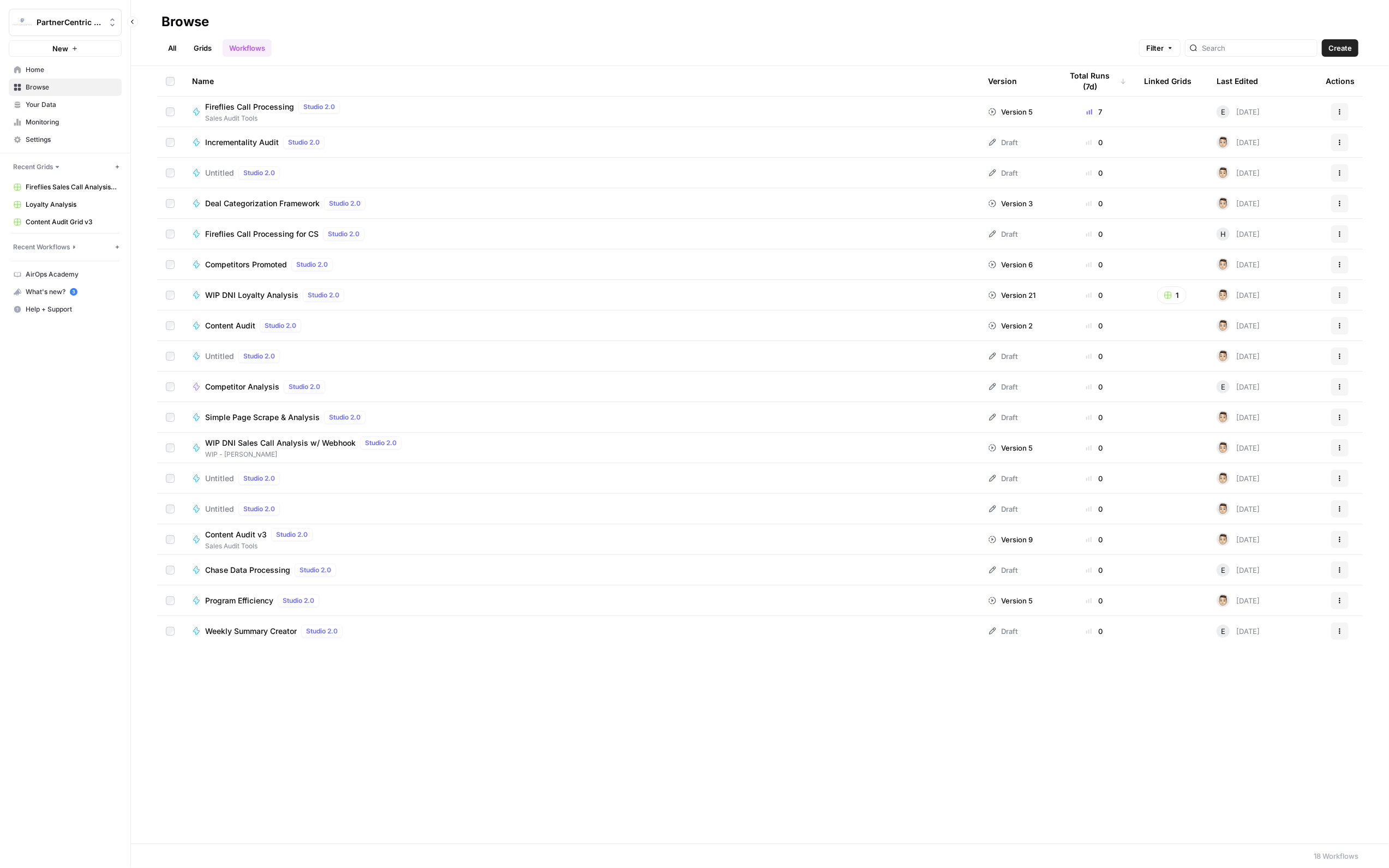 click on "Recent Workflows" at bounding box center [41, 247] 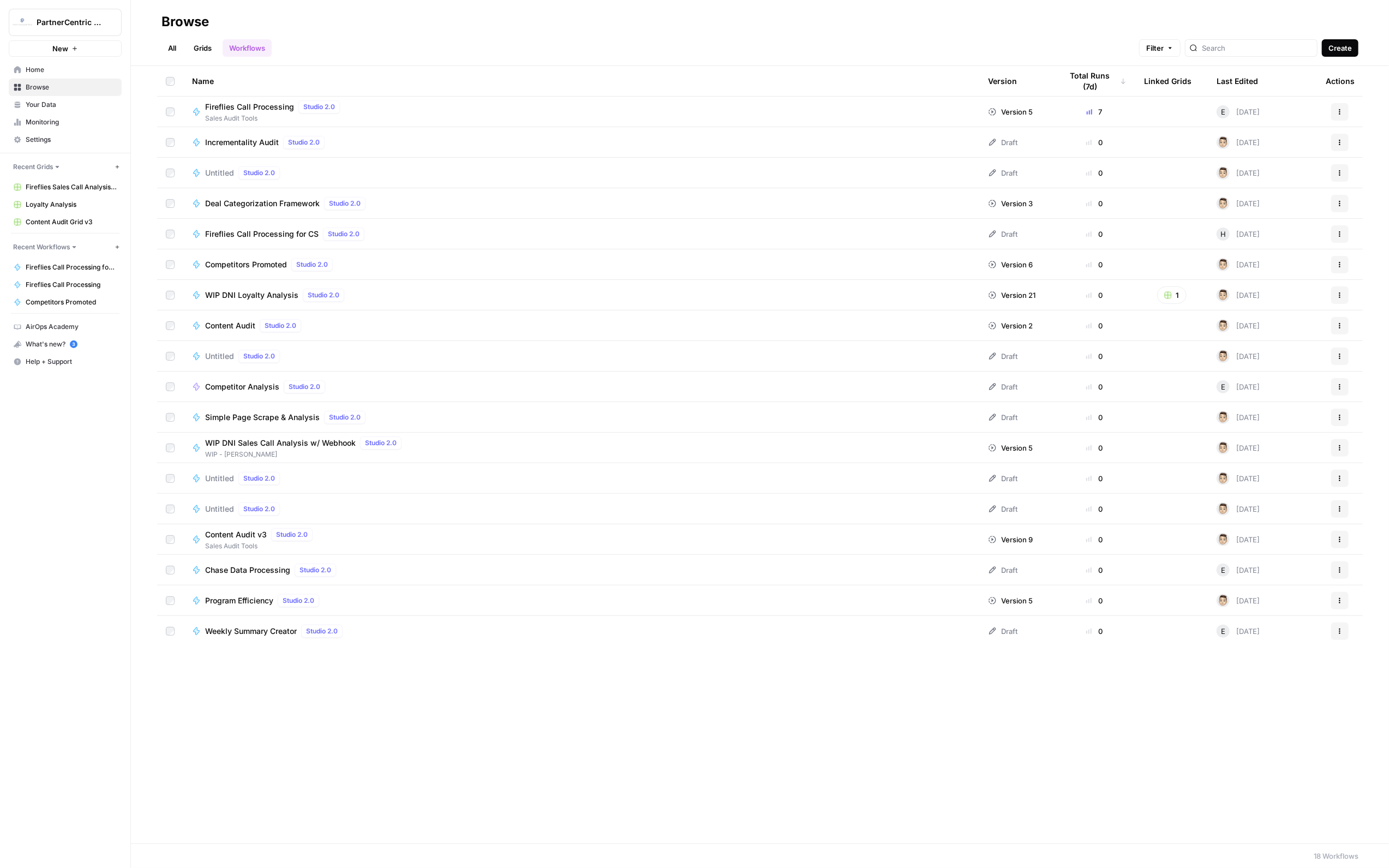 click on "Create" at bounding box center [1340, 48] 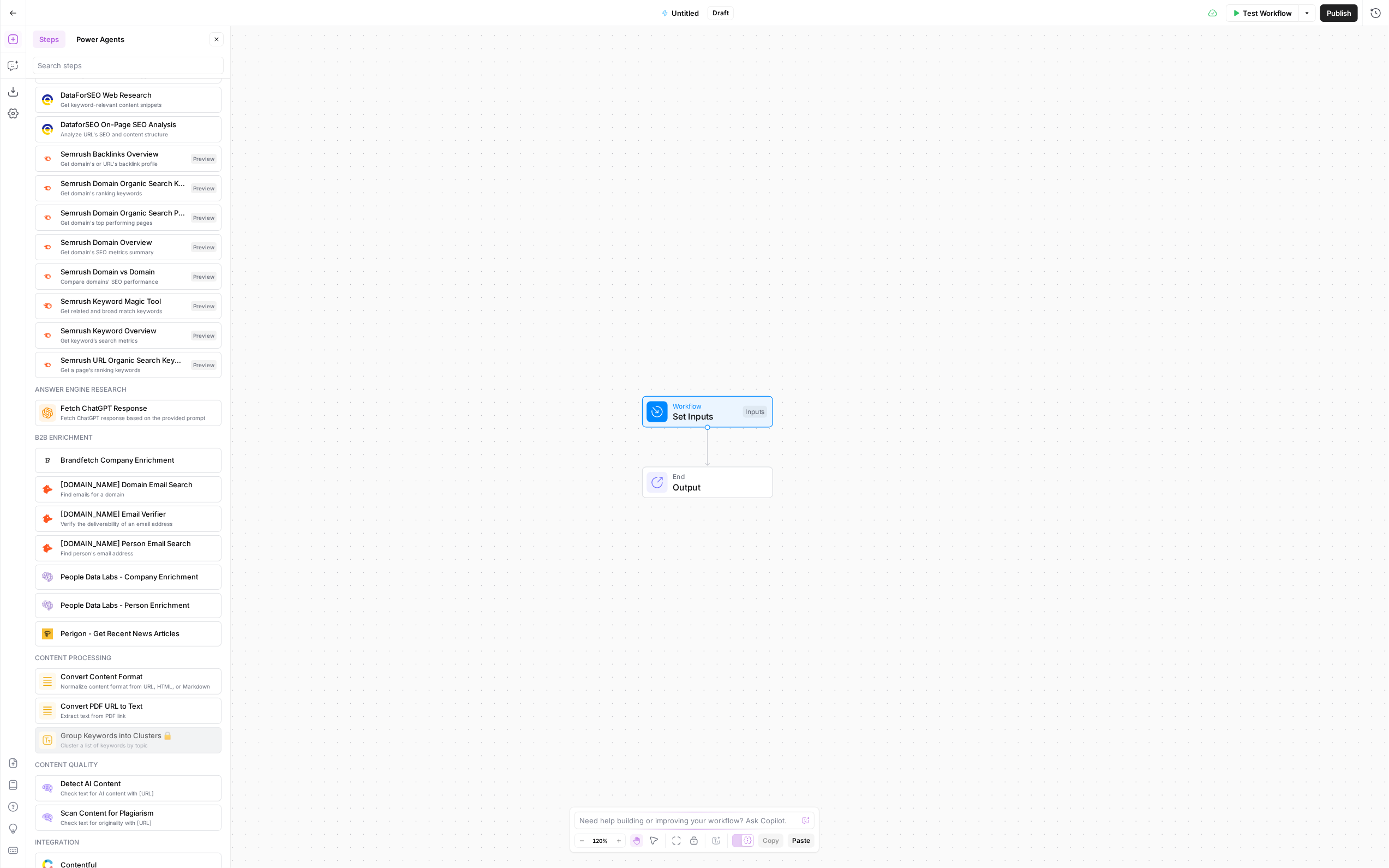scroll, scrollTop: 1543, scrollLeft: 0, axis: vertical 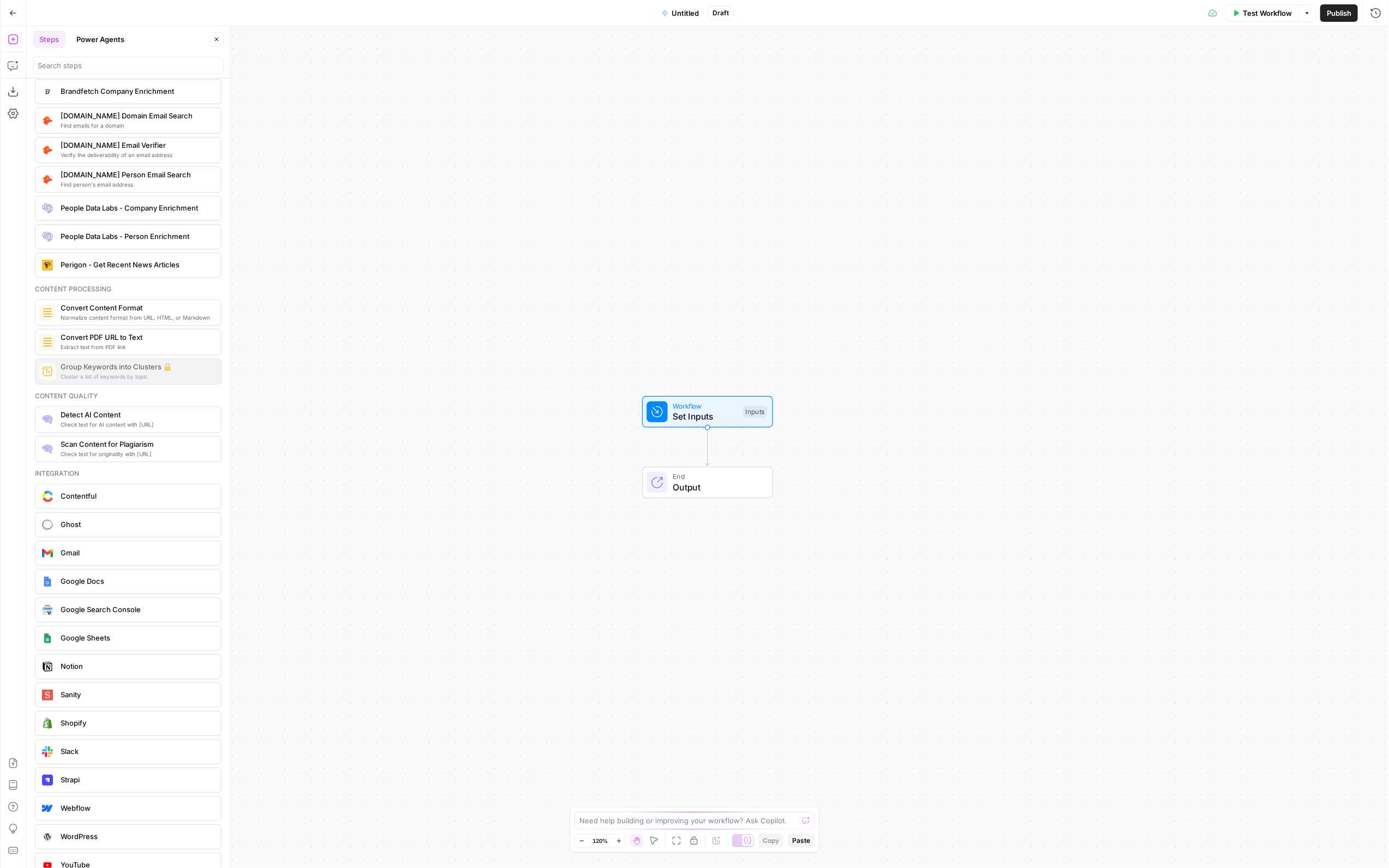 click on "Ghost" at bounding box center [136, 524] 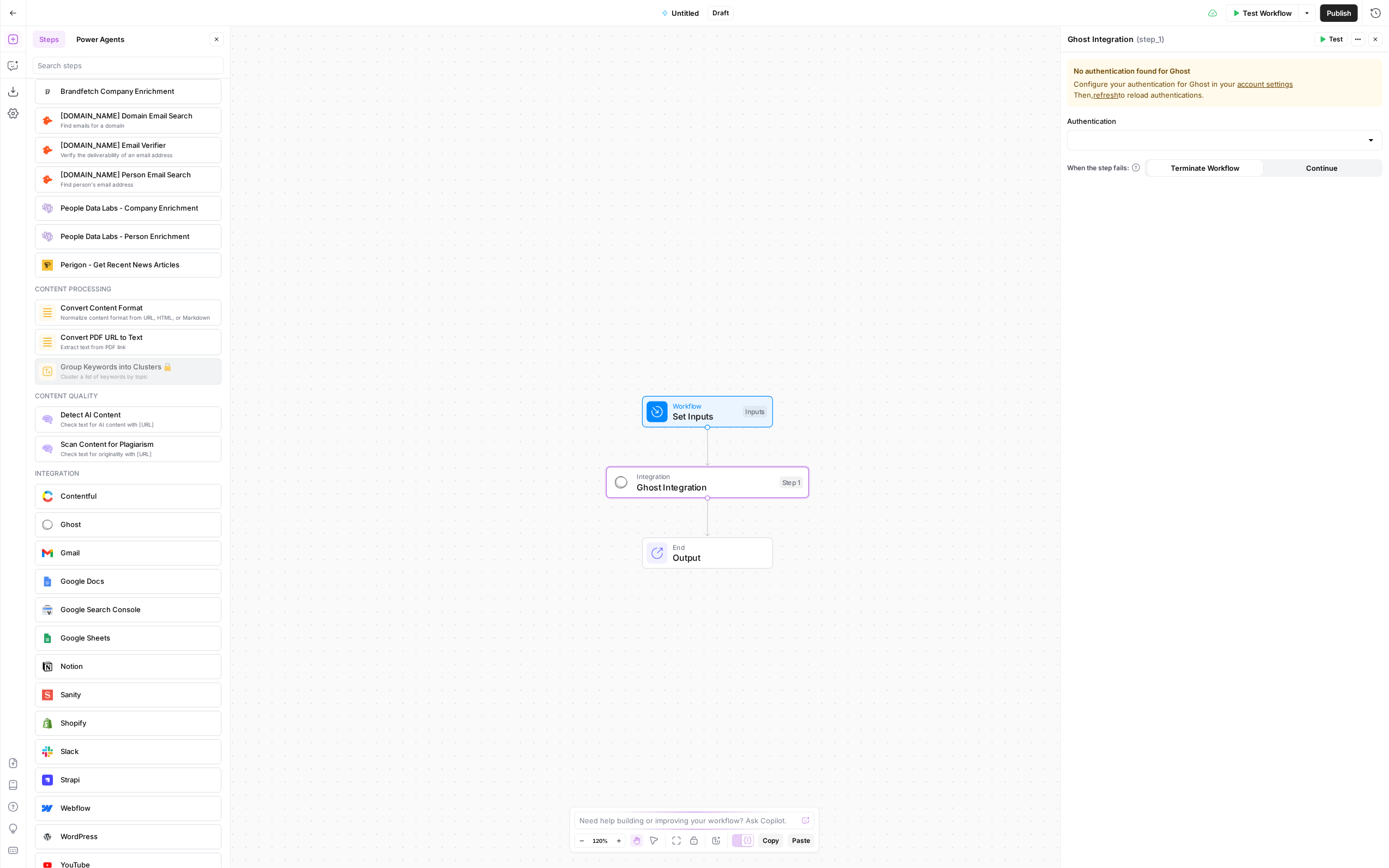 click on "Ghost Integration Ghost Integration  ( step_1 ) Test Actions Close" at bounding box center (1225, 39) 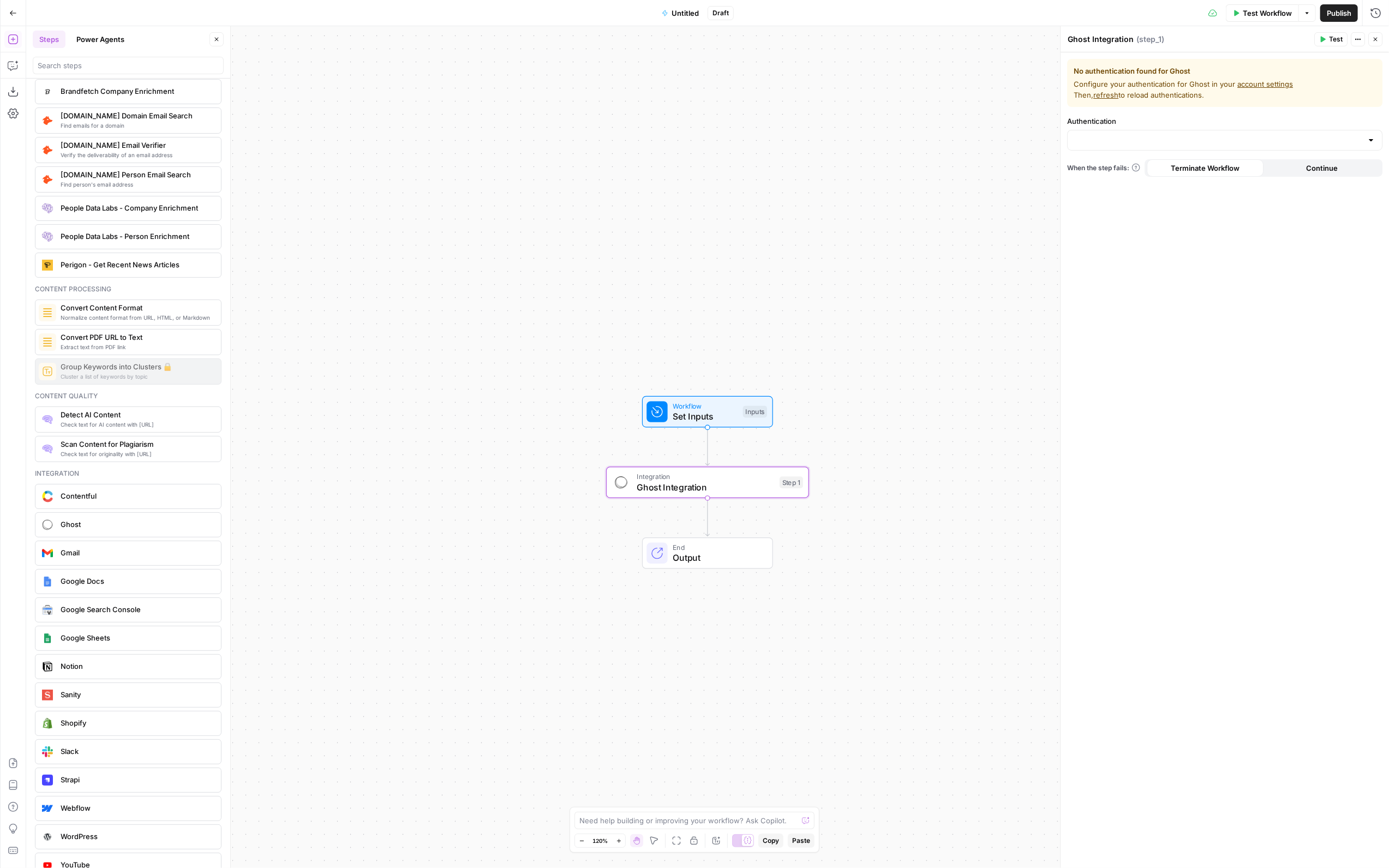 click on "Ghost Integration Ghost Integration  ( step_1 ) Test Actions Close" at bounding box center (1225, 39) 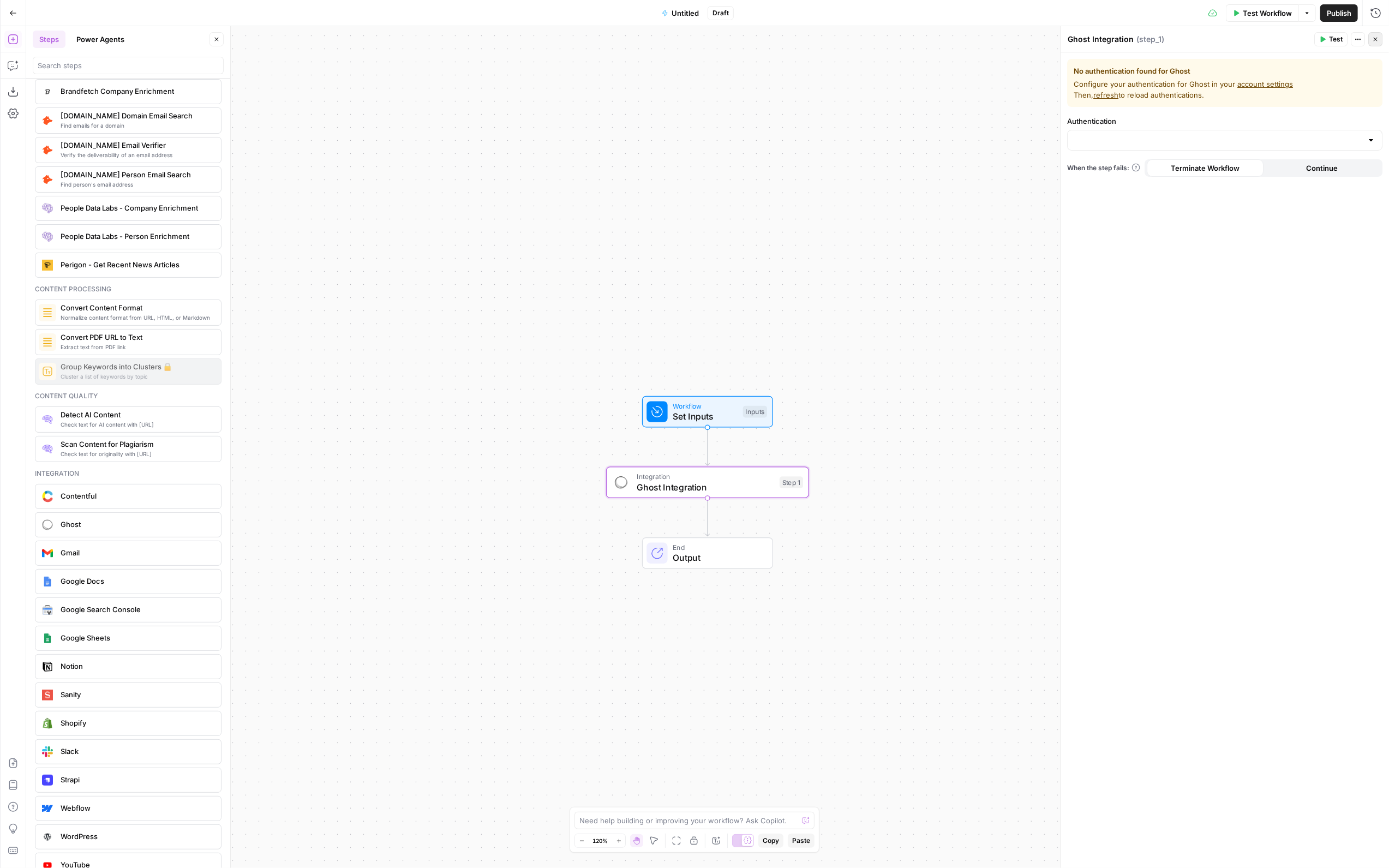 click 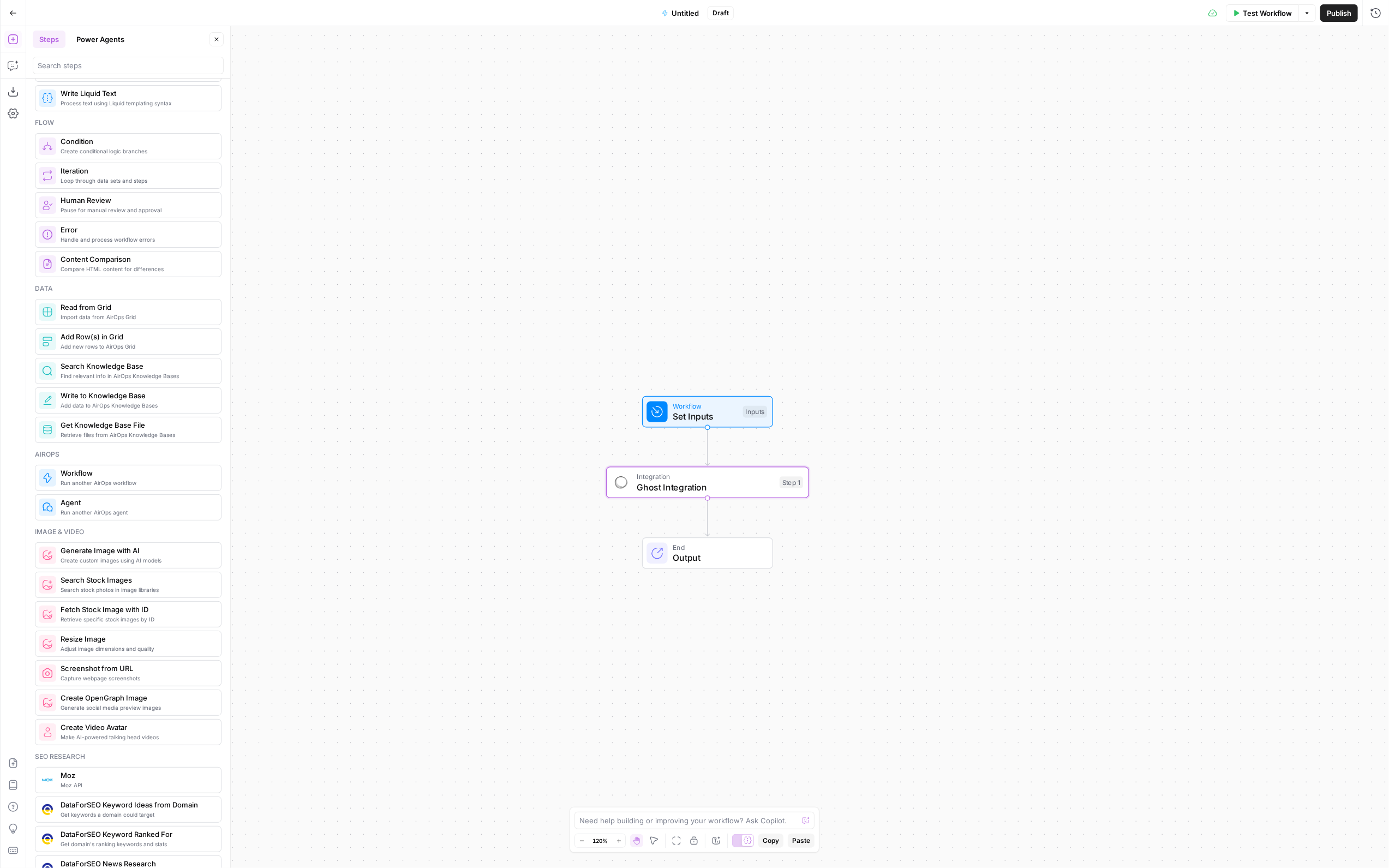 scroll, scrollTop: 0, scrollLeft: 0, axis: both 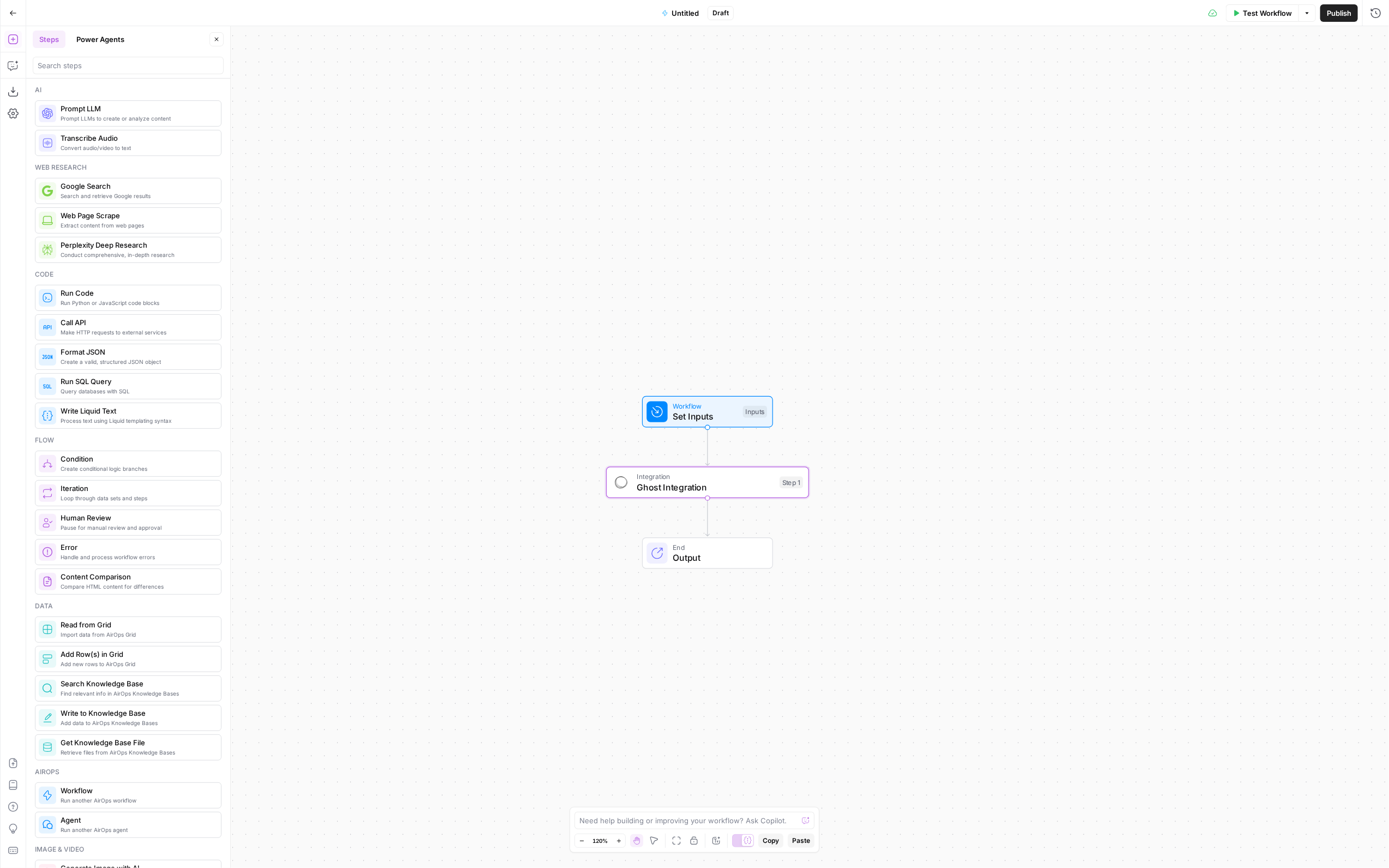click on "Google Search" at bounding box center [136, 186] 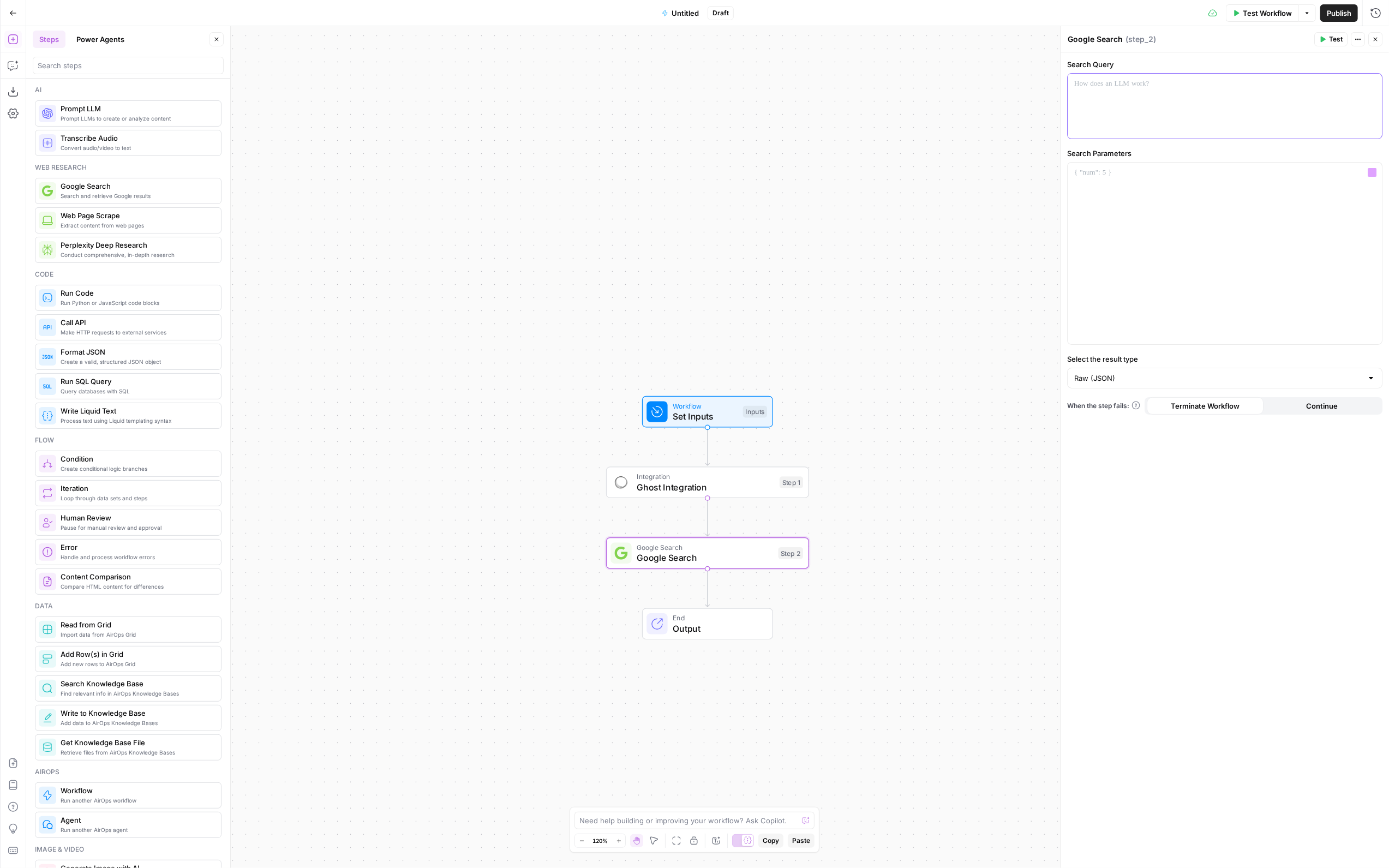 click at bounding box center (1225, 106) 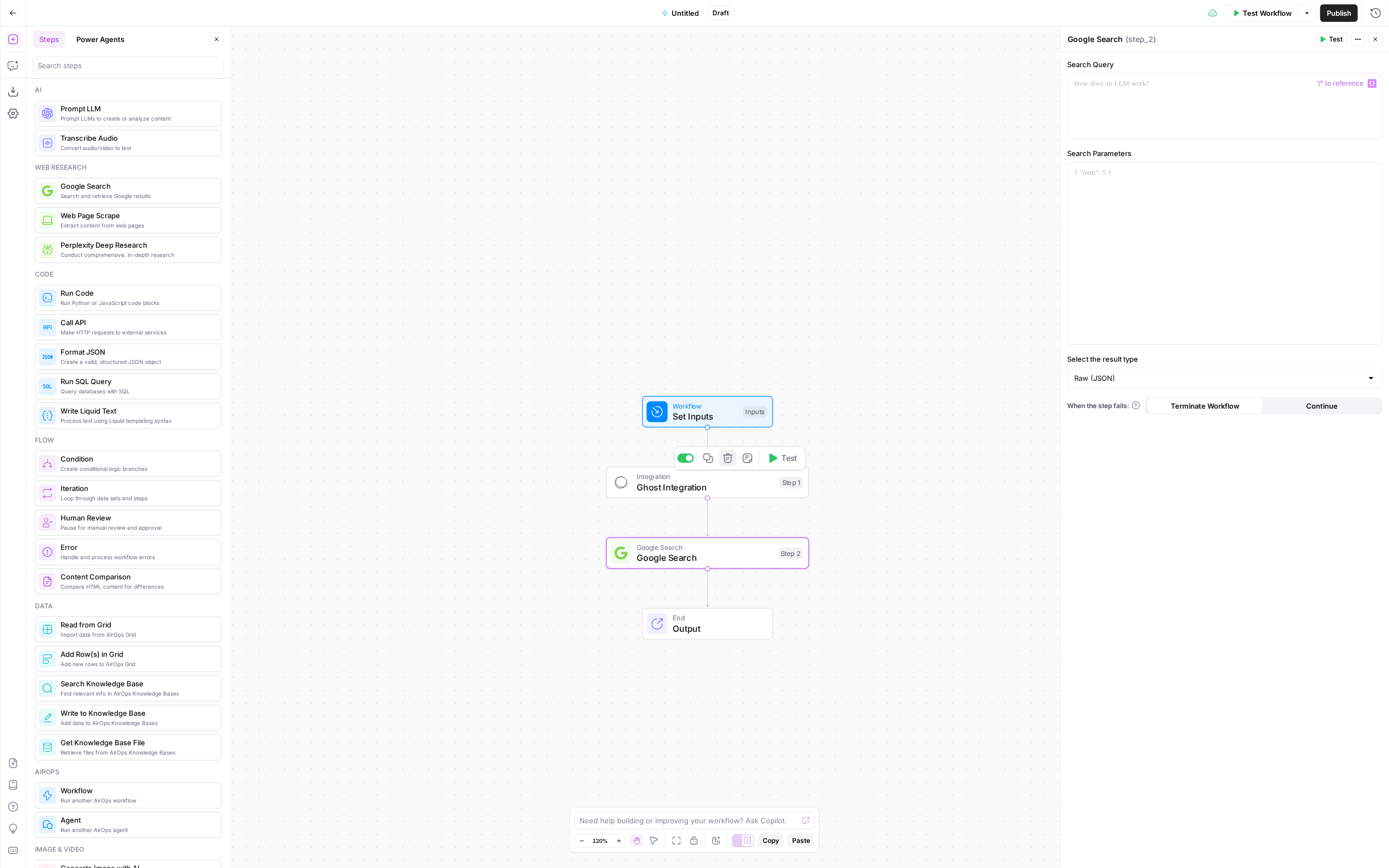 click on "Delete step" at bounding box center (728, 458) 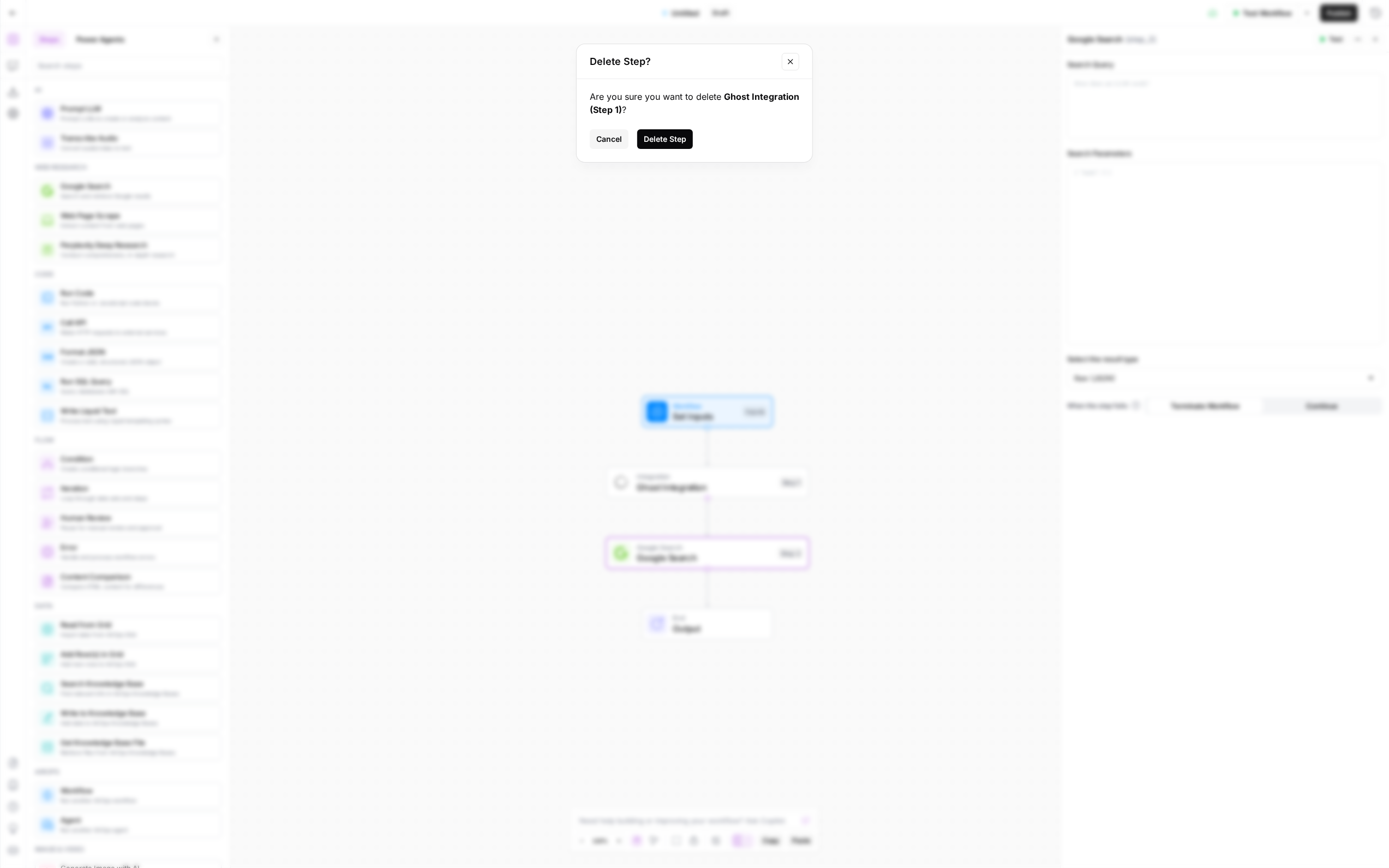click on "Delete Step" at bounding box center (665, 139) 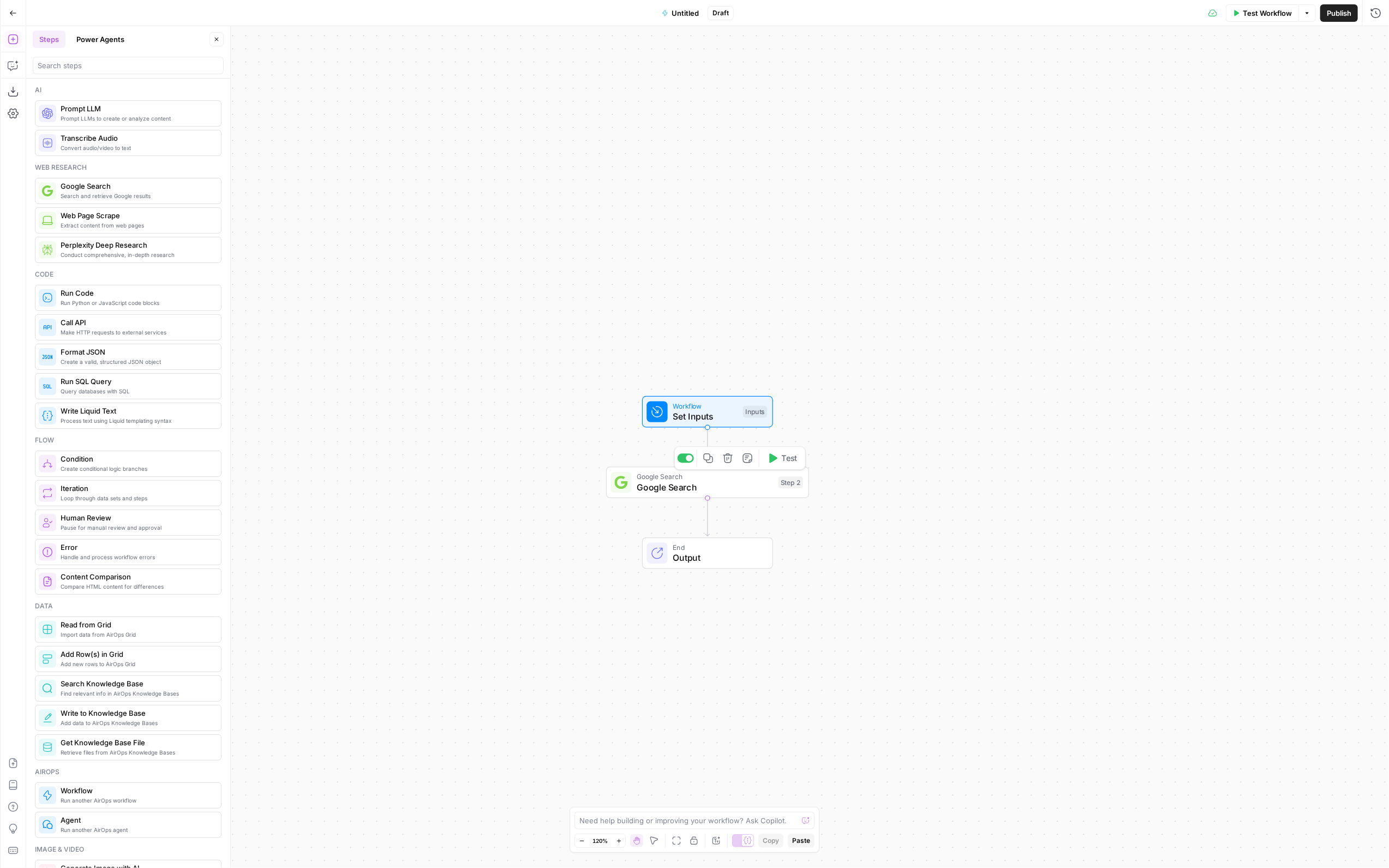 click on "Google Search" at bounding box center (705, 487) 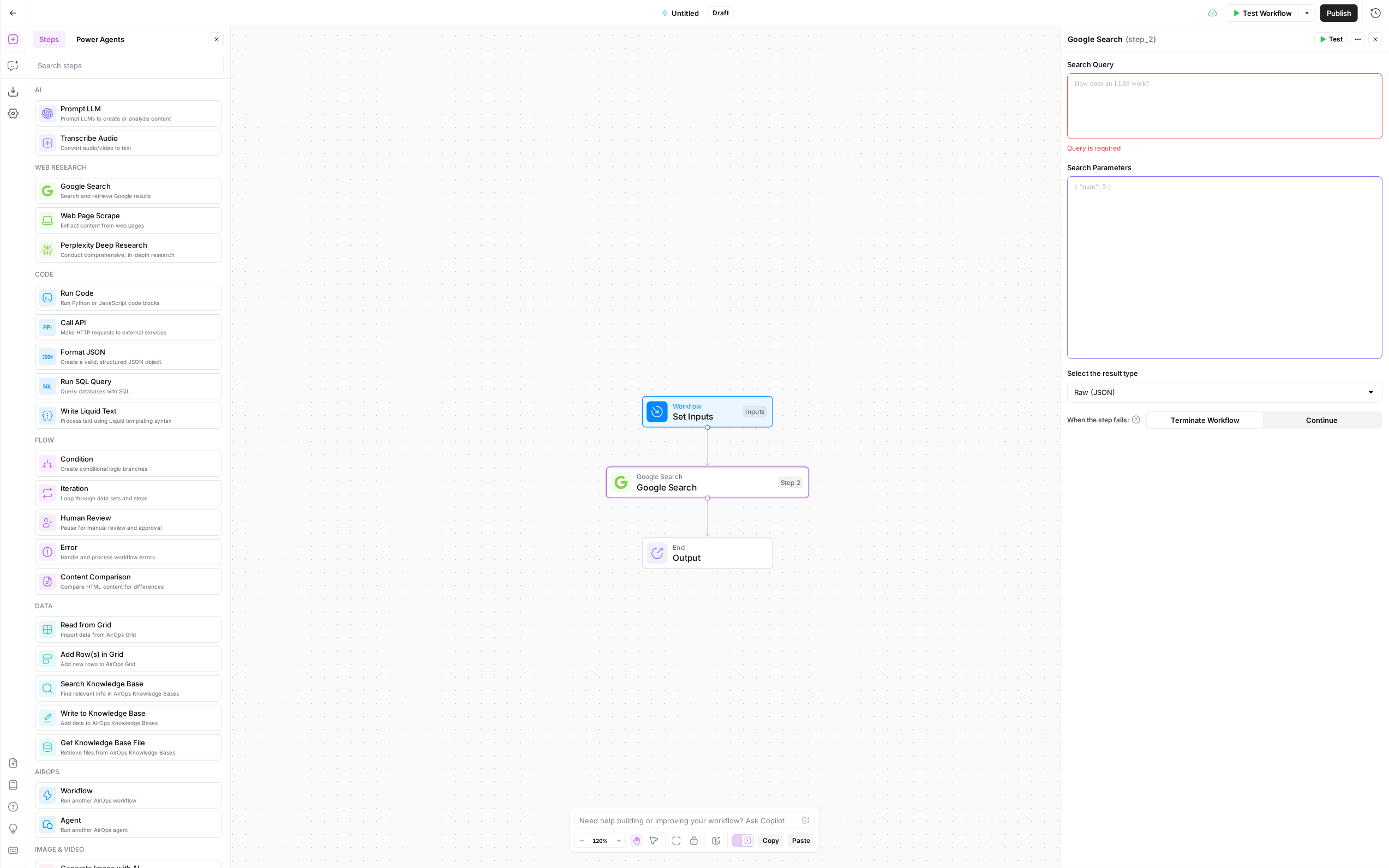 click at bounding box center (1225, 267) 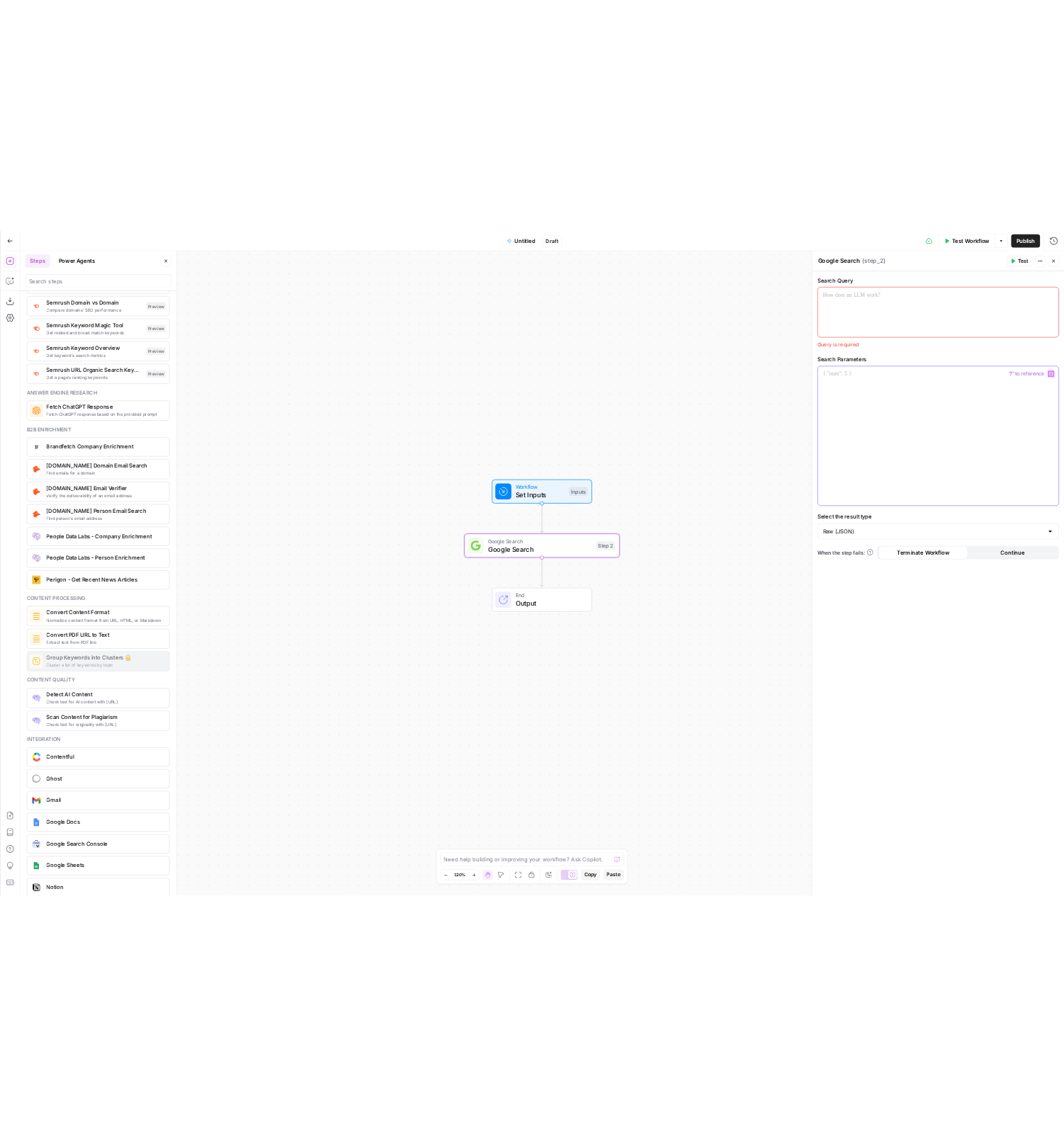 scroll, scrollTop: 2004, scrollLeft: 0, axis: vertical 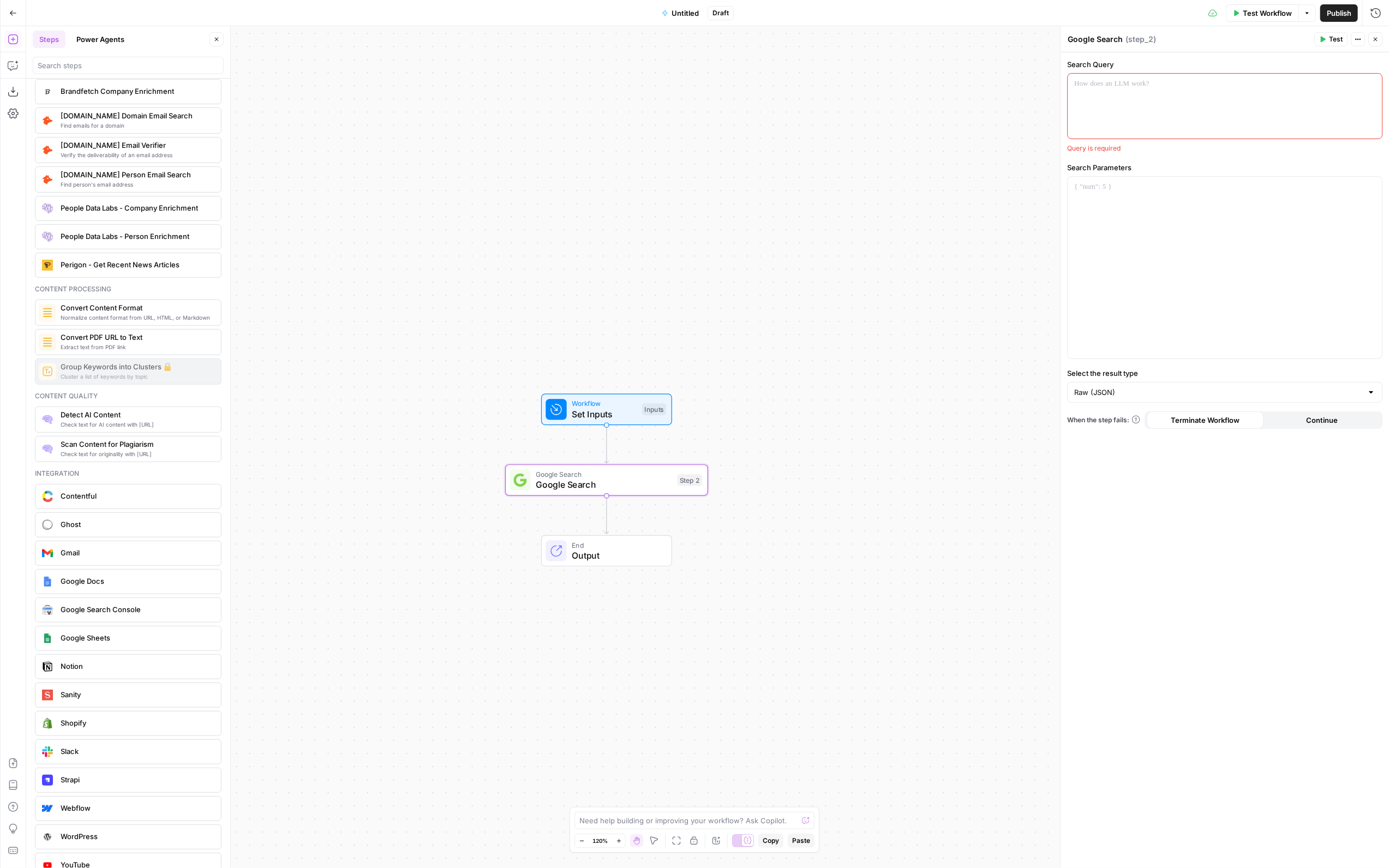 drag, startPoint x: 865, startPoint y: 255, endPoint x: 764, endPoint y: 325, distance: 122.88613 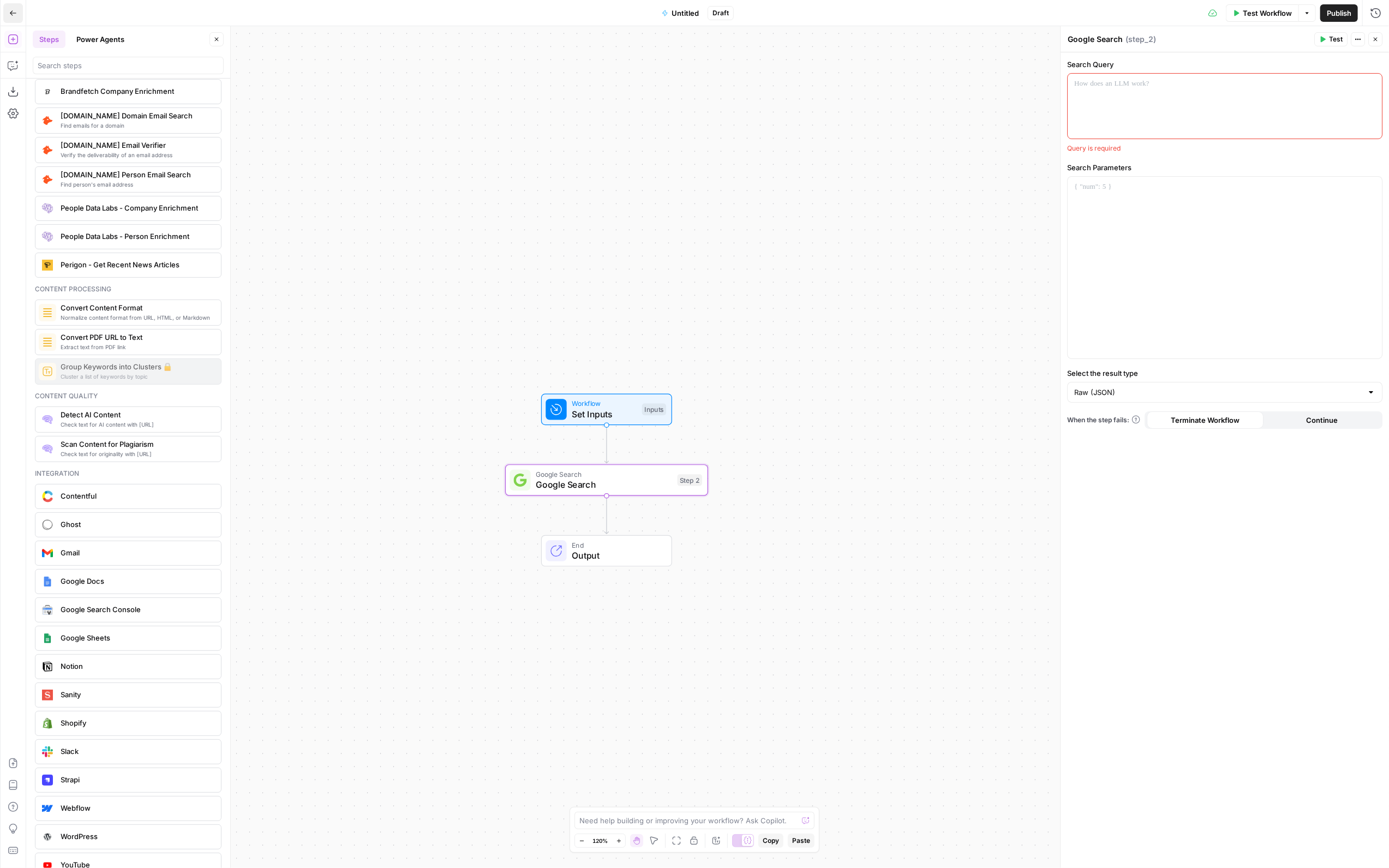 click on "Go Back" at bounding box center [13, 13] 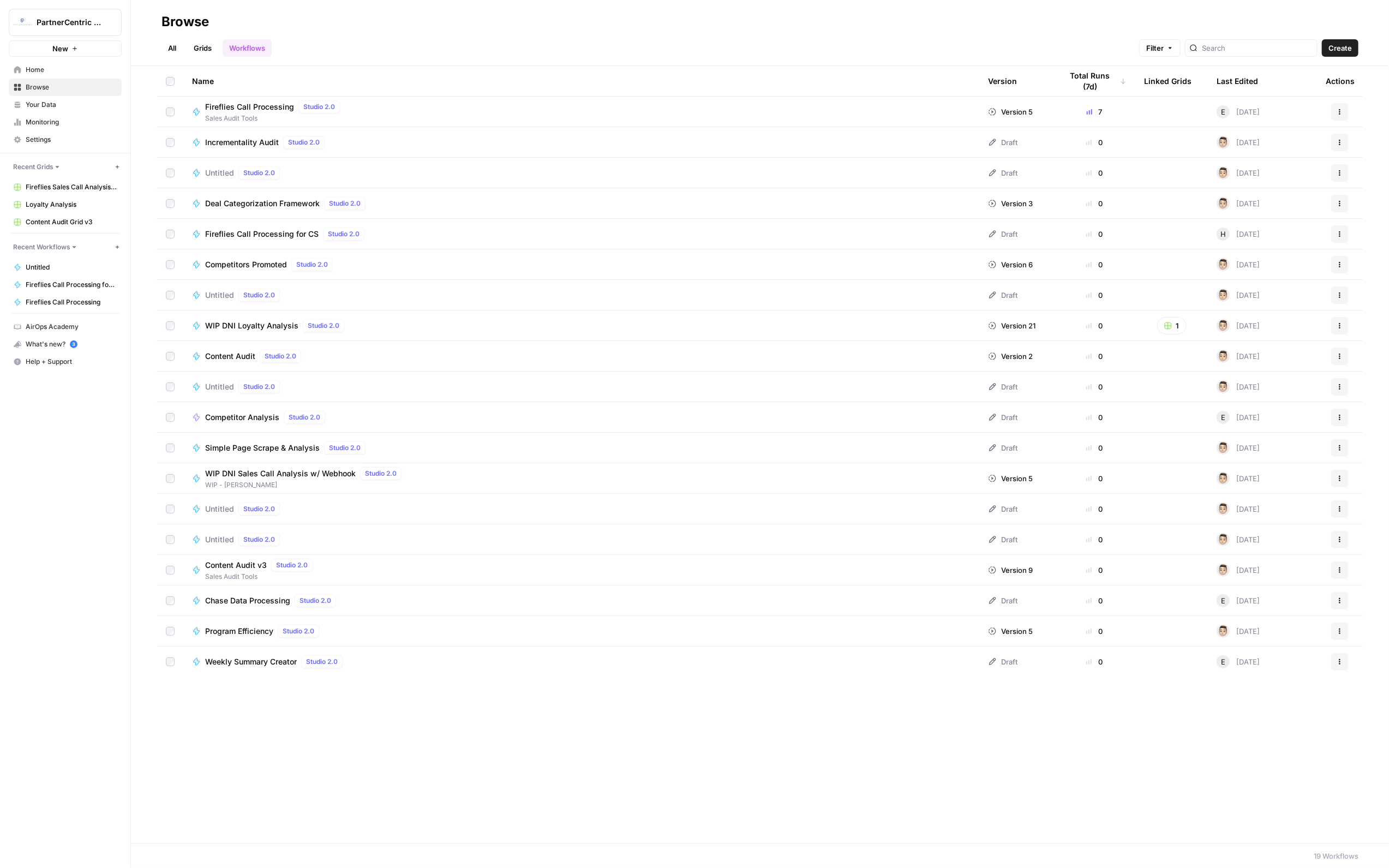 click on "Actions" at bounding box center [1340, 295] 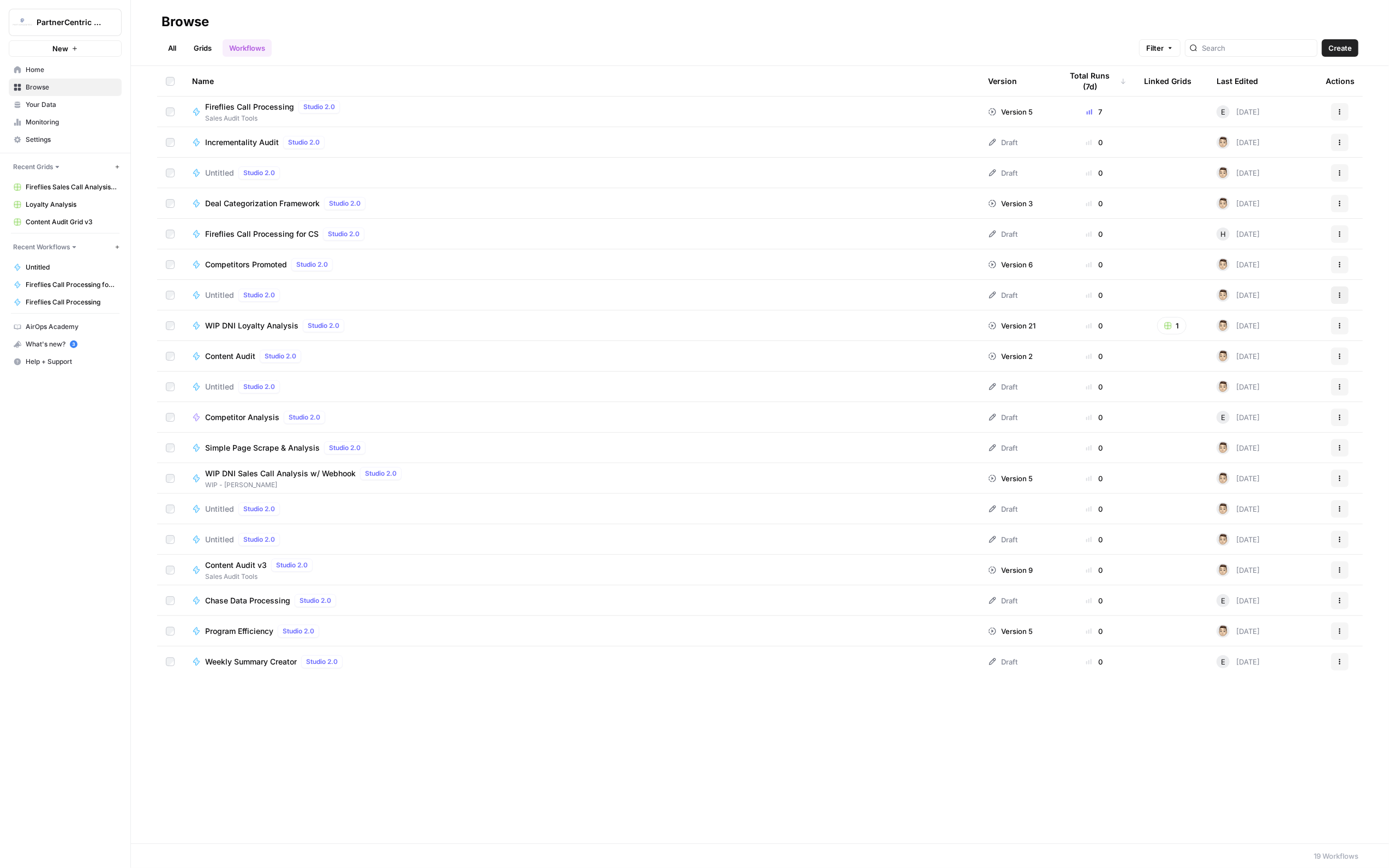 click on "Actions" at bounding box center [1340, 295] 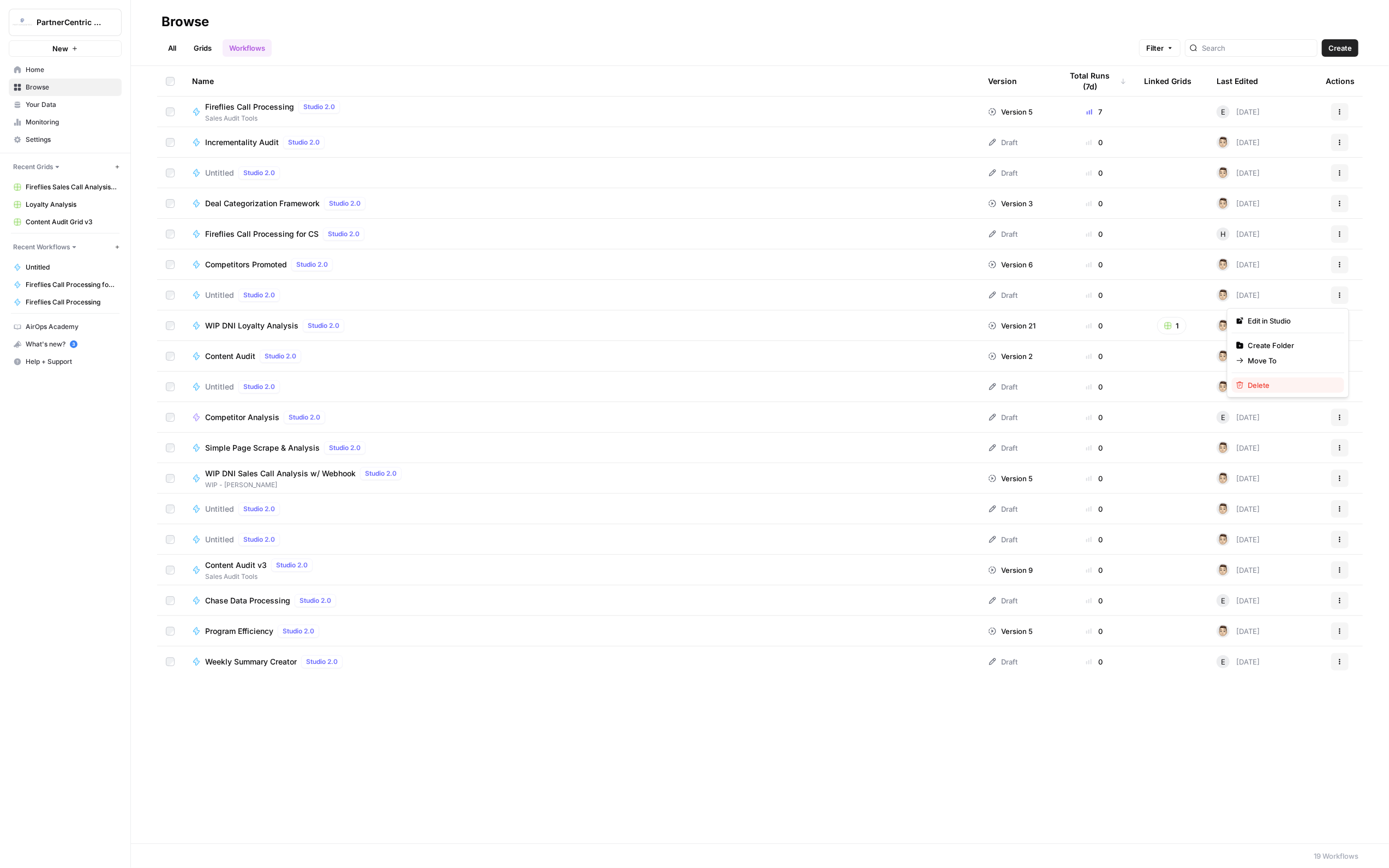 click on "Delete" at bounding box center [1288, 385] 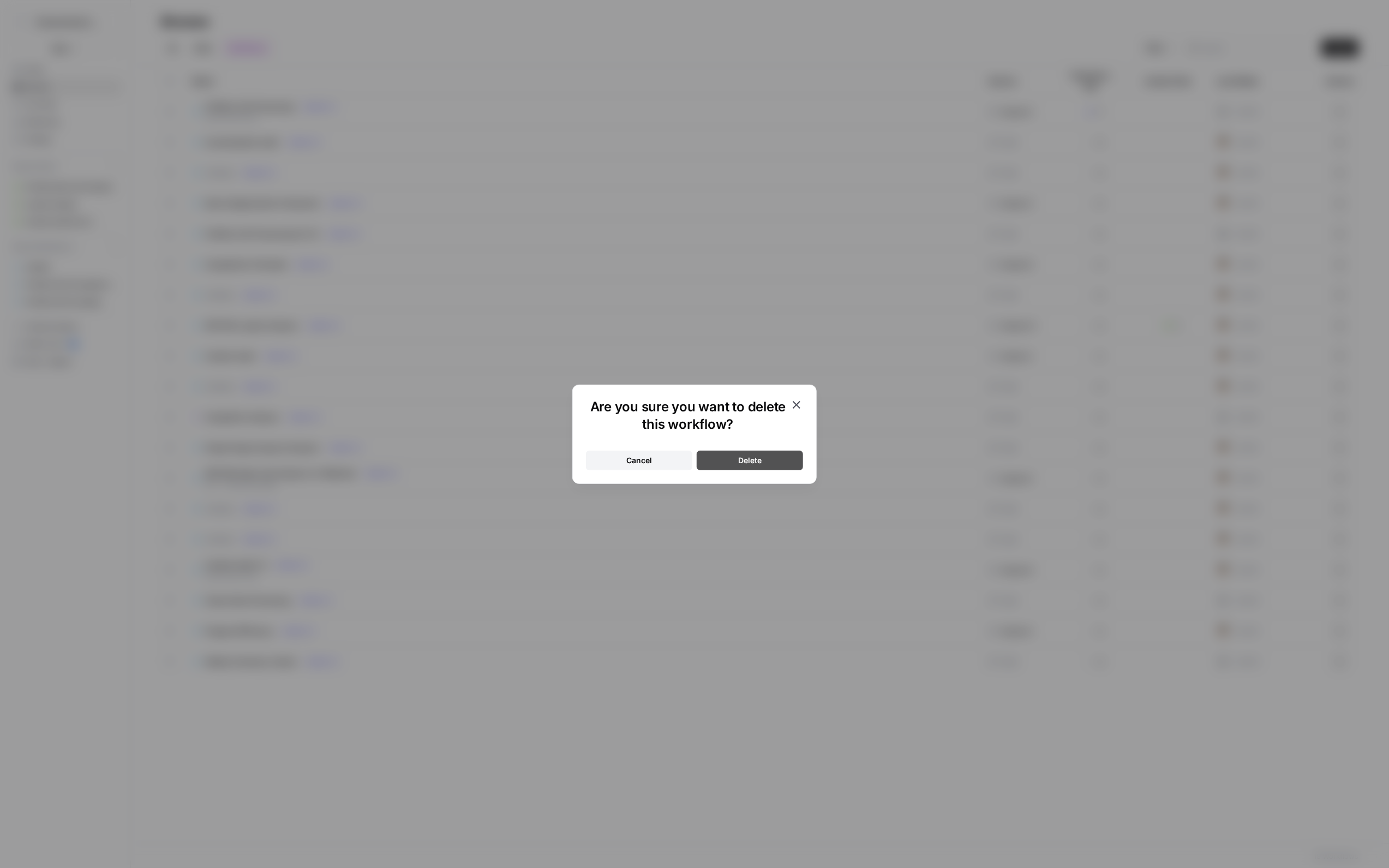 click on "Delete" at bounding box center (750, 460) 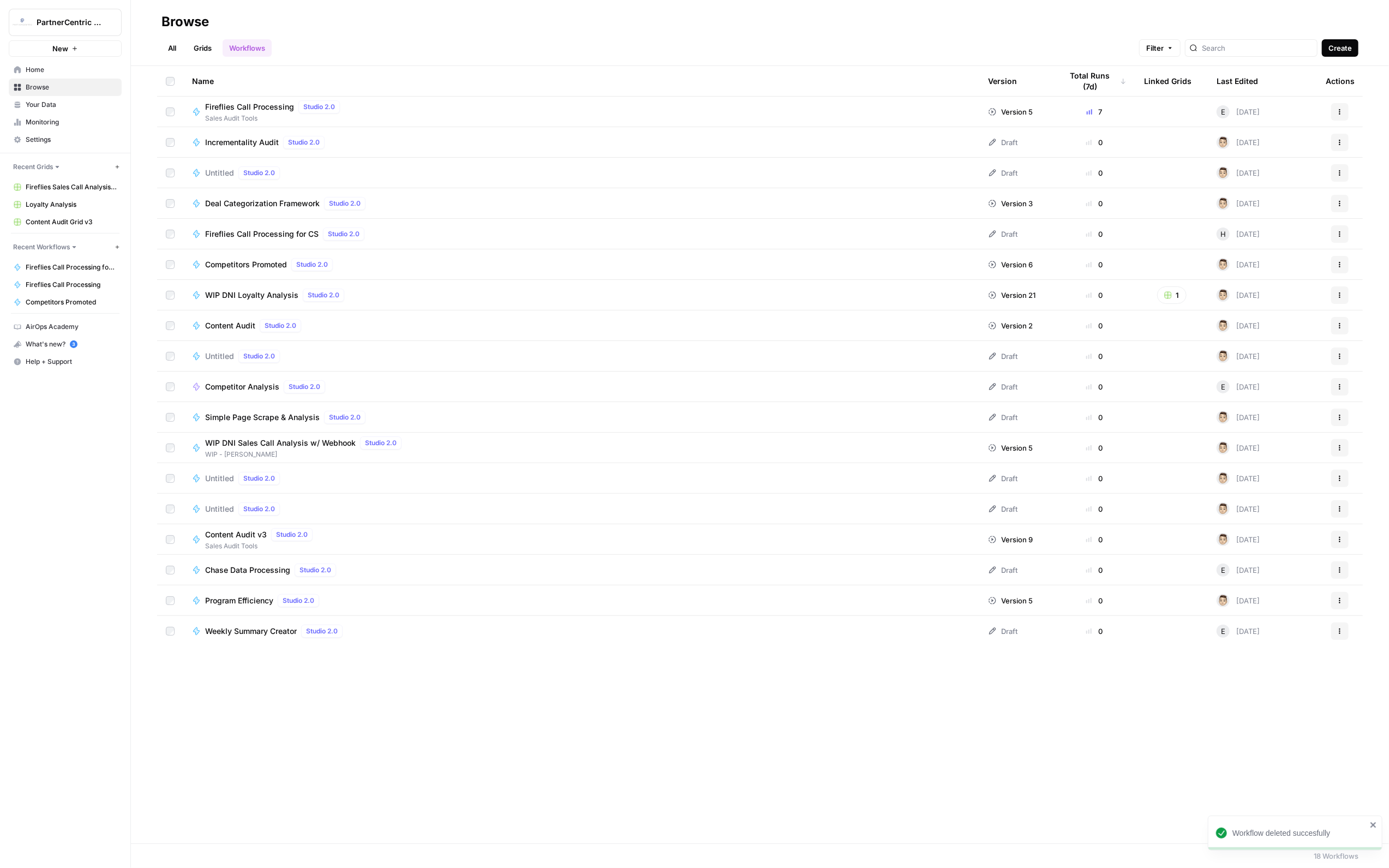 click on "Create" at bounding box center (1340, 48) 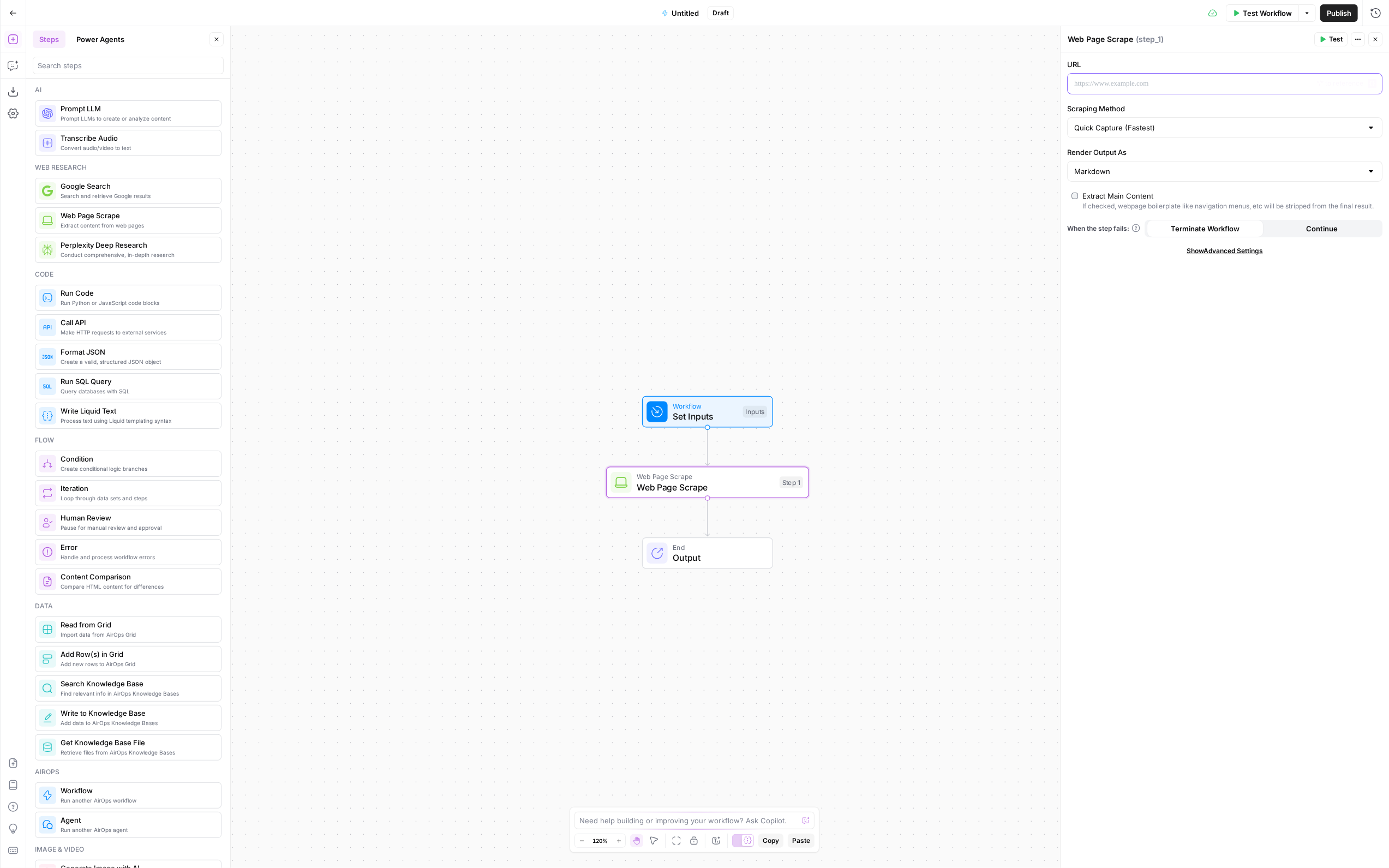 click at bounding box center (1216, 83) 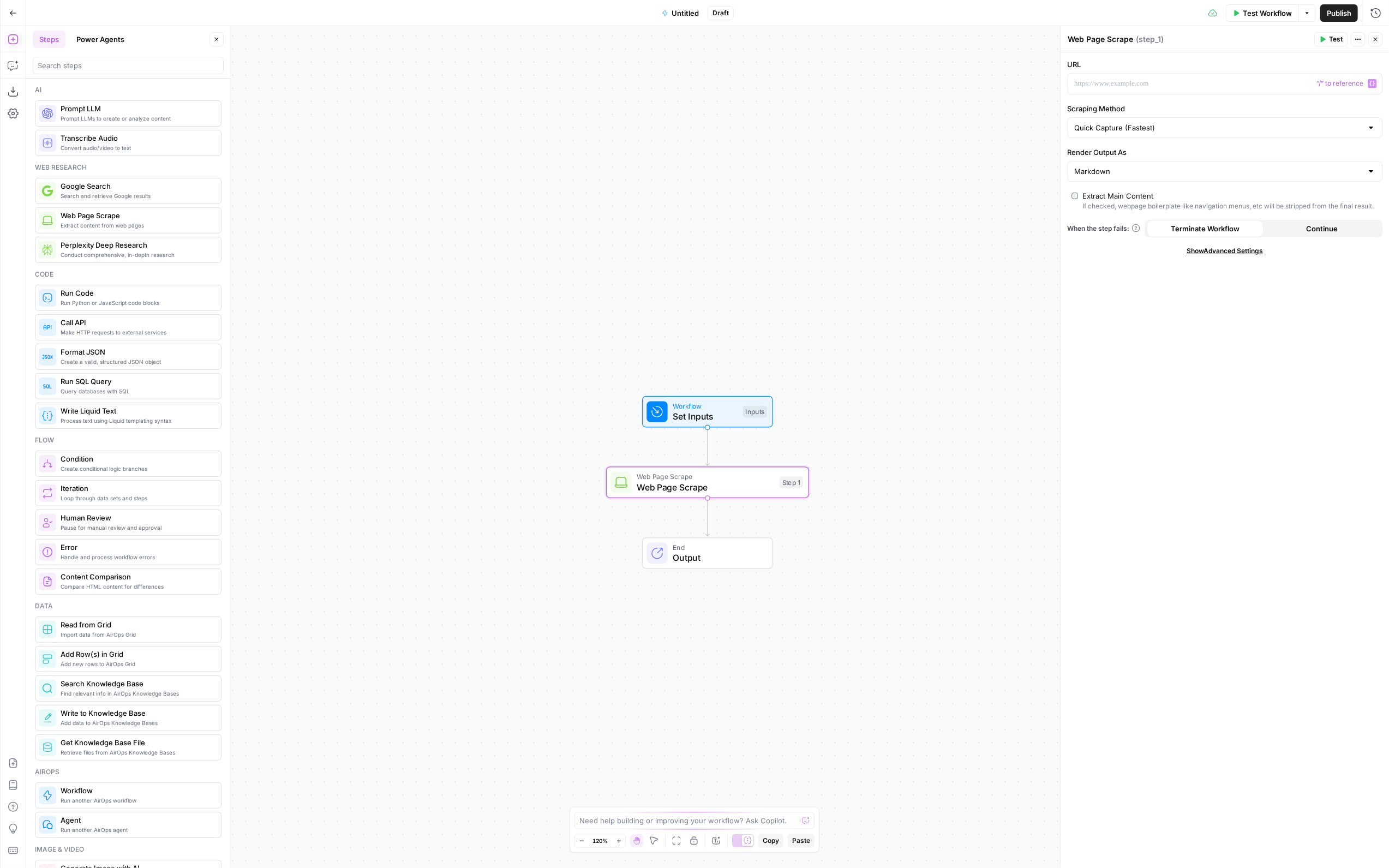 click 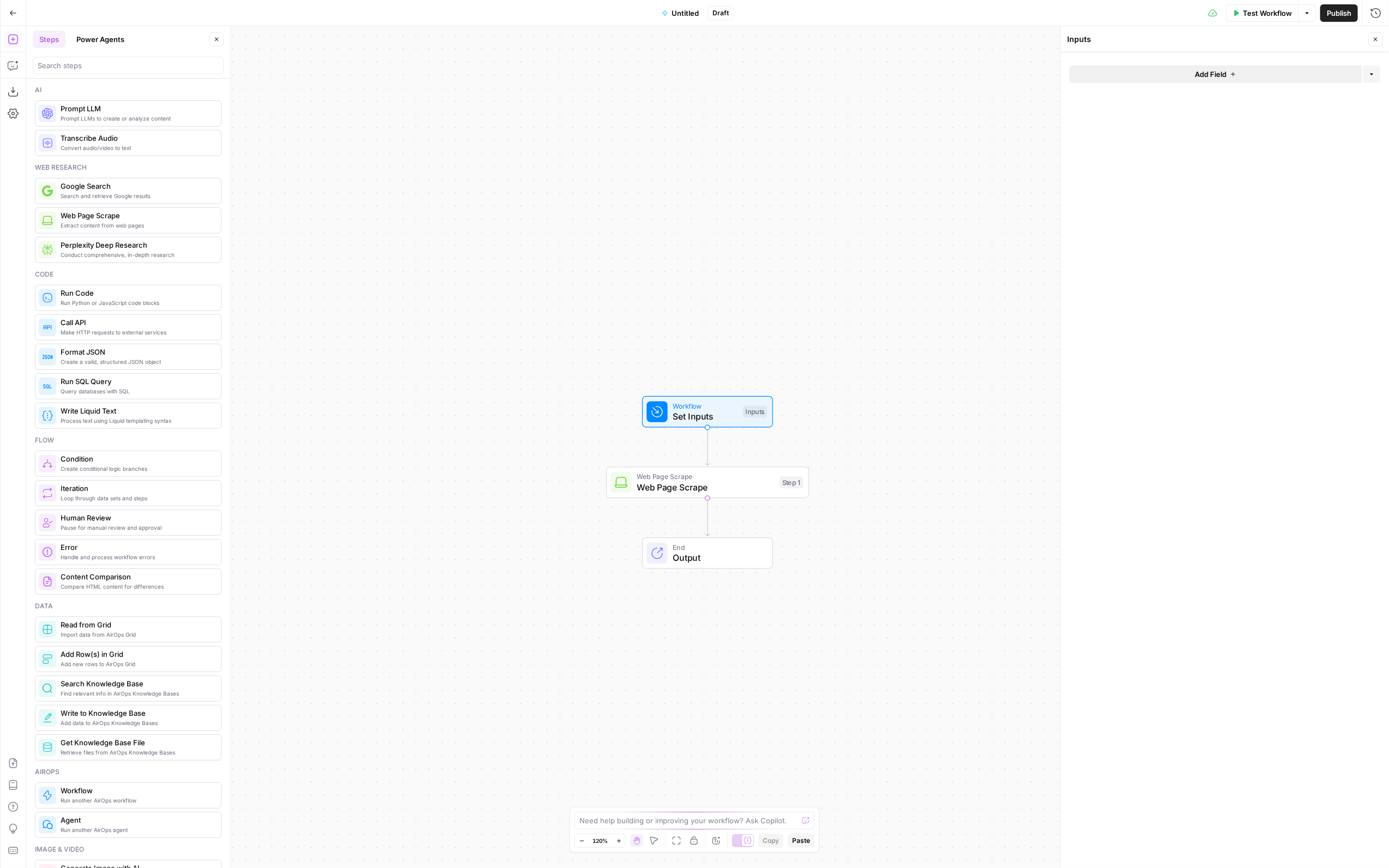 click 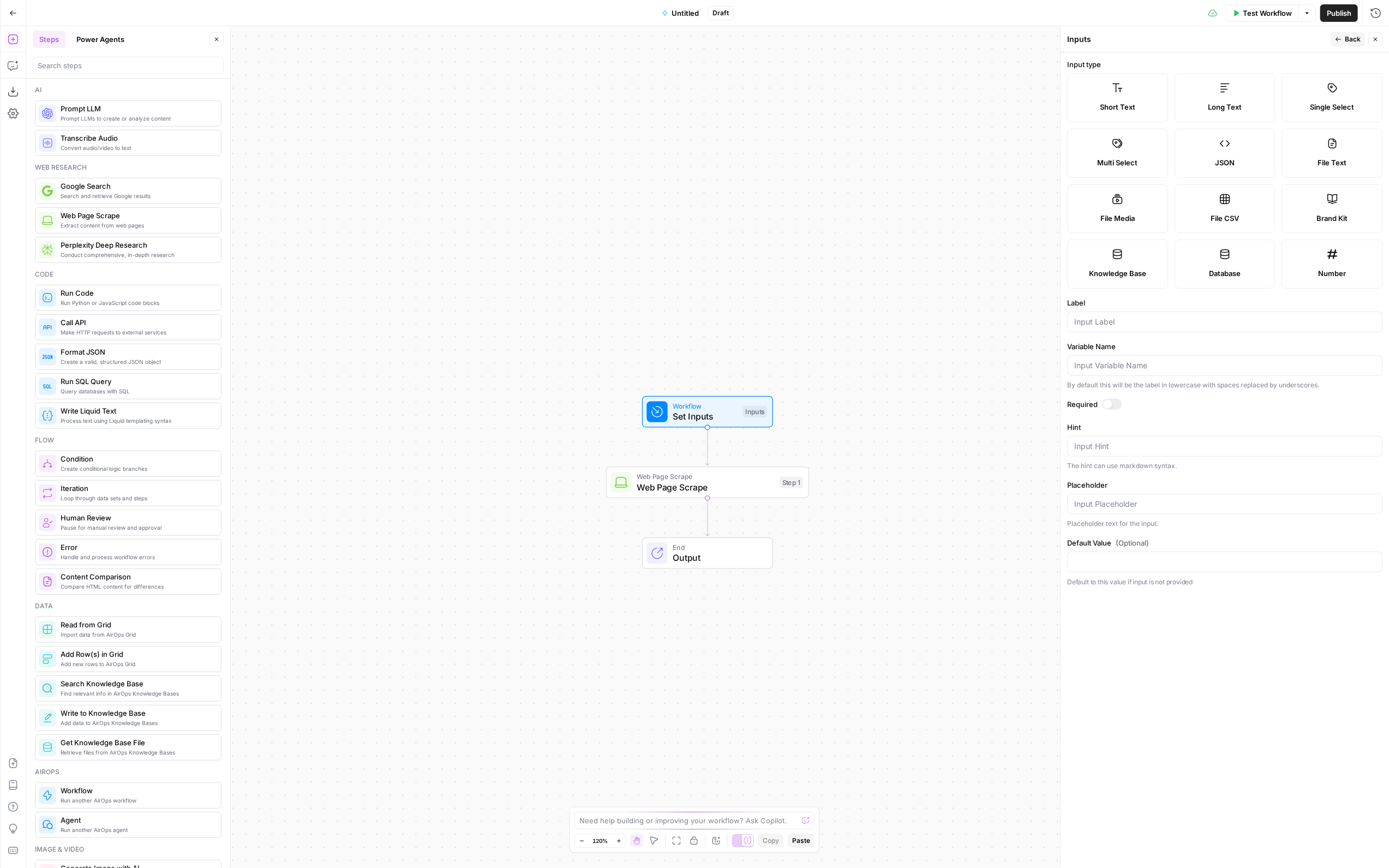 click on "Input type Short Text Long Text Single Select Multi Select JSON File Text File Media File CSV Brand Kit Knowledge Base Database Number Label Variable Name By default this will be the label in lowercase with spaces replaced by underscores. Required Hint Input Hint The hint can use markdown syntax. Placeholder Placeholder text for the input. Default Value   (Optional) Default to this value if input is not provided" at bounding box center [1225, 460] 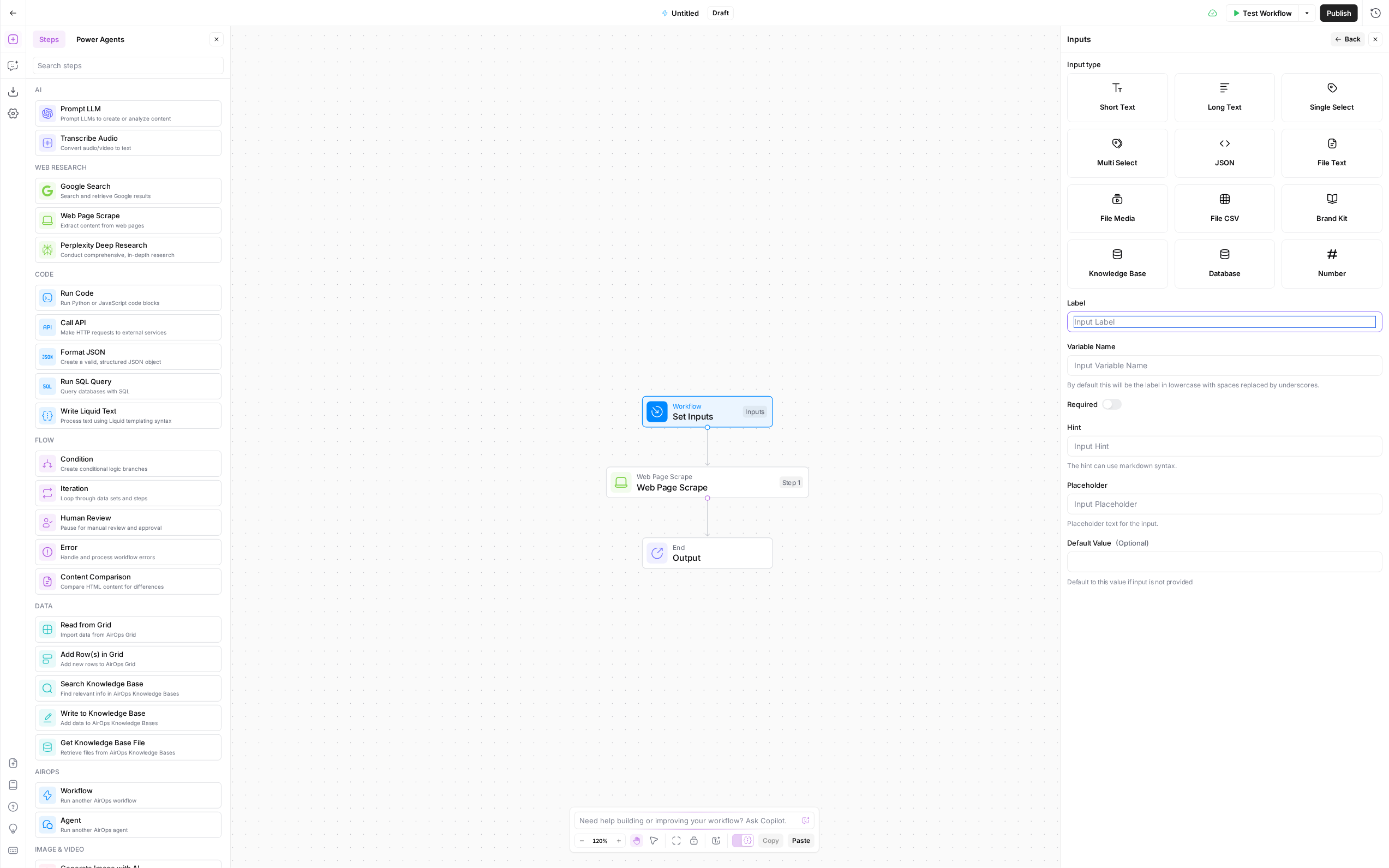 click on "Label" at bounding box center (1225, 322) 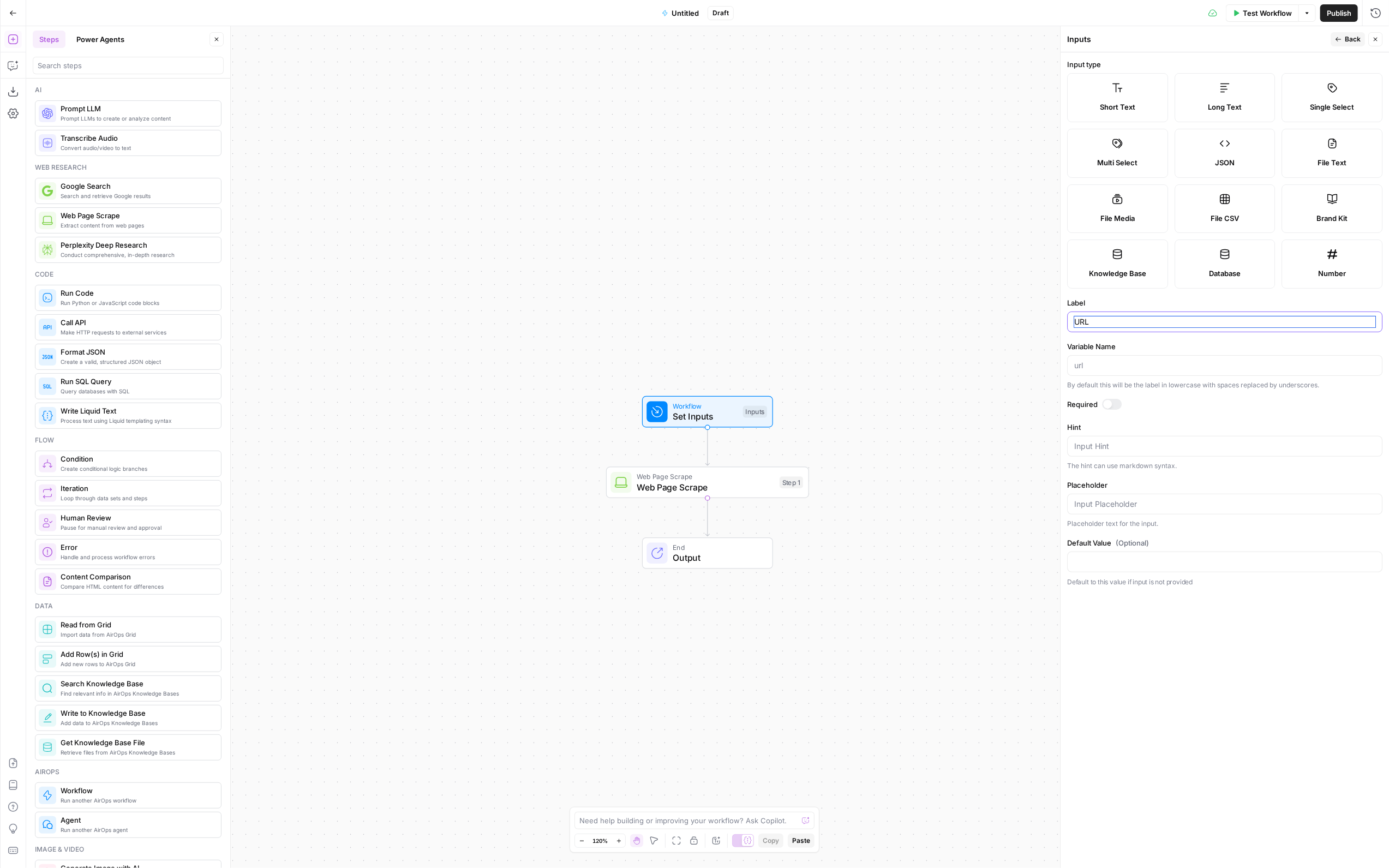 type on "URL" 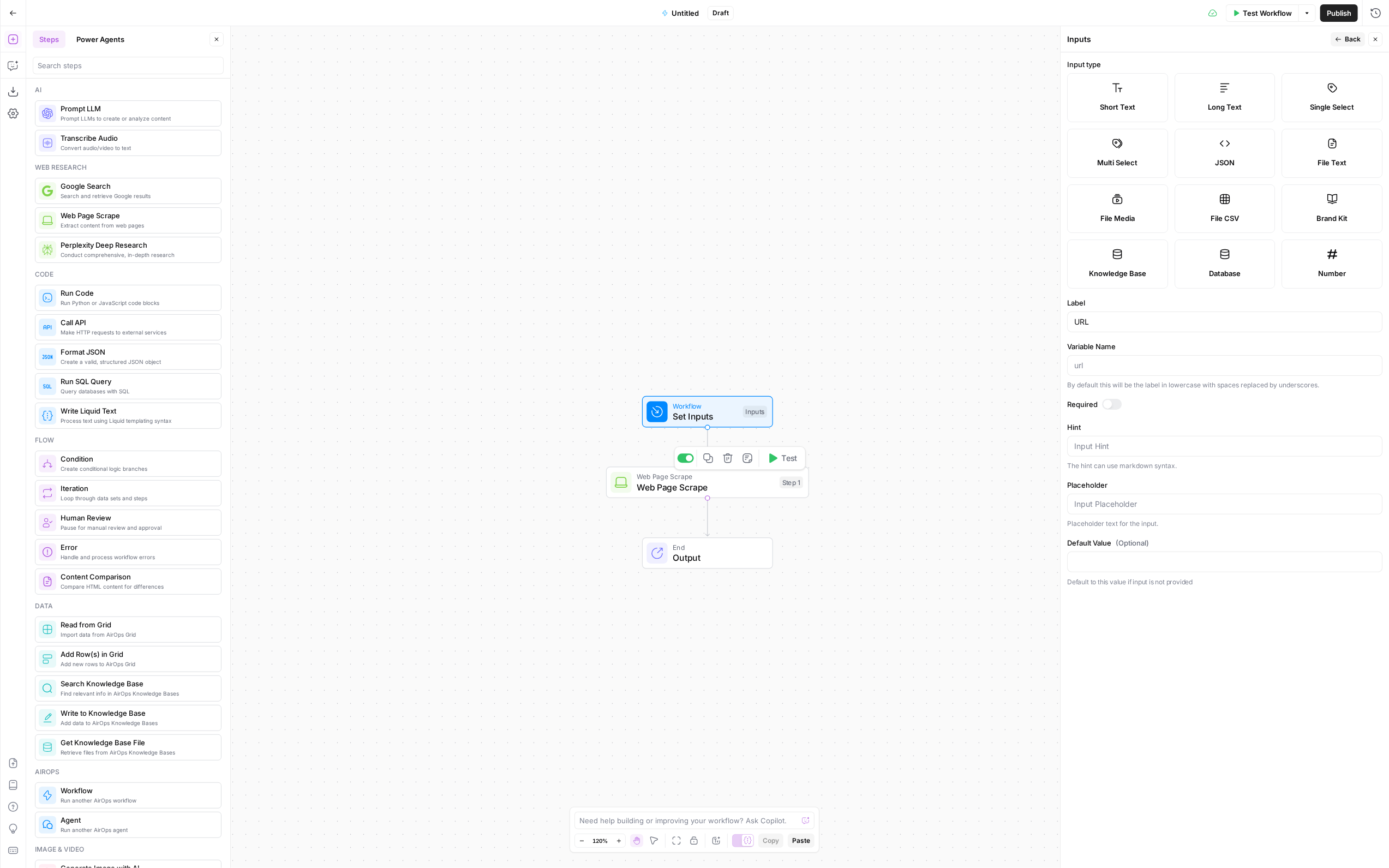 click on "Web Page Scrape" at bounding box center (705, 487) 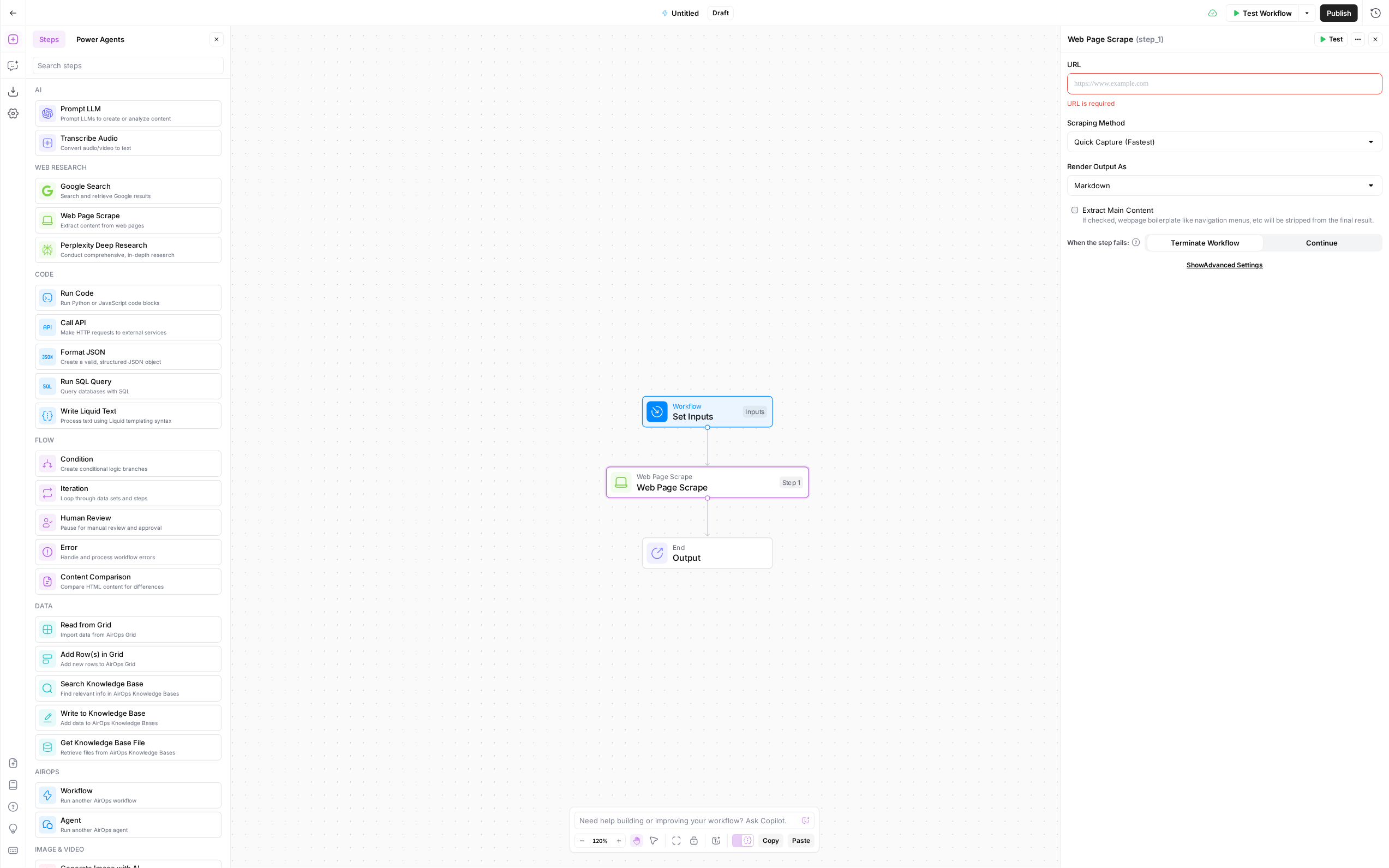 click at bounding box center [1216, 83] 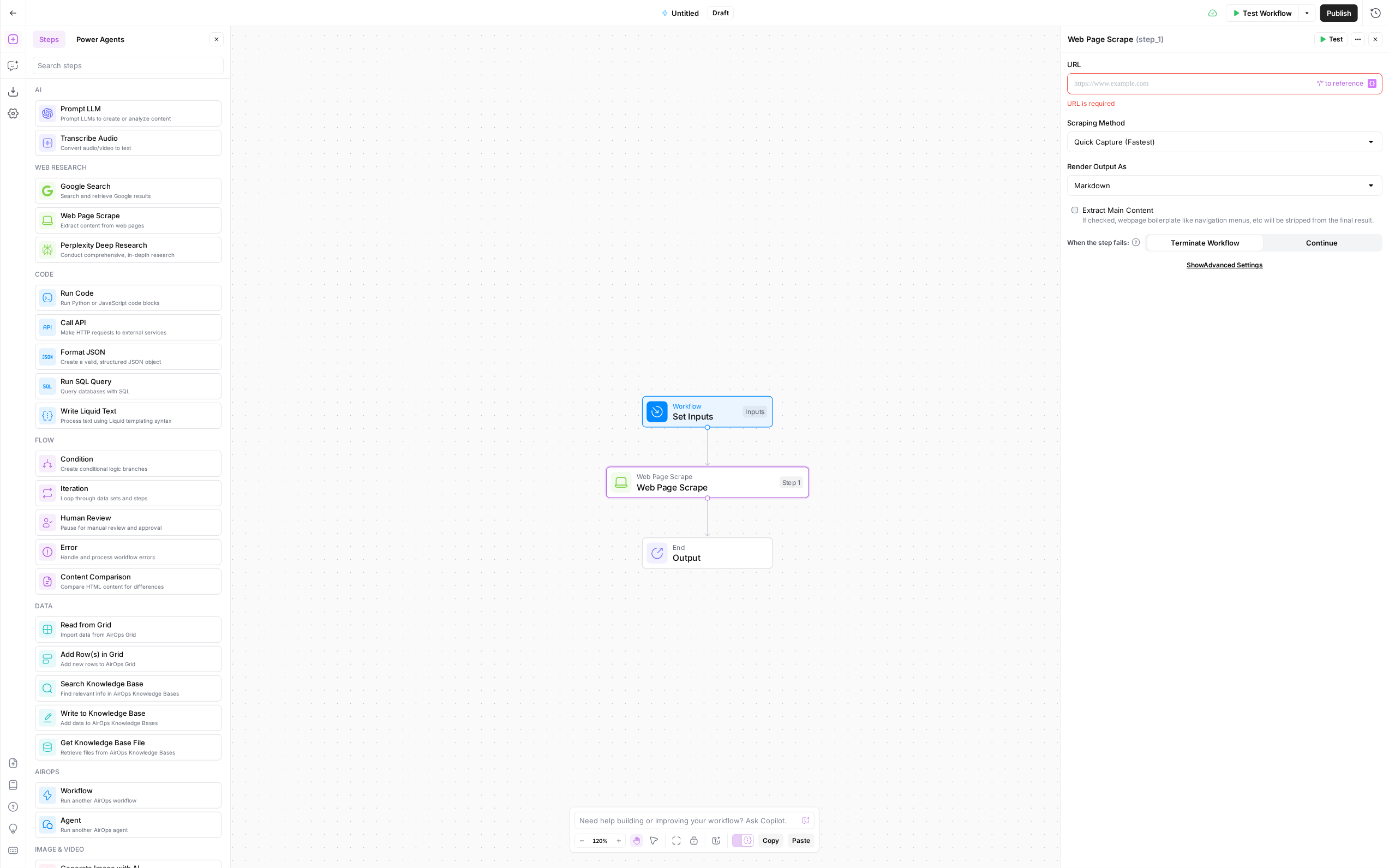 click on "Variables Menu" at bounding box center (1372, 83) 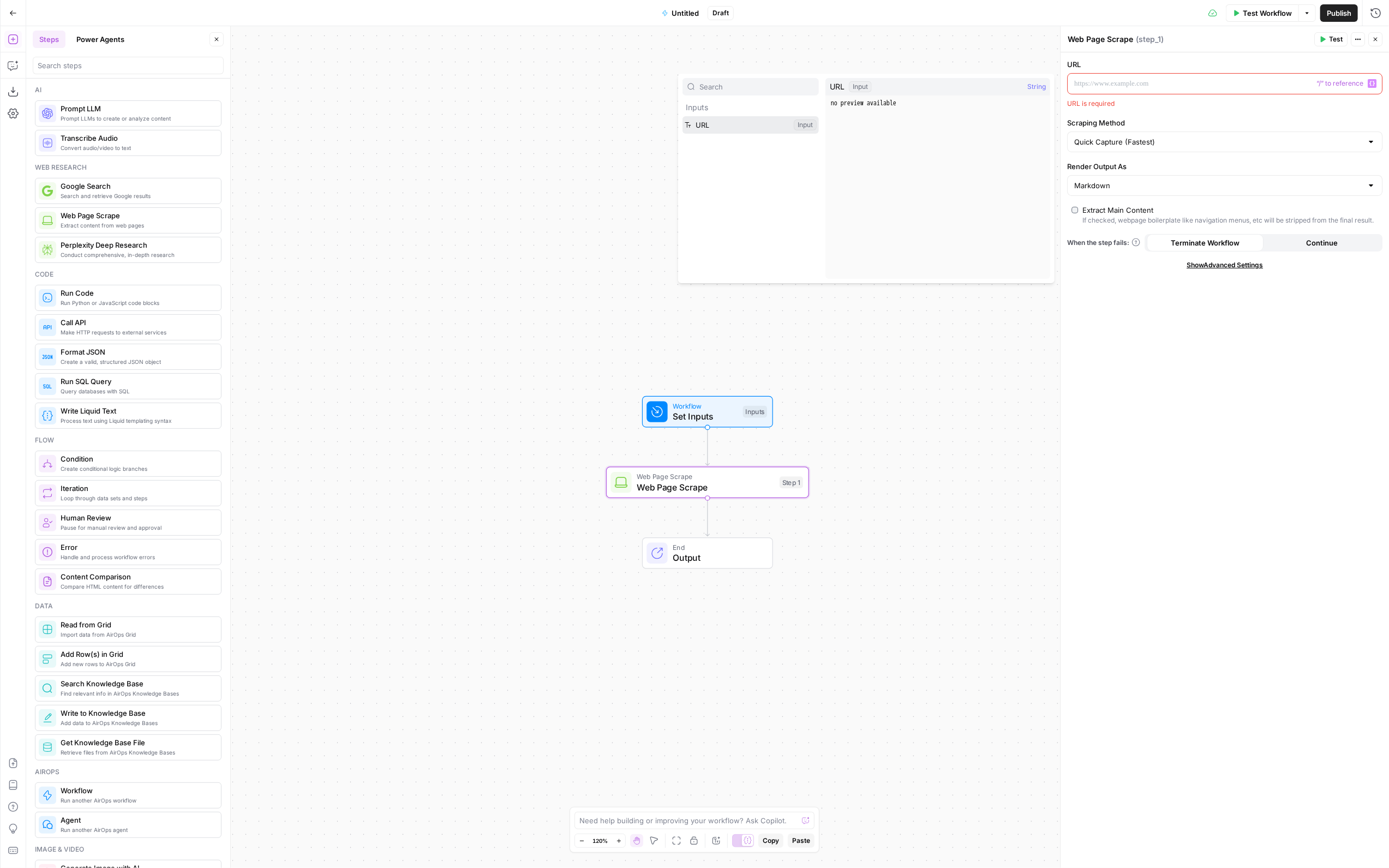 click at bounding box center (751, 125) 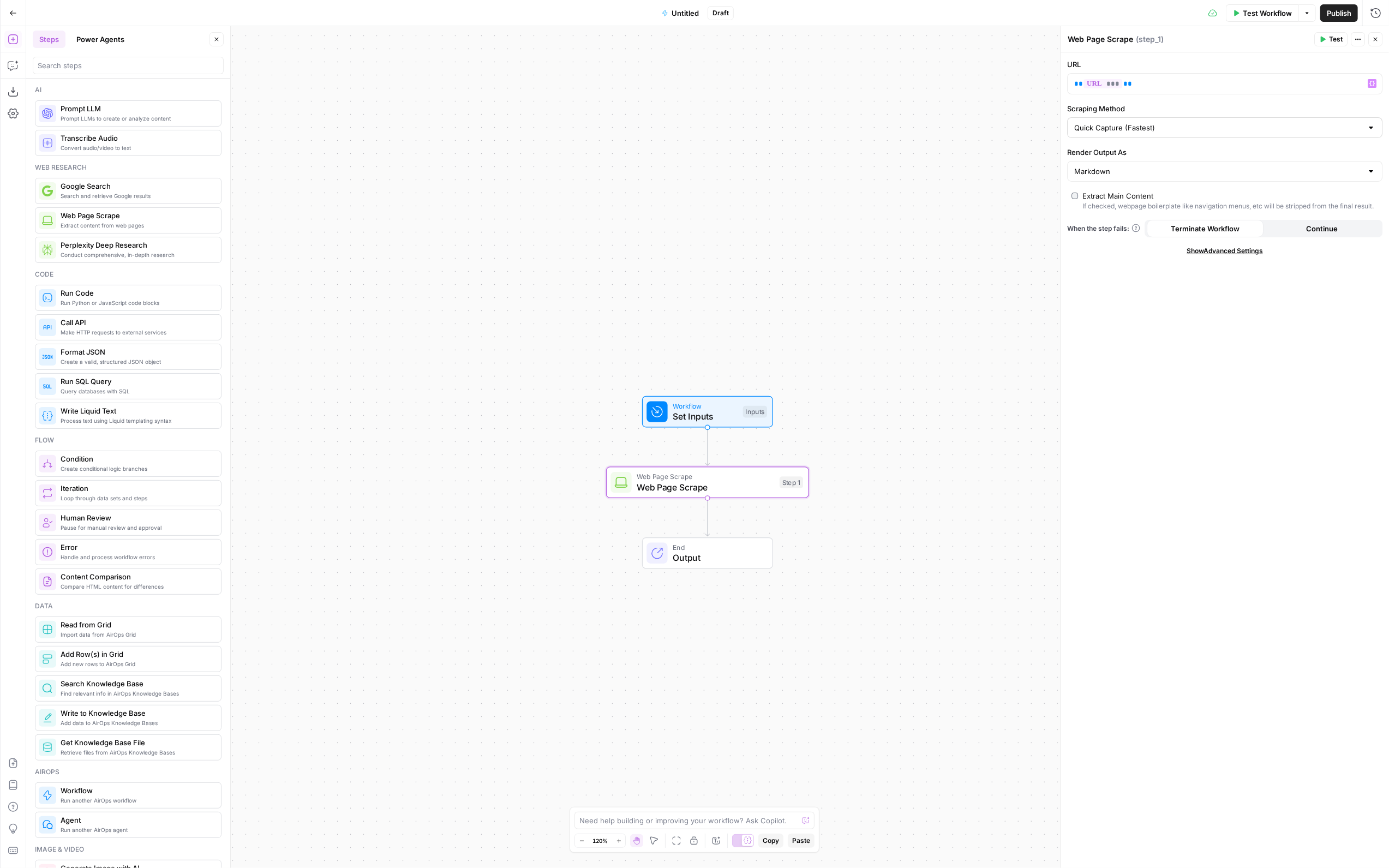 click on "Quick Capture (Fastest)" at bounding box center [1225, 128] 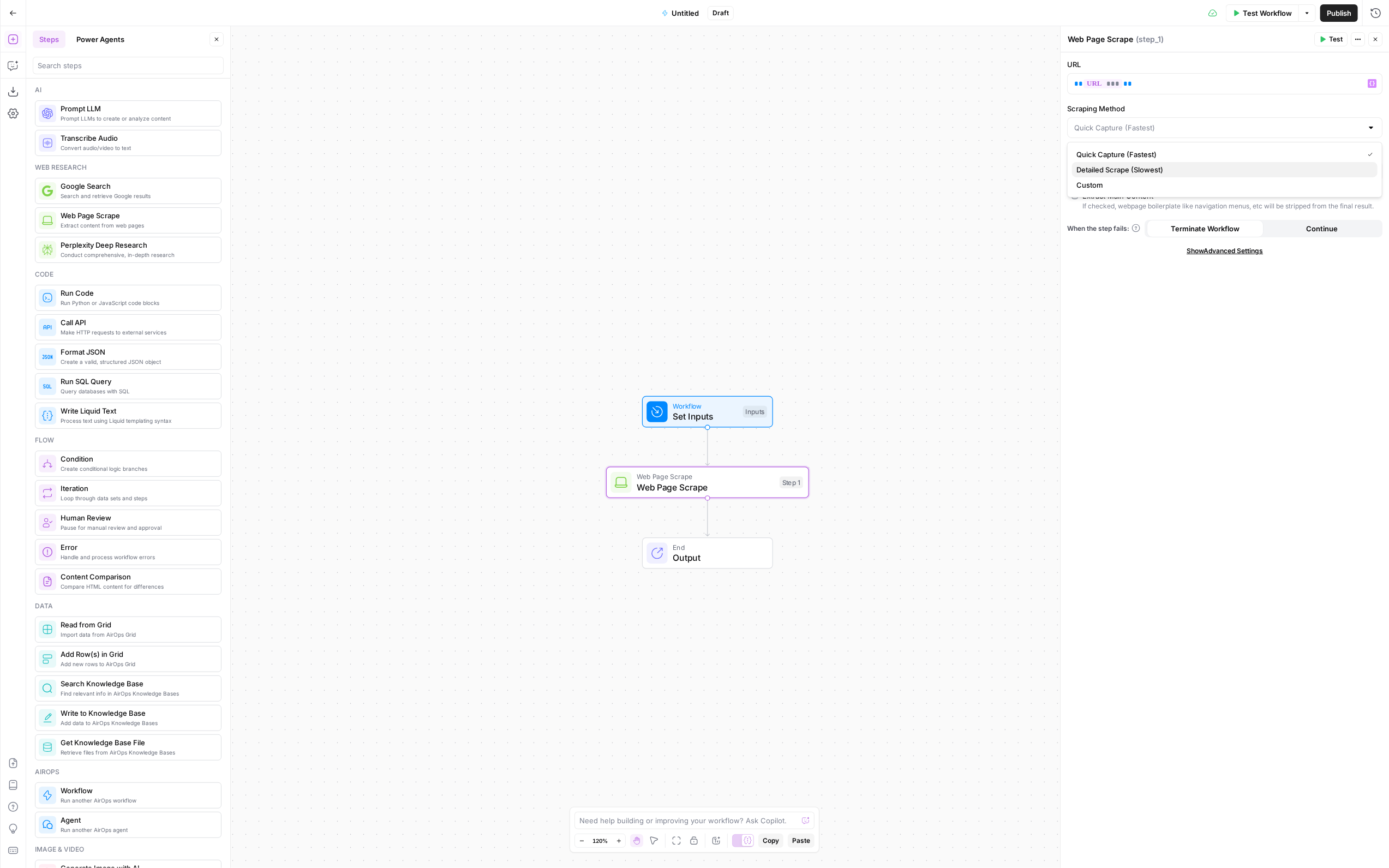click on "Detailed Scrape (Slowest)" at bounding box center (1225, 170) 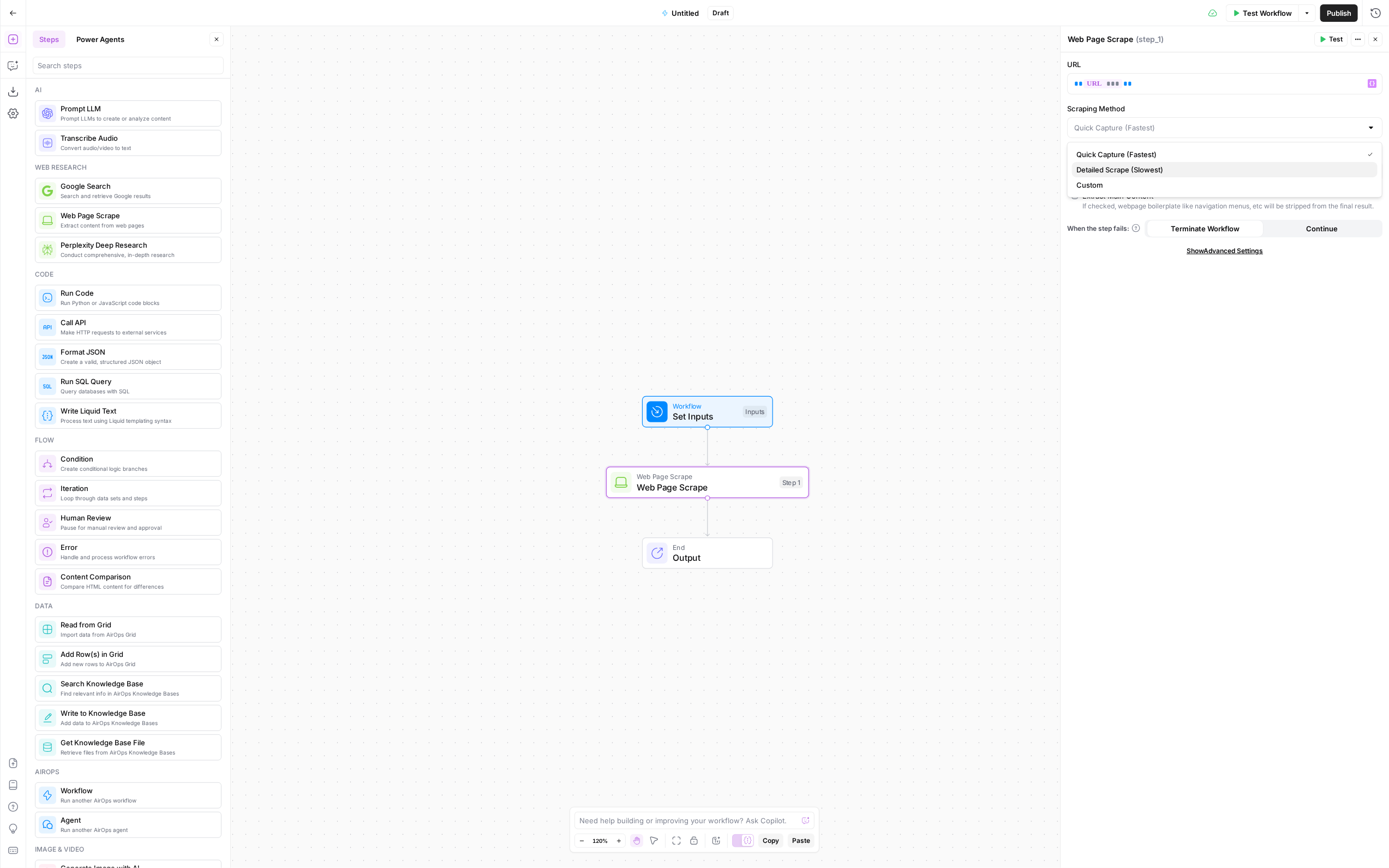 type on "Detailed Scrape (Slowest)" 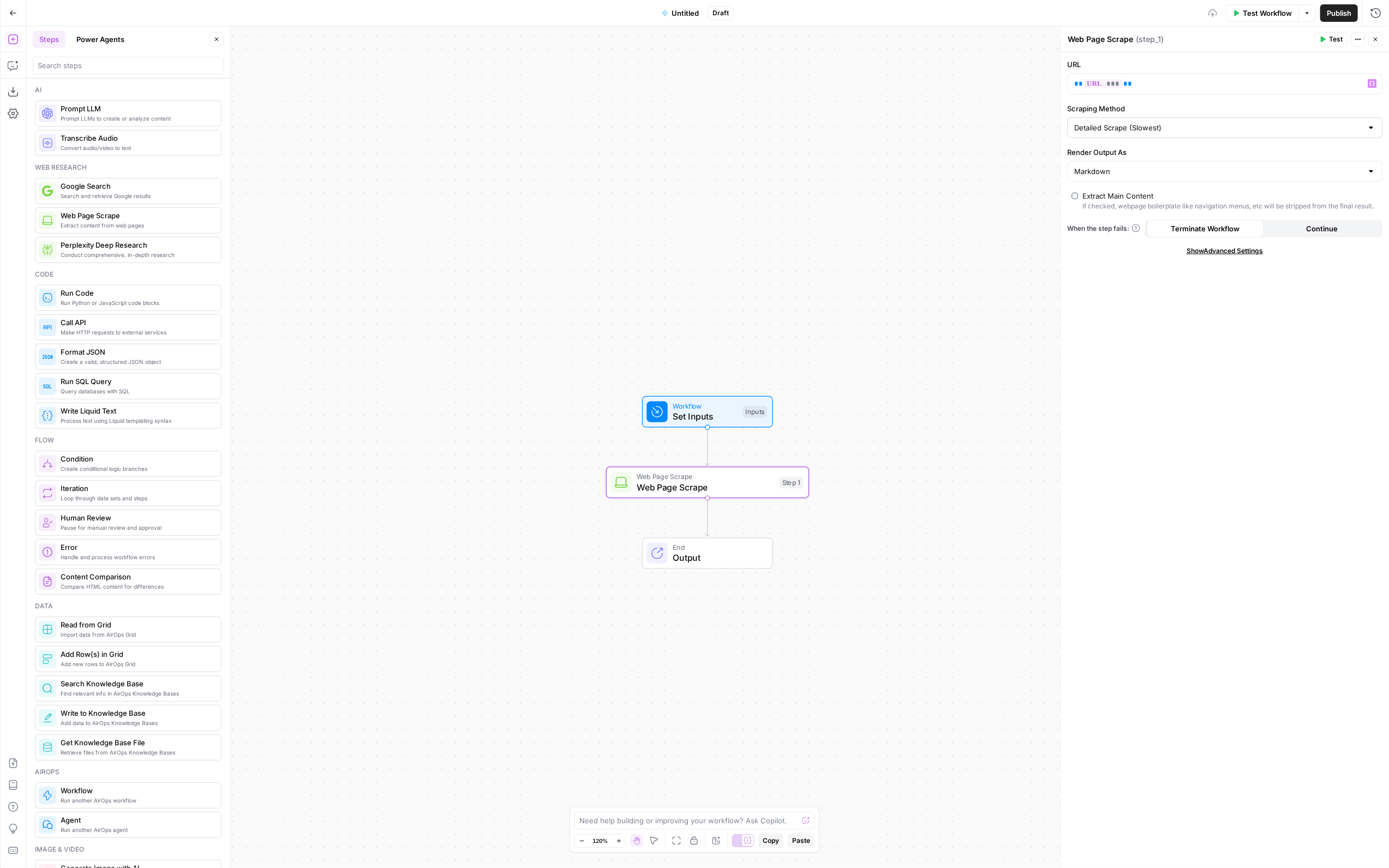 click on "Detailed Scrape (Slowest)" at bounding box center (1225, 128) 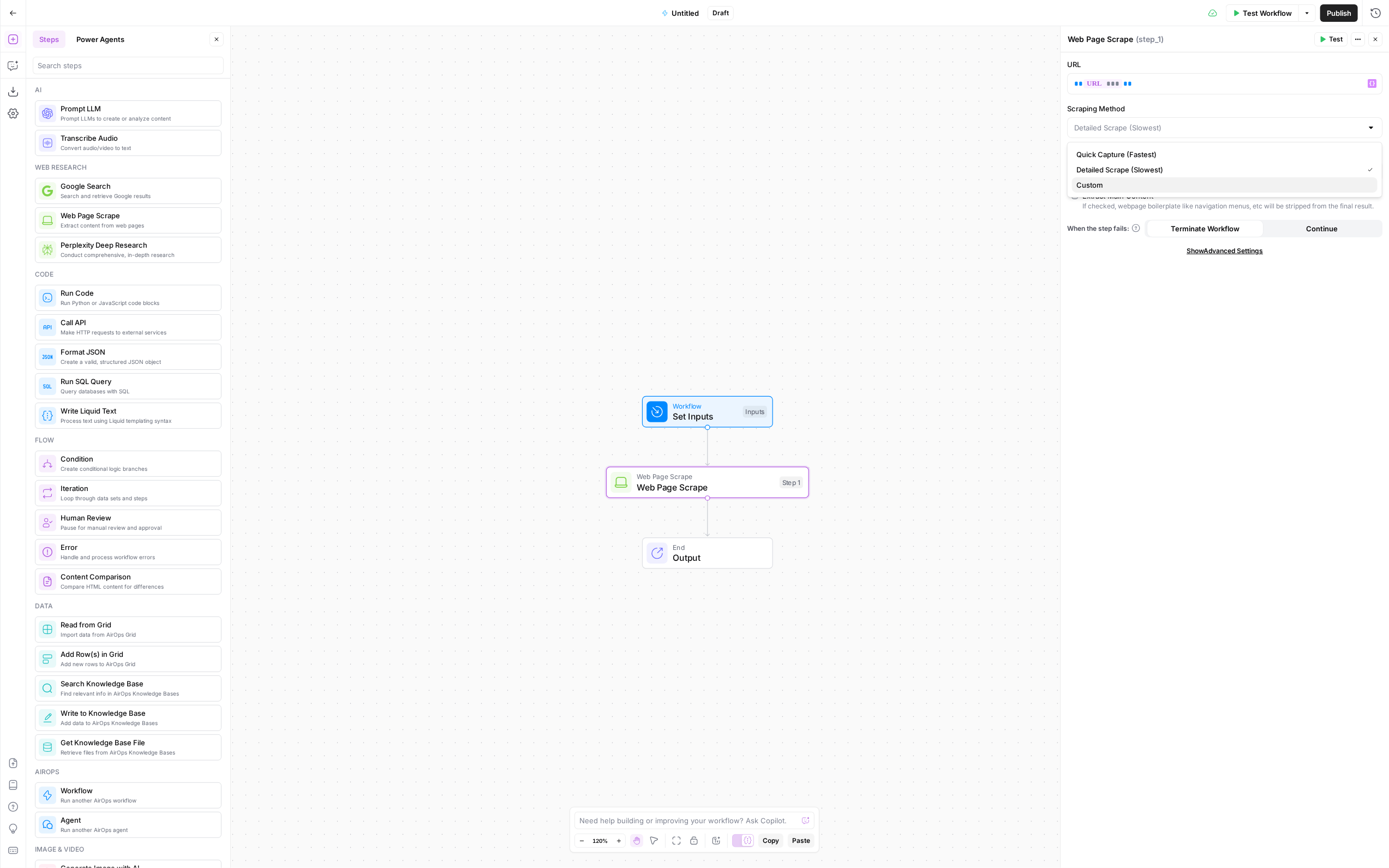 click on "Custom" at bounding box center [1225, 185] 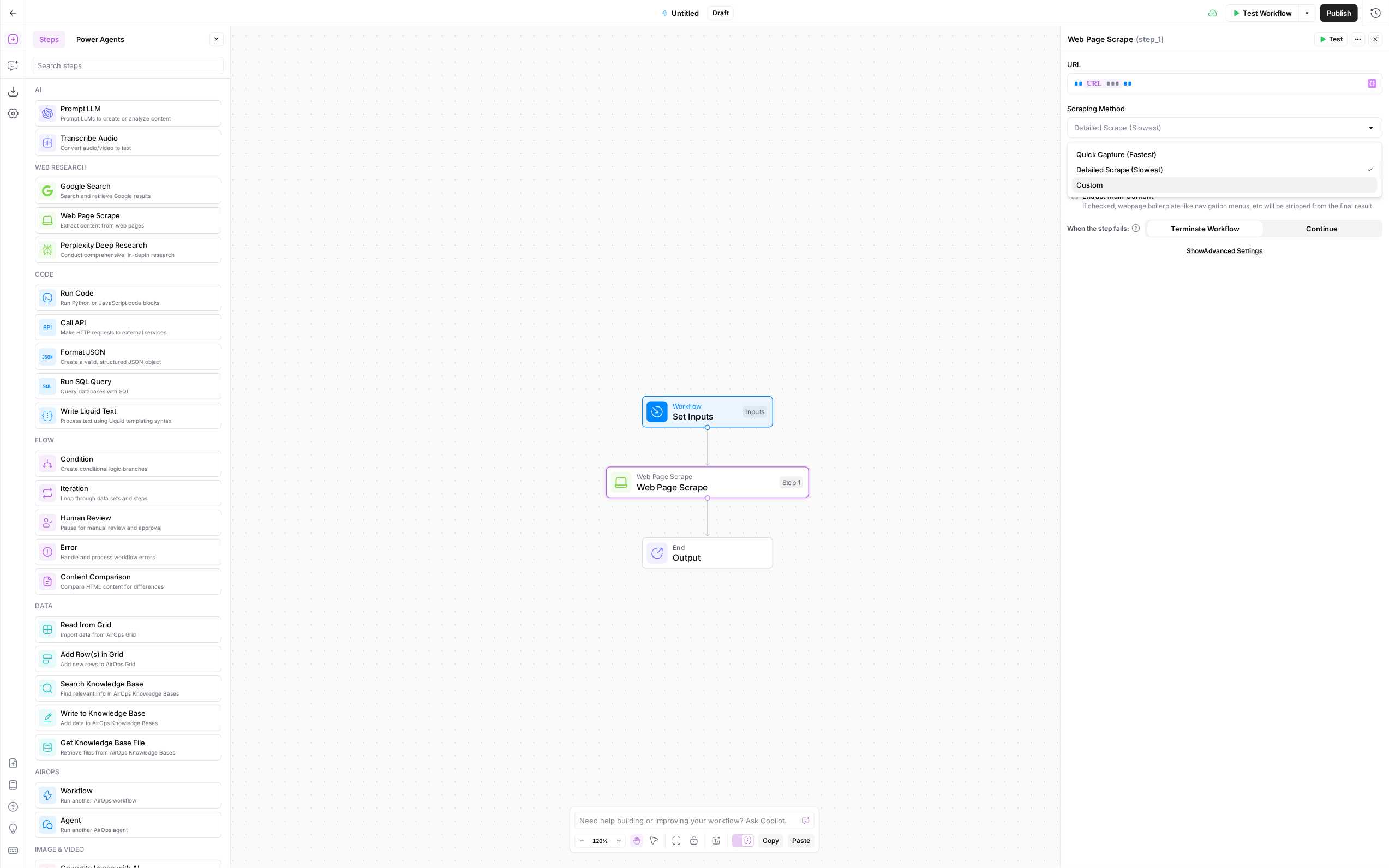 type on "Custom" 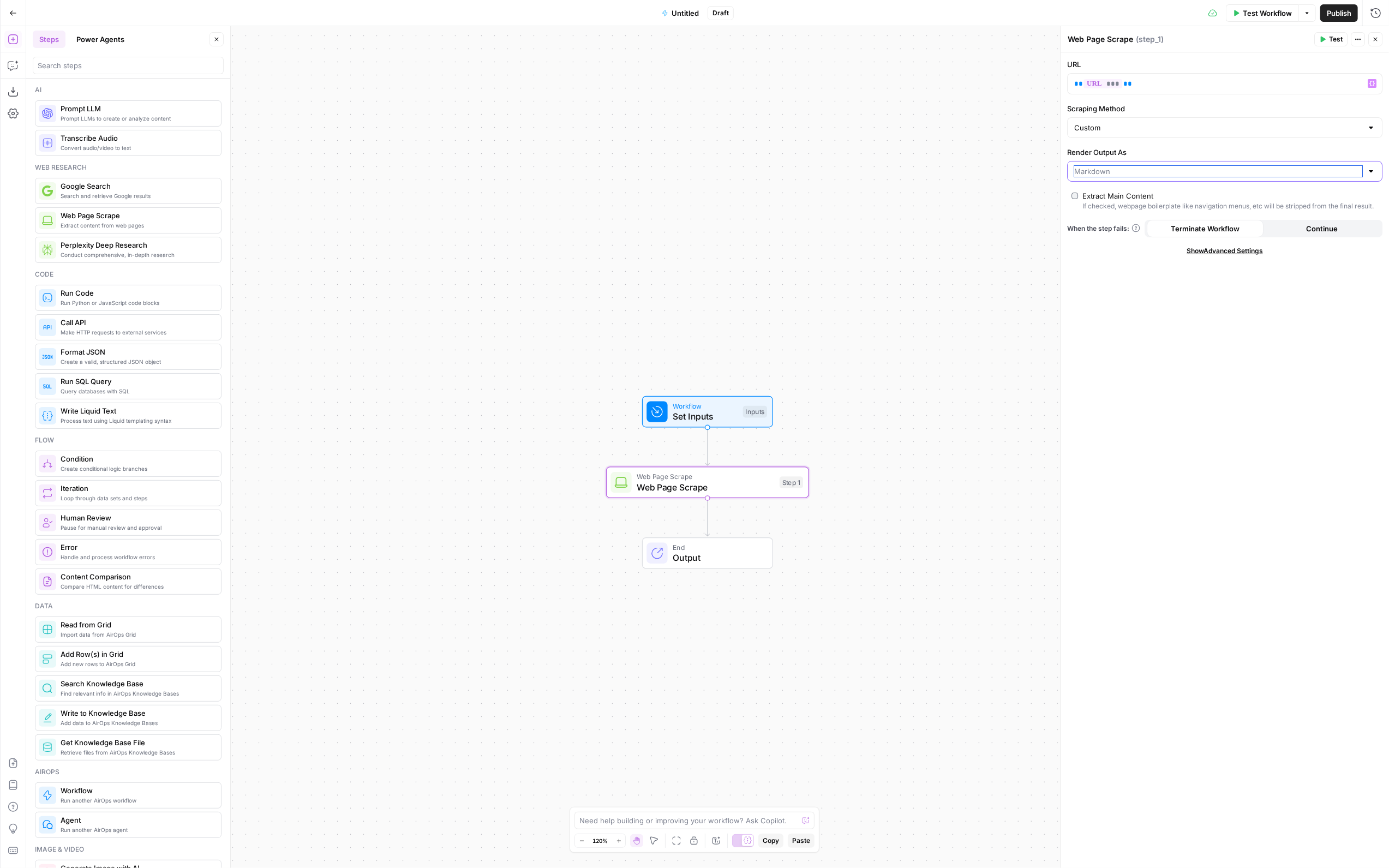 click on "Render Output As" at bounding box center (1218, 171) 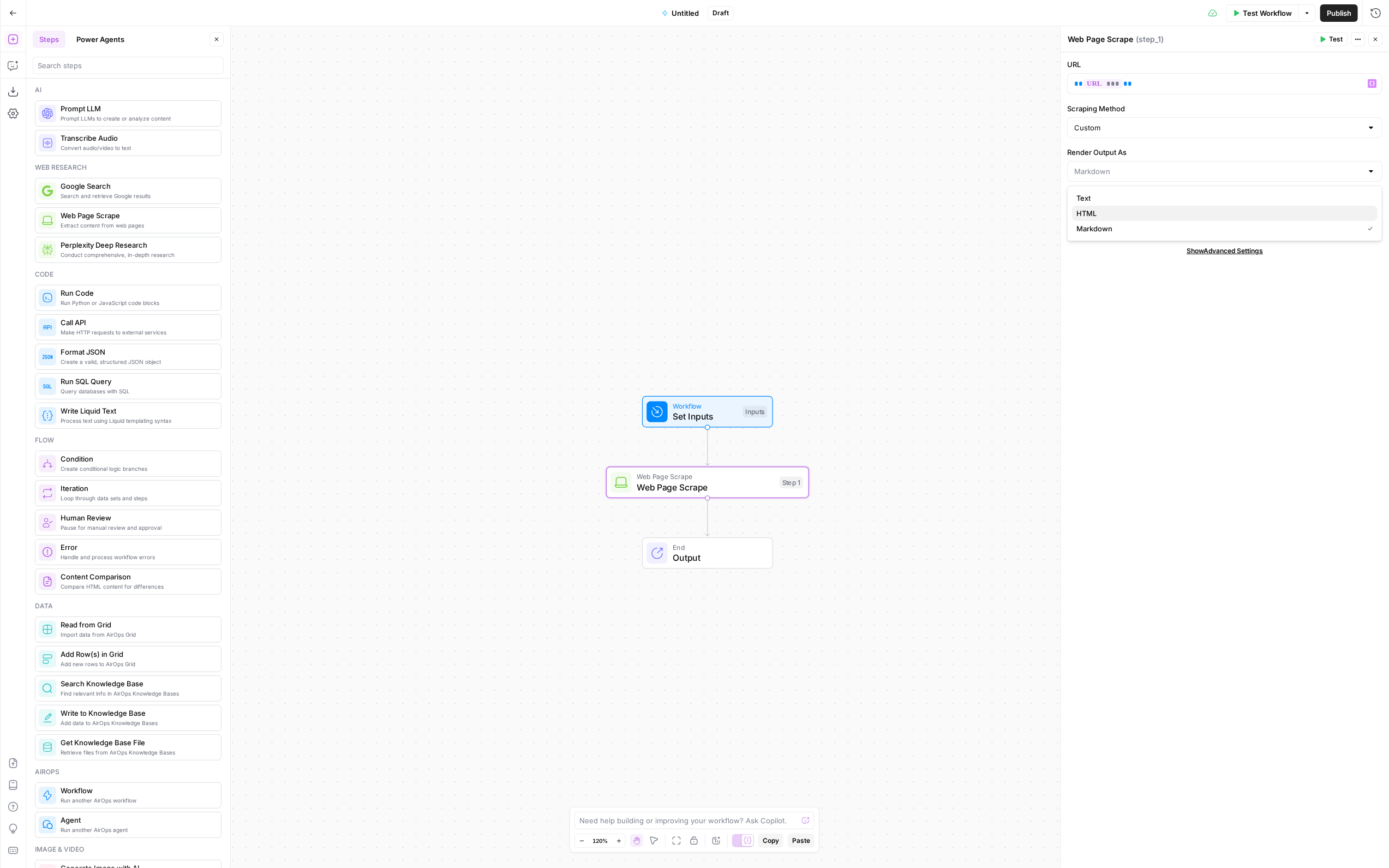 click on "HTML" at bounding box center [1225, 213] 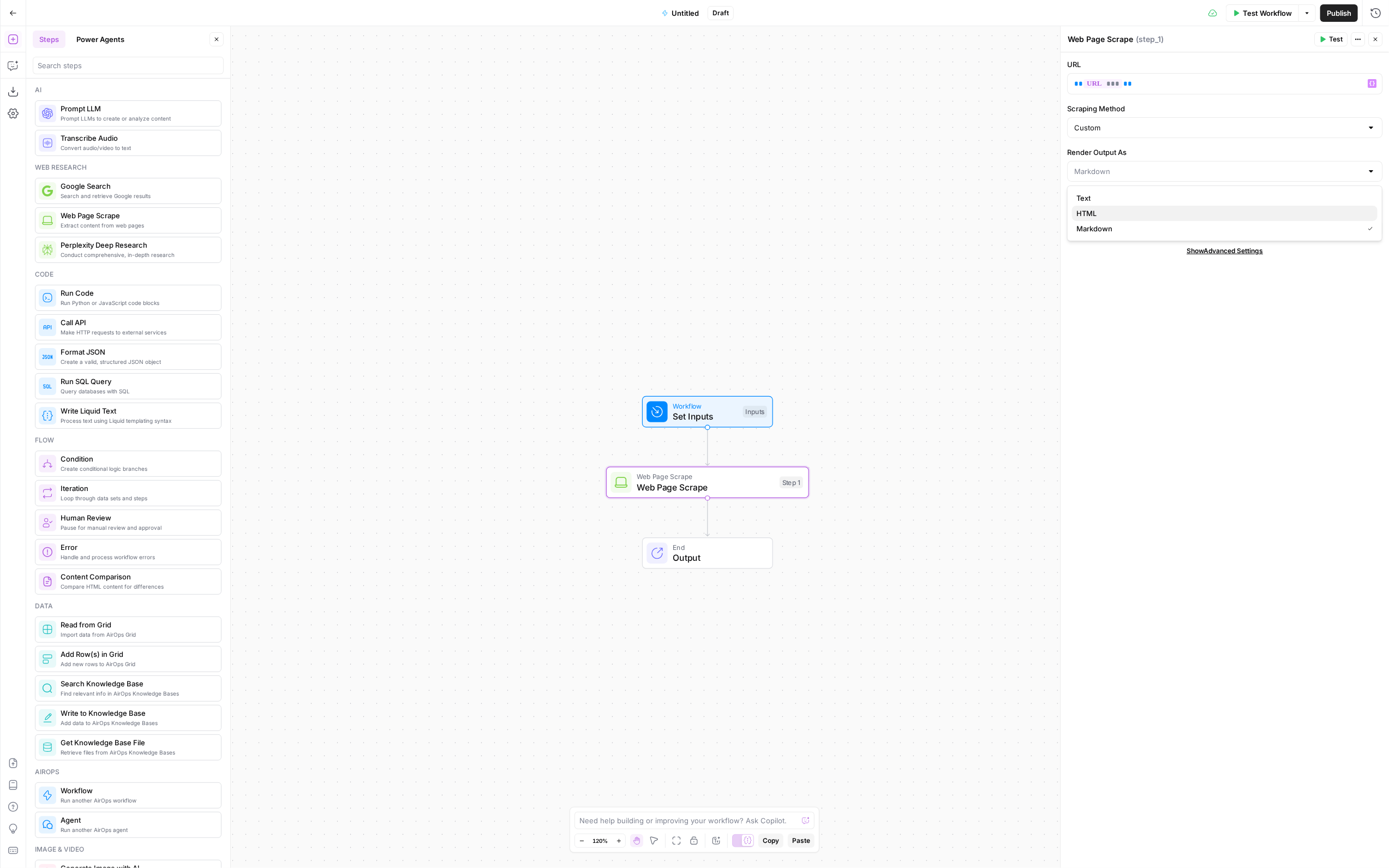type on "HTML" 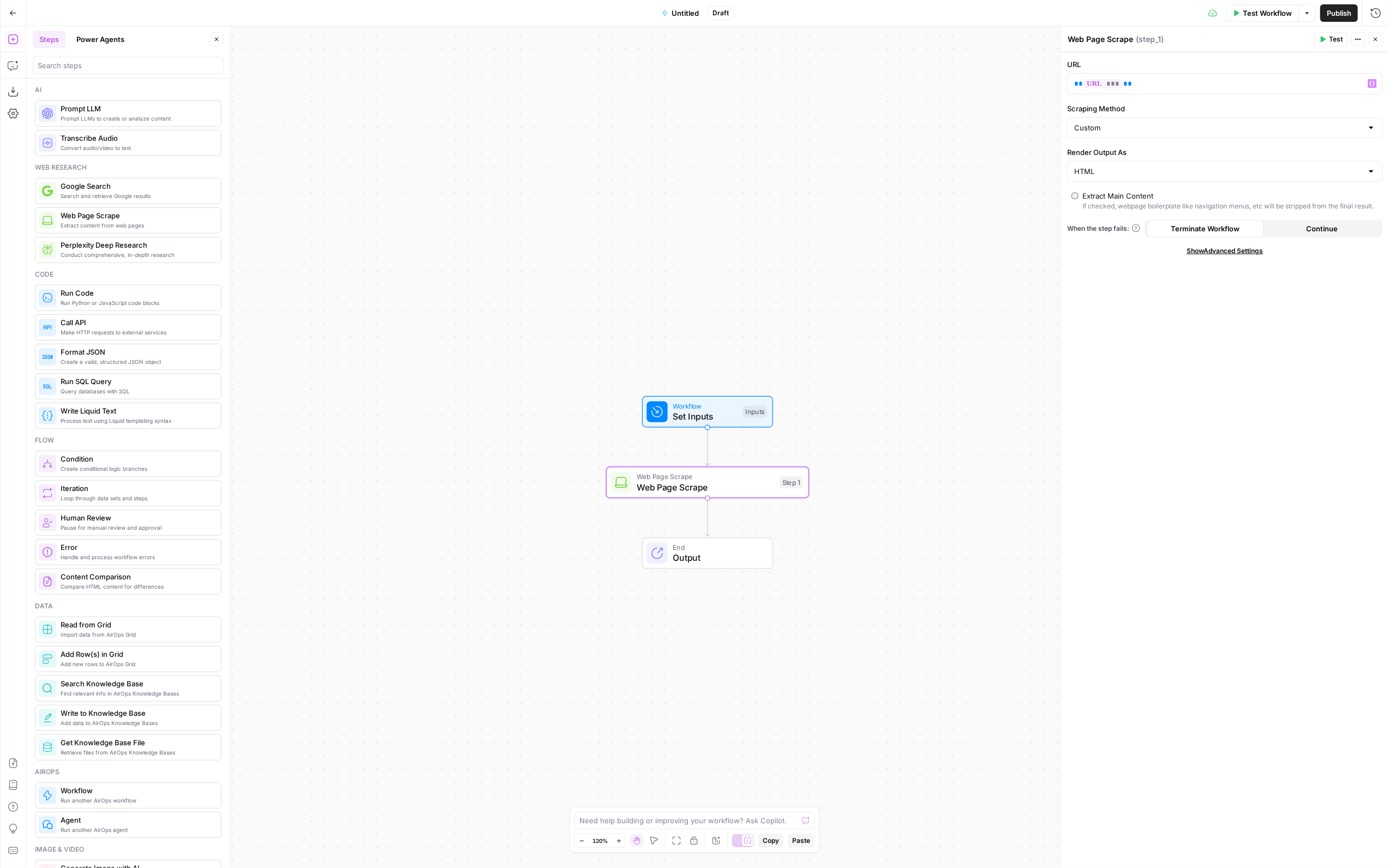click on "URL ** *** ** Variables Menu Scraping Method Custom Render Output As HTML Extract Main Content If checked, webpage boilerplate like navigation menus, etc will be stripped from the final result. When the step fails: Terminate Workflow Continue Show  Advanced Settings" at bounding box center (1225, 460) 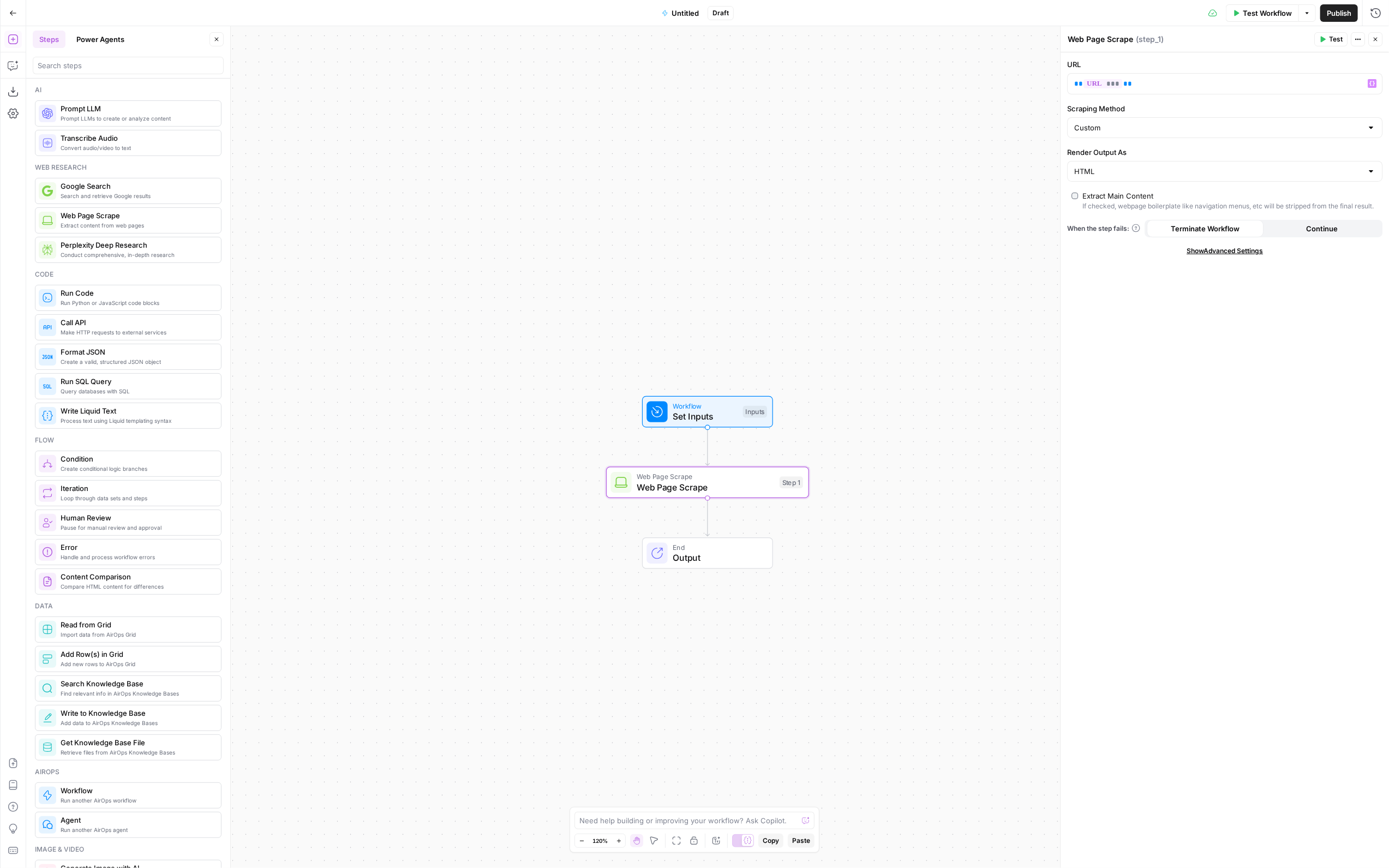 click on "Show  Advanced Settings" at bounding box center [1225, 251] 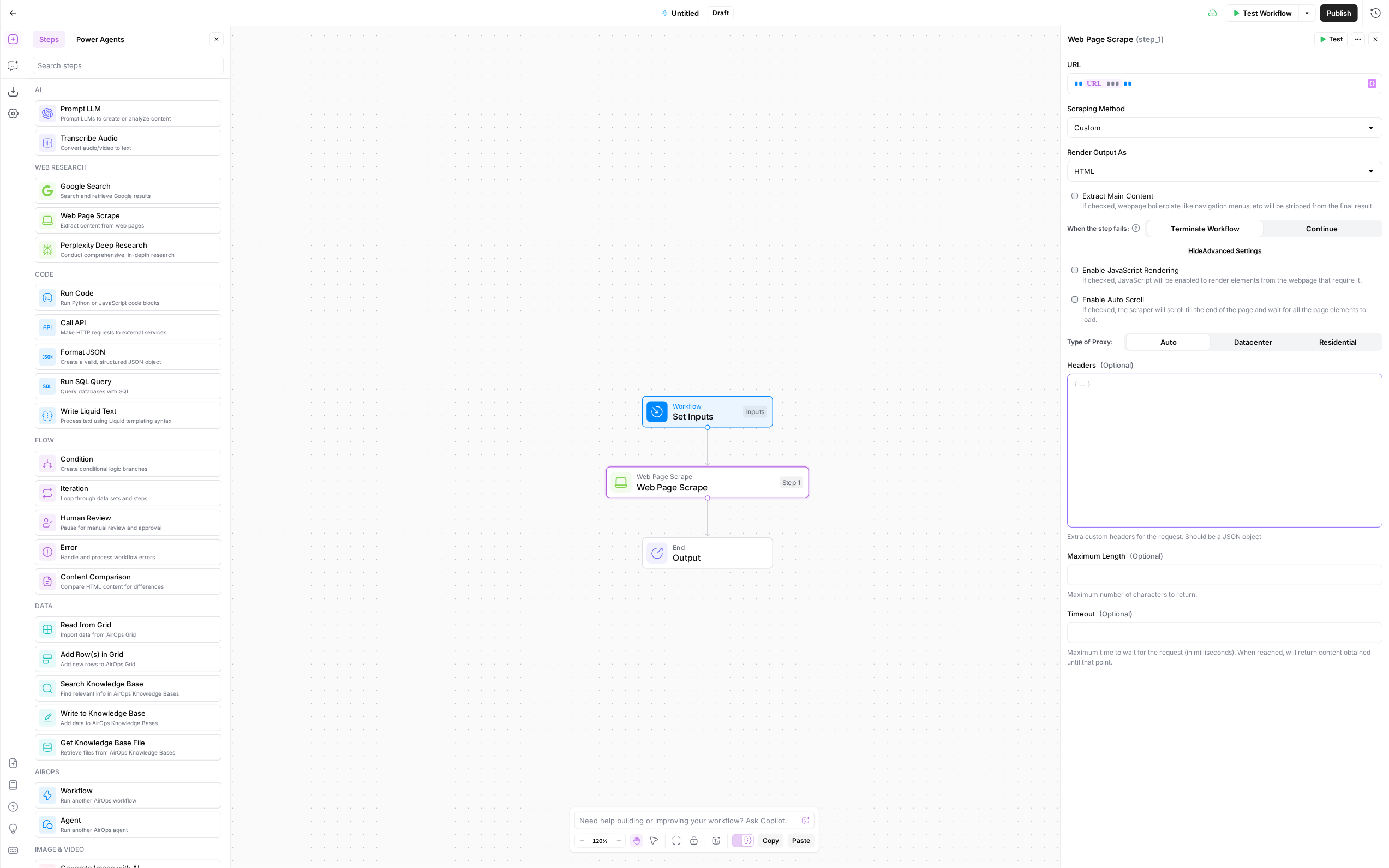 click at bounding box center [1225, 451] 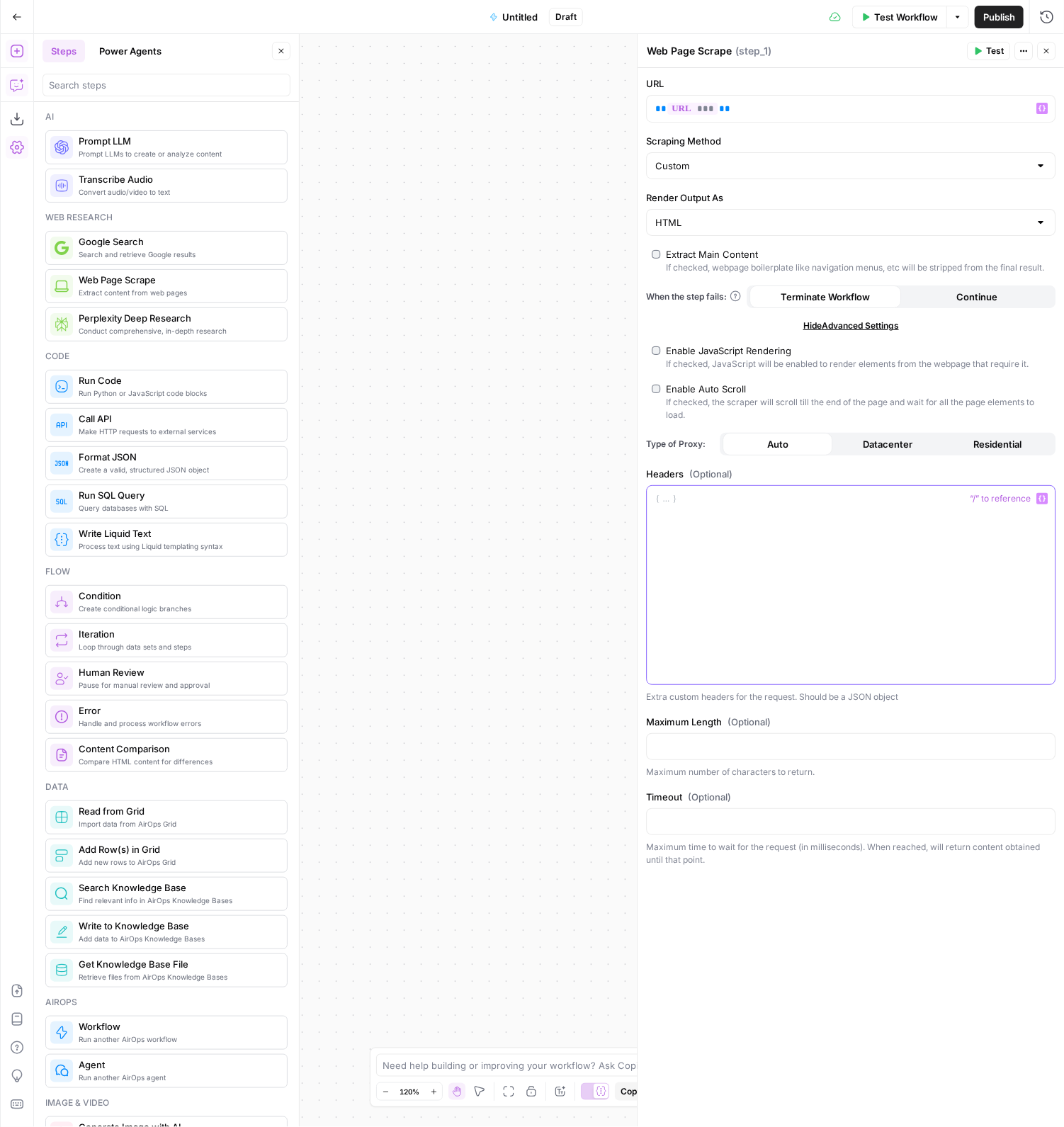 click at bounding box center (851, 585) 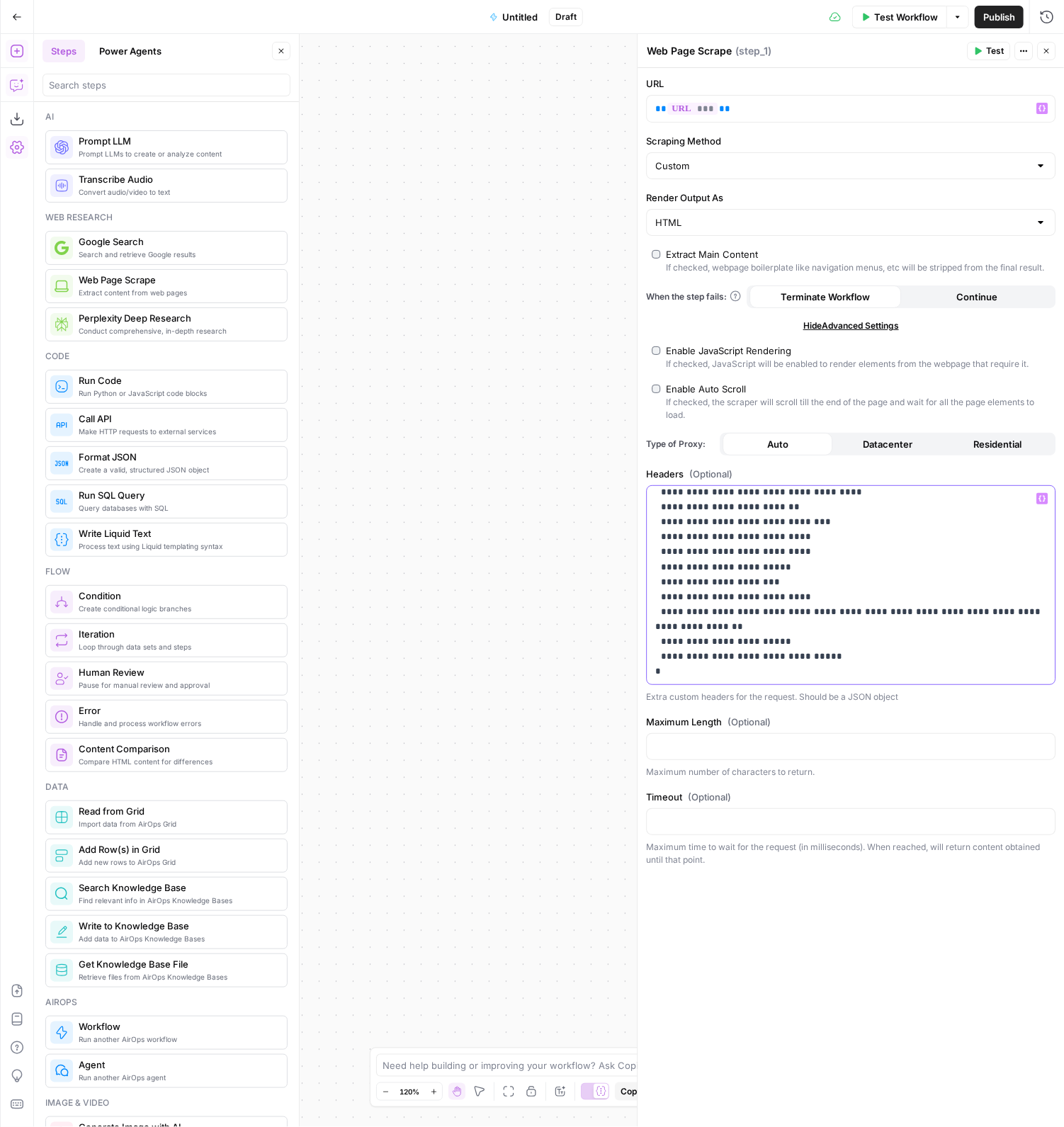 scroll, scrollTop: 0, scrollLeft: 0, axis: both 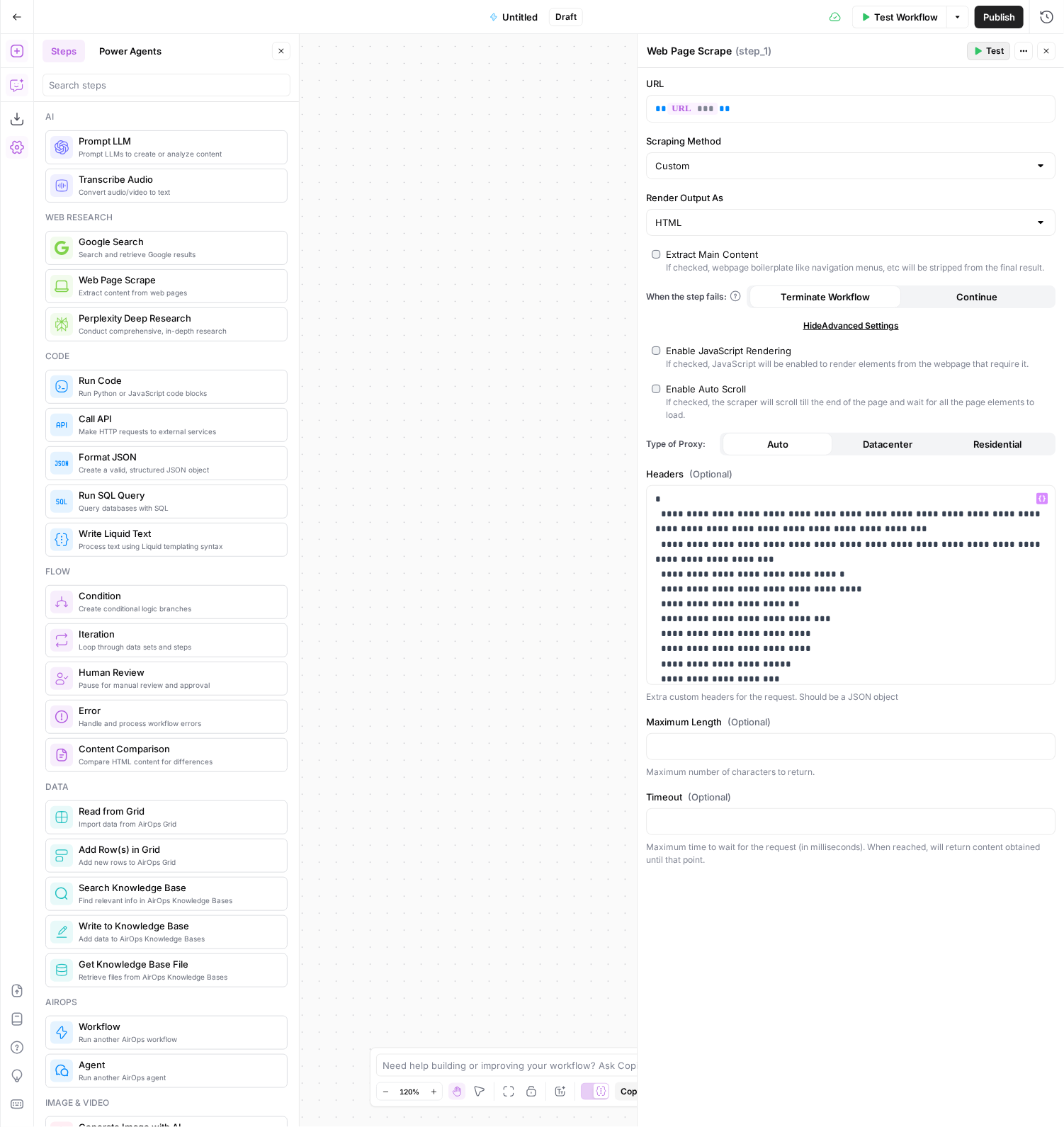 click on "Test" at bounding box center (995, 51) 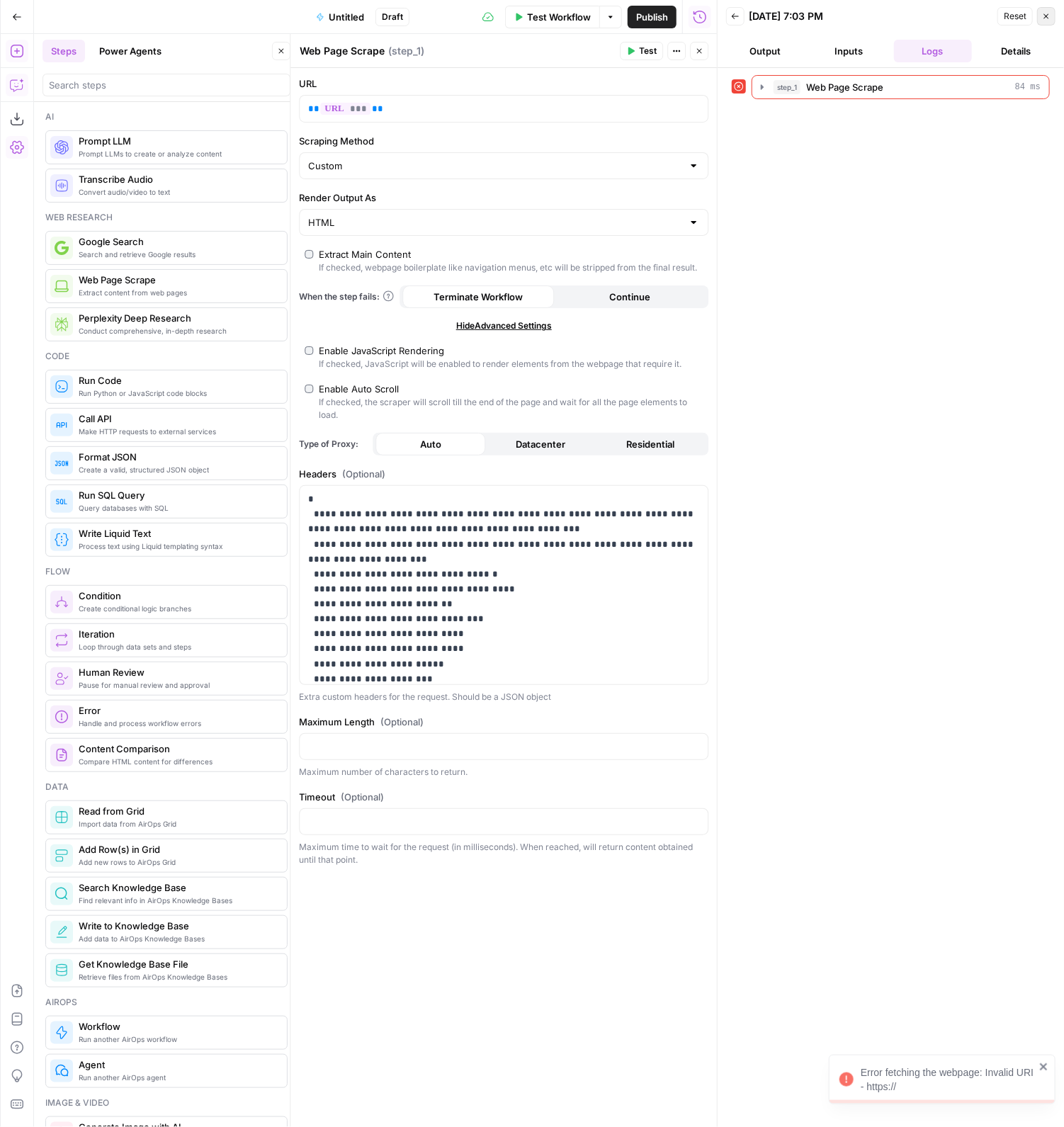 click 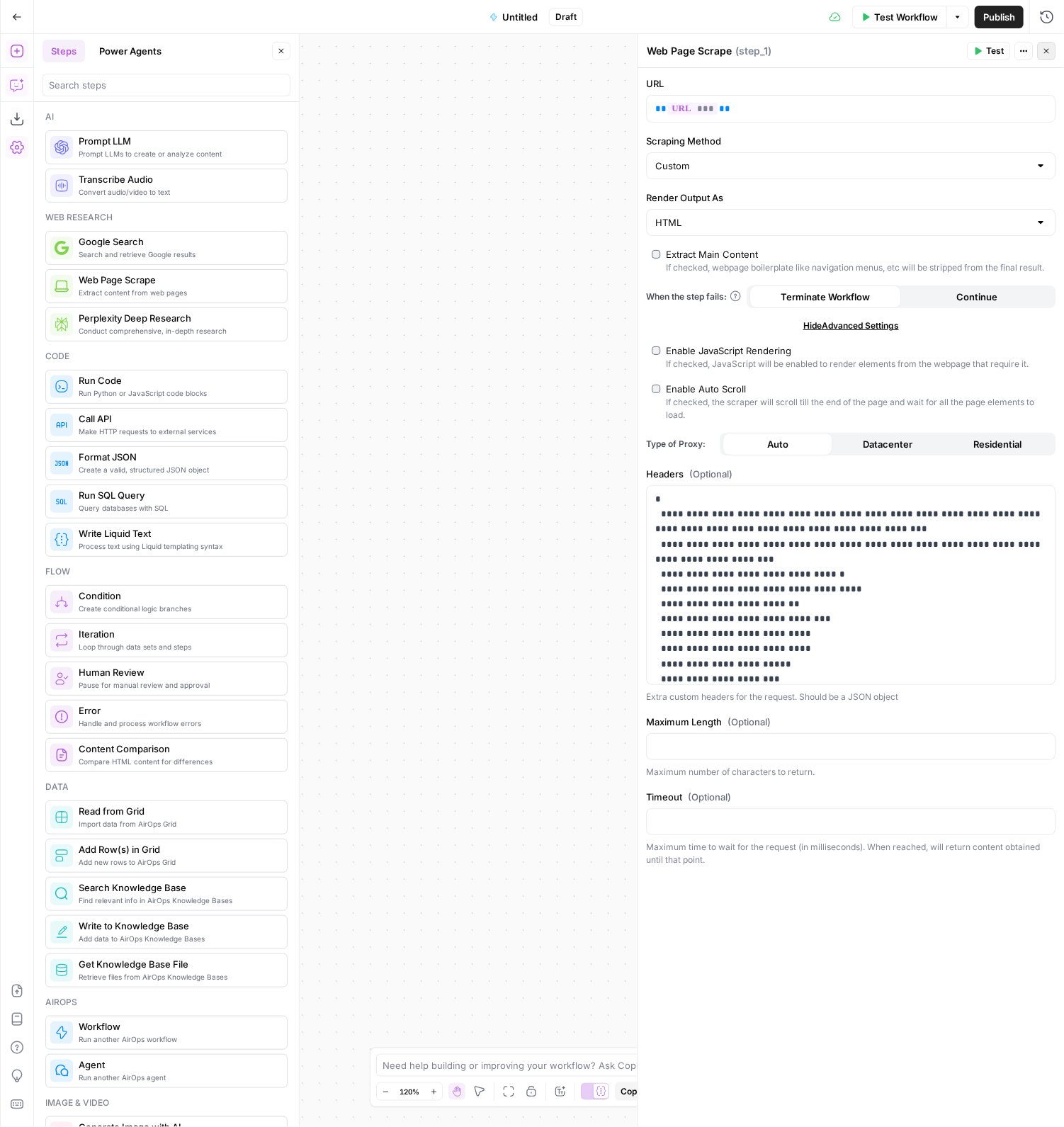 click on "Close" at bounding box center [1046, 51] 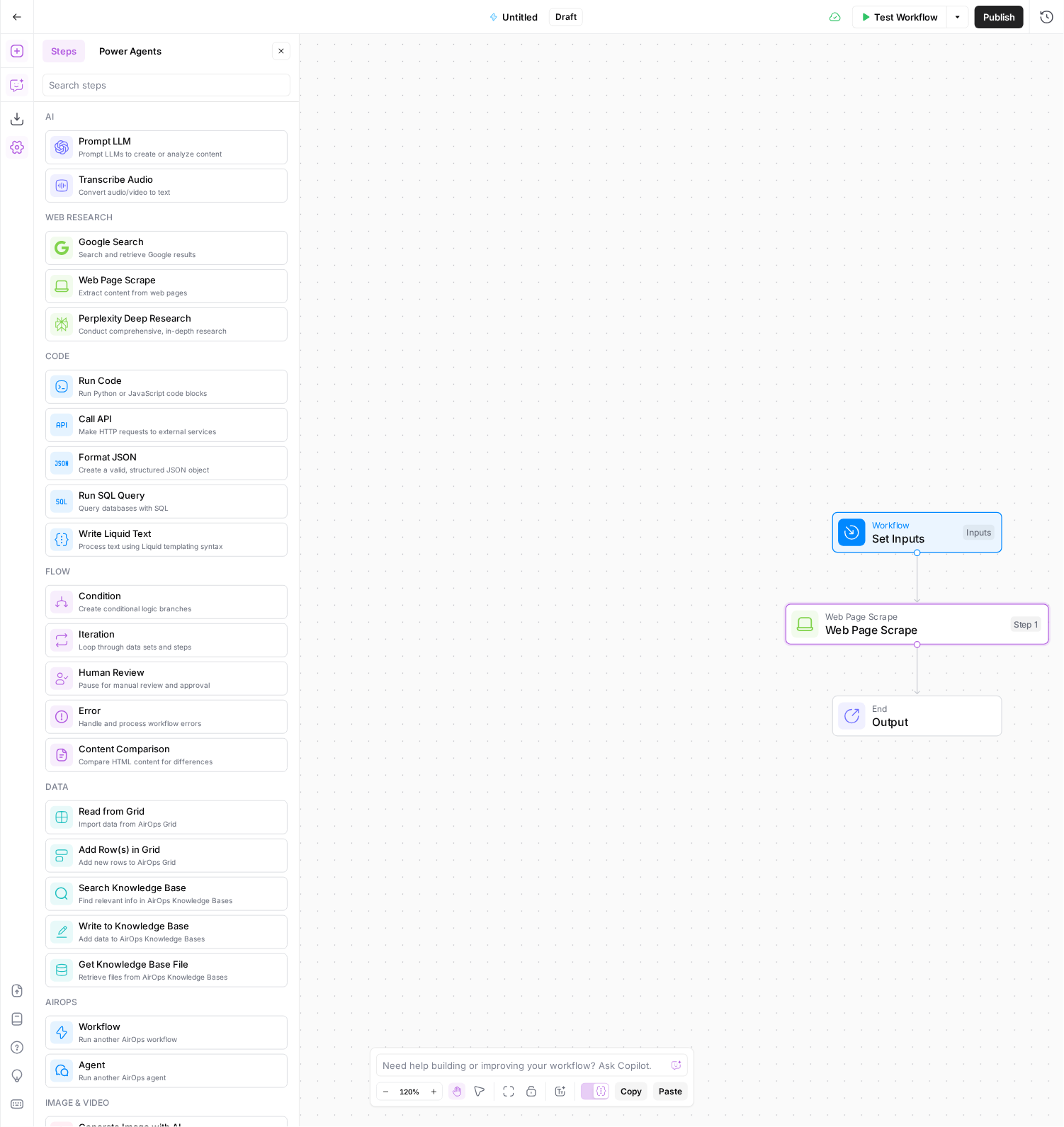 drag, startPoint x: 577, startPoint y: 450, endPoint x: 351, endPoint y: 395, distance: 232.59622 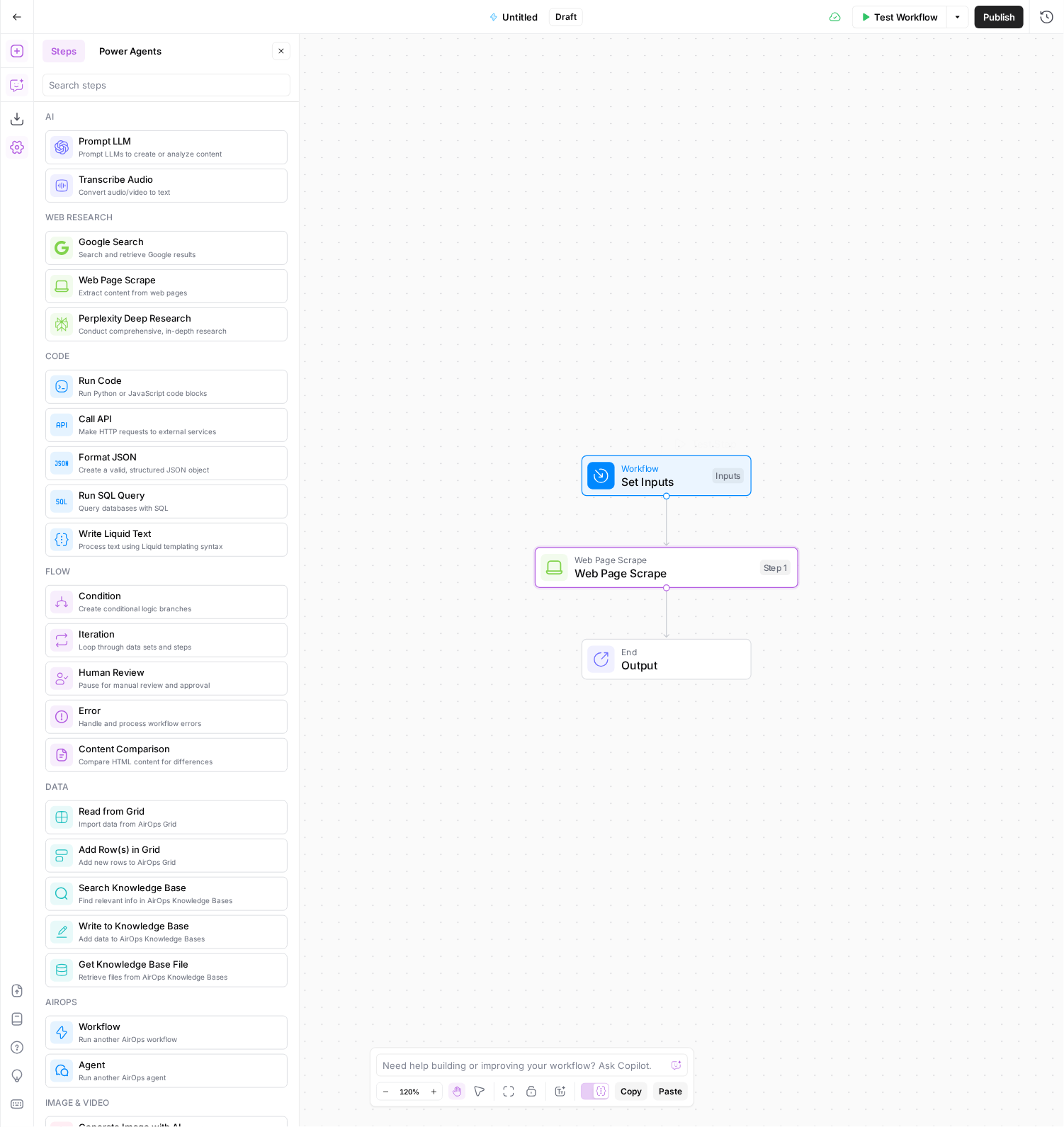 click on "Set Inputs" at bounding box center [663, 482] 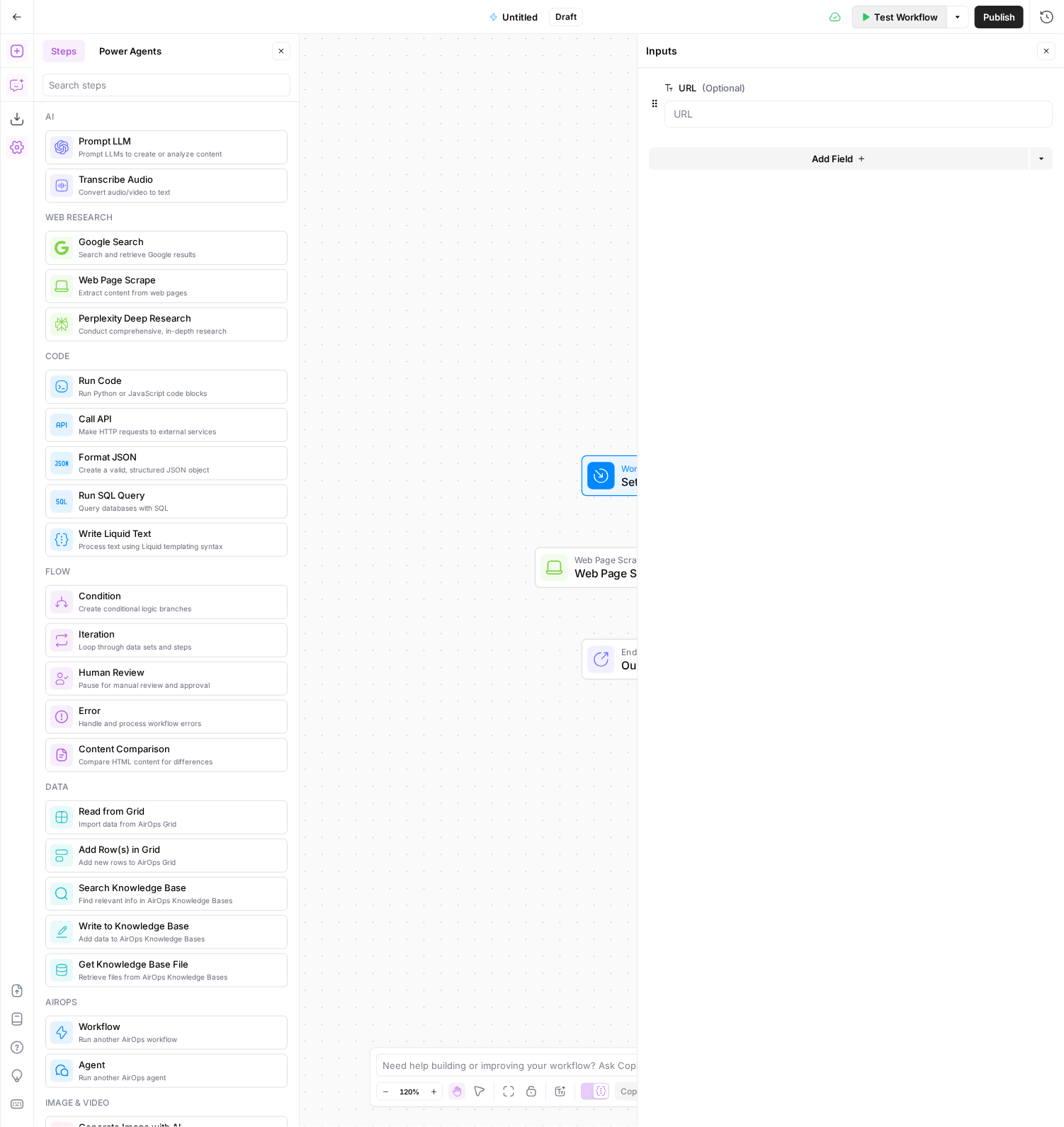 click on "Test Workflow" at bounding box center (906, 17) 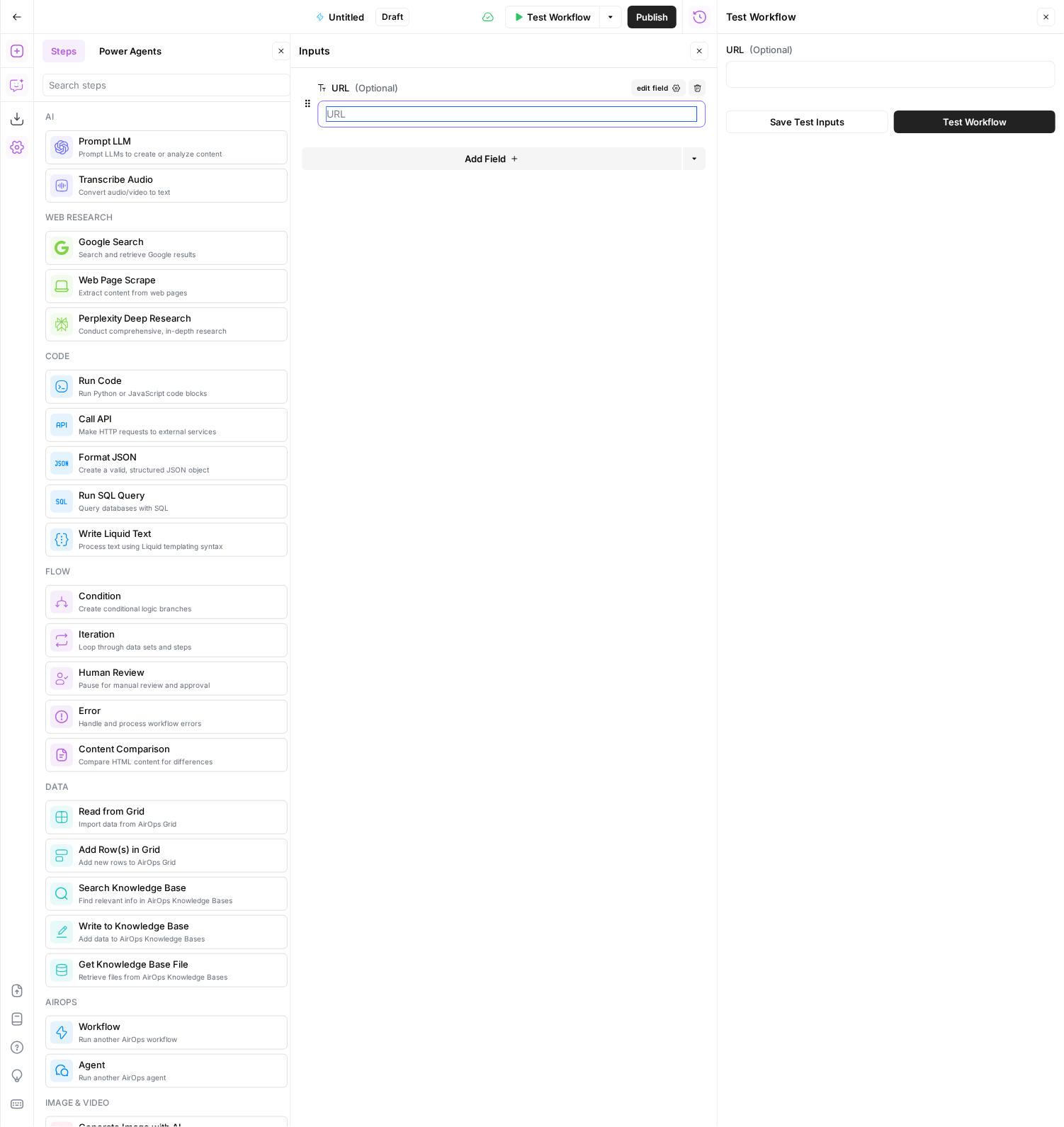 click on "URL   (Optional)" at bounding box center (511, 114) 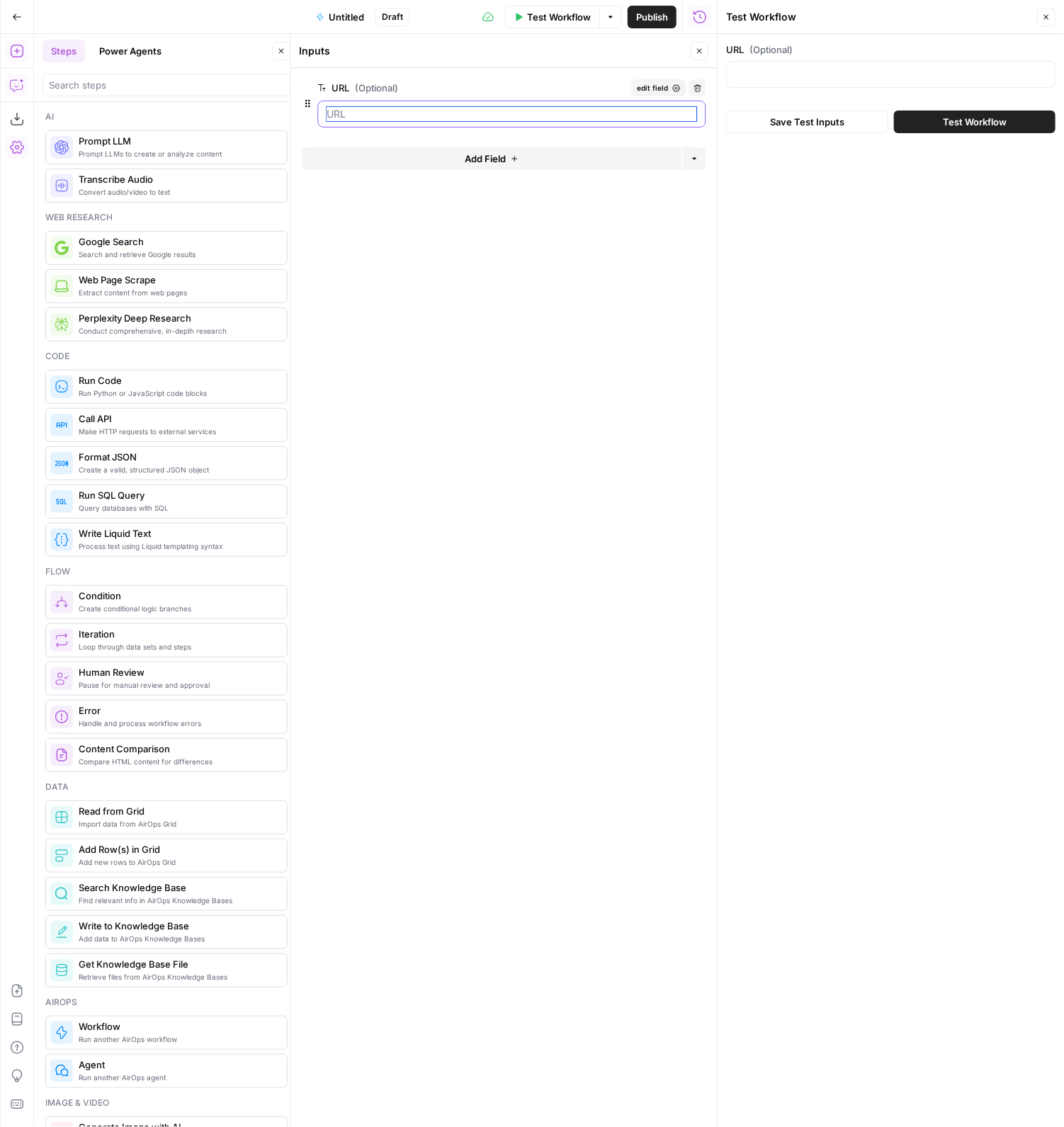 click on "URL   (Optional)" at bounding box center [511, 114] 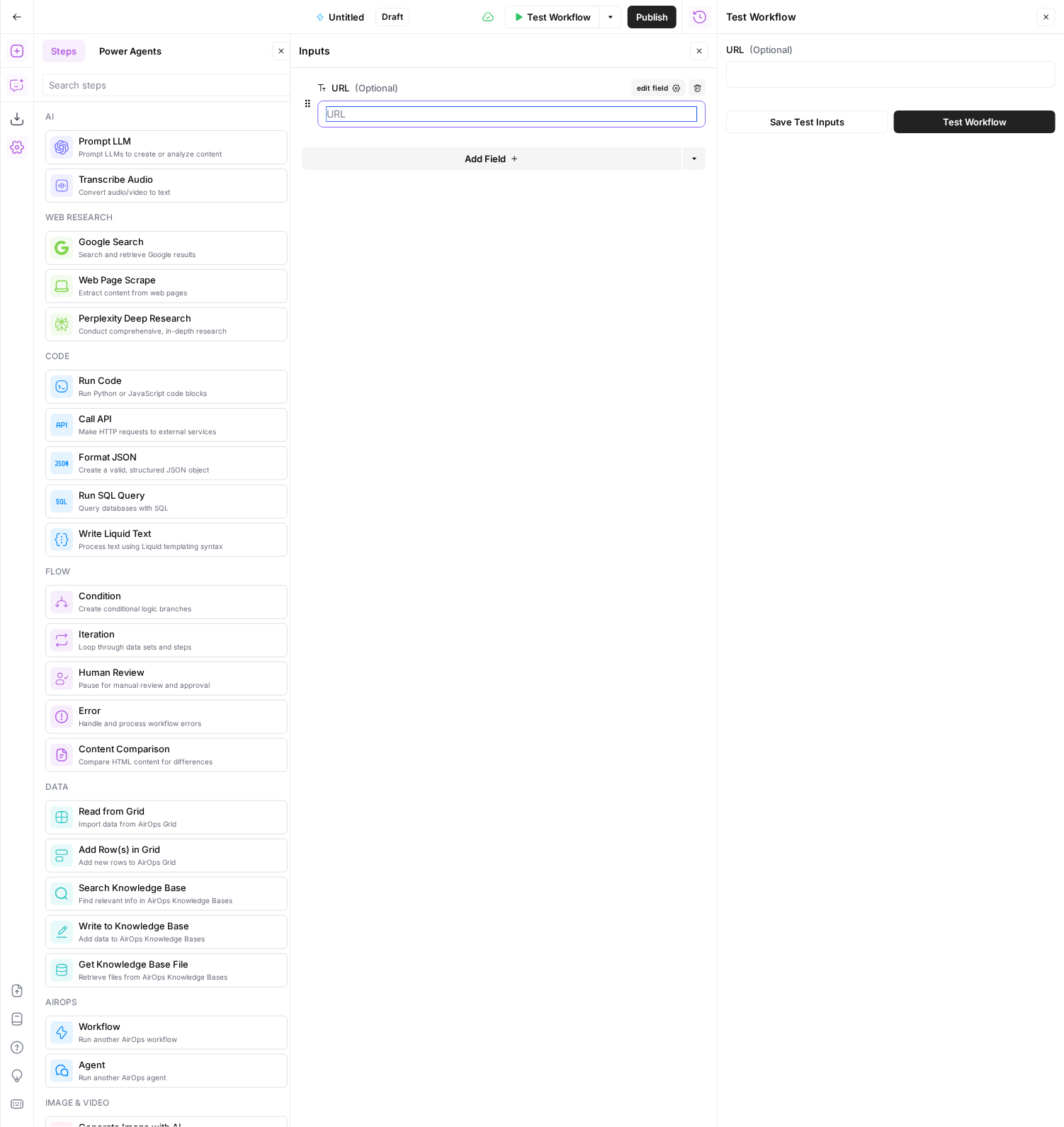 click on "URL   (Optional)" at bounding box center [511, 114] 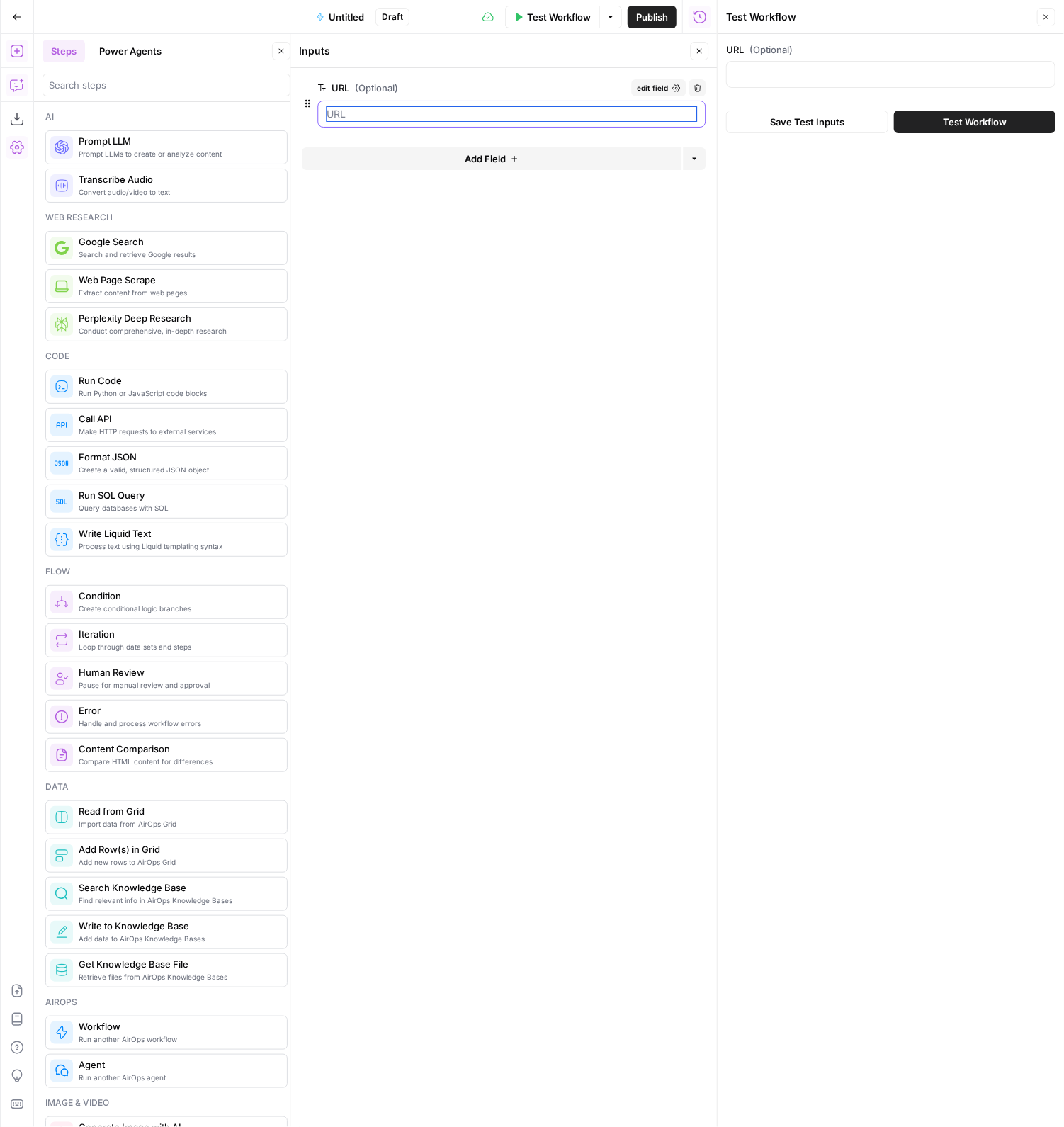 click on "URL   (Optional)" at bounding box center (511, 114) 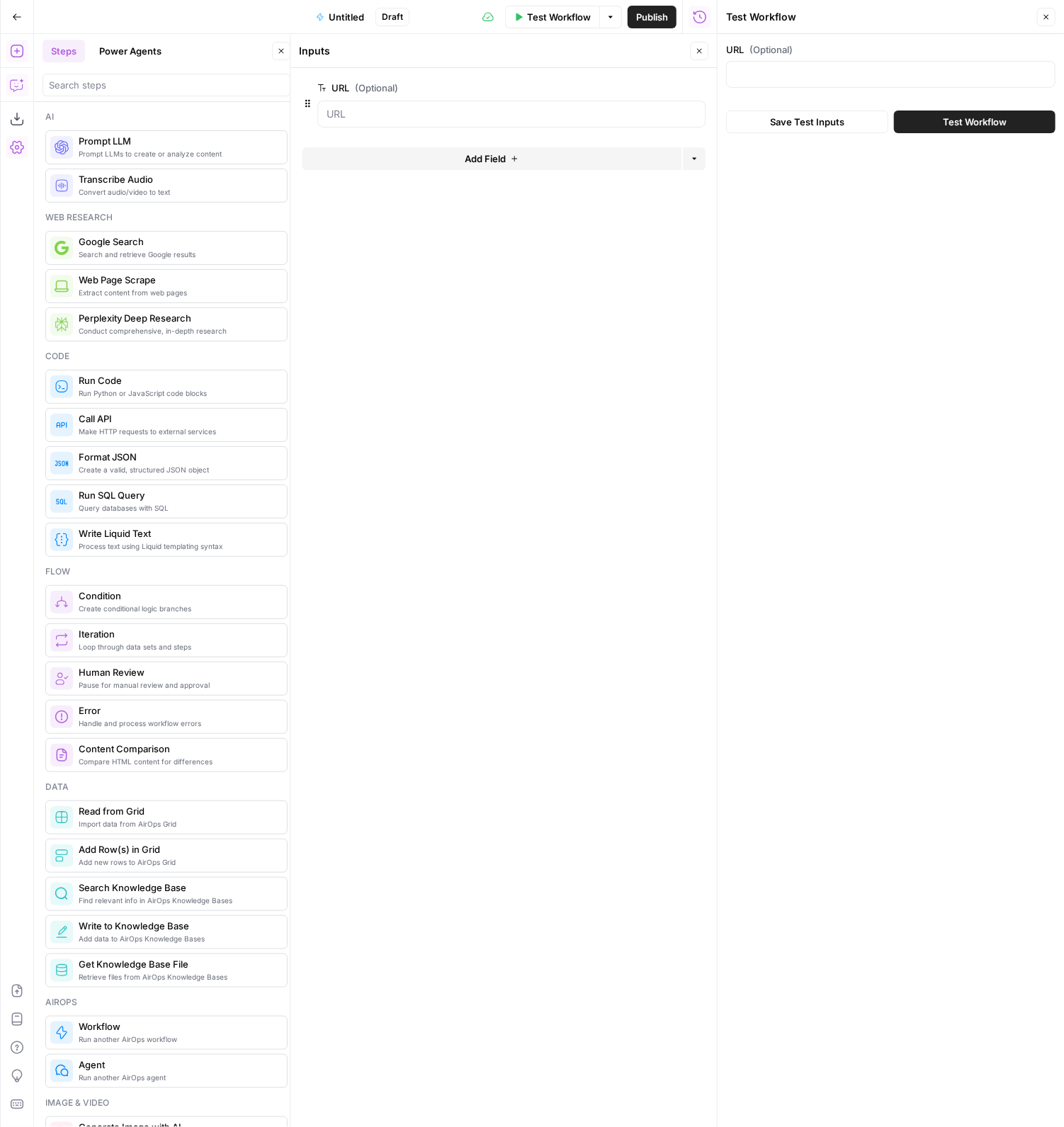 click on "URL   (Optional)" at bounding box center [890, 68] 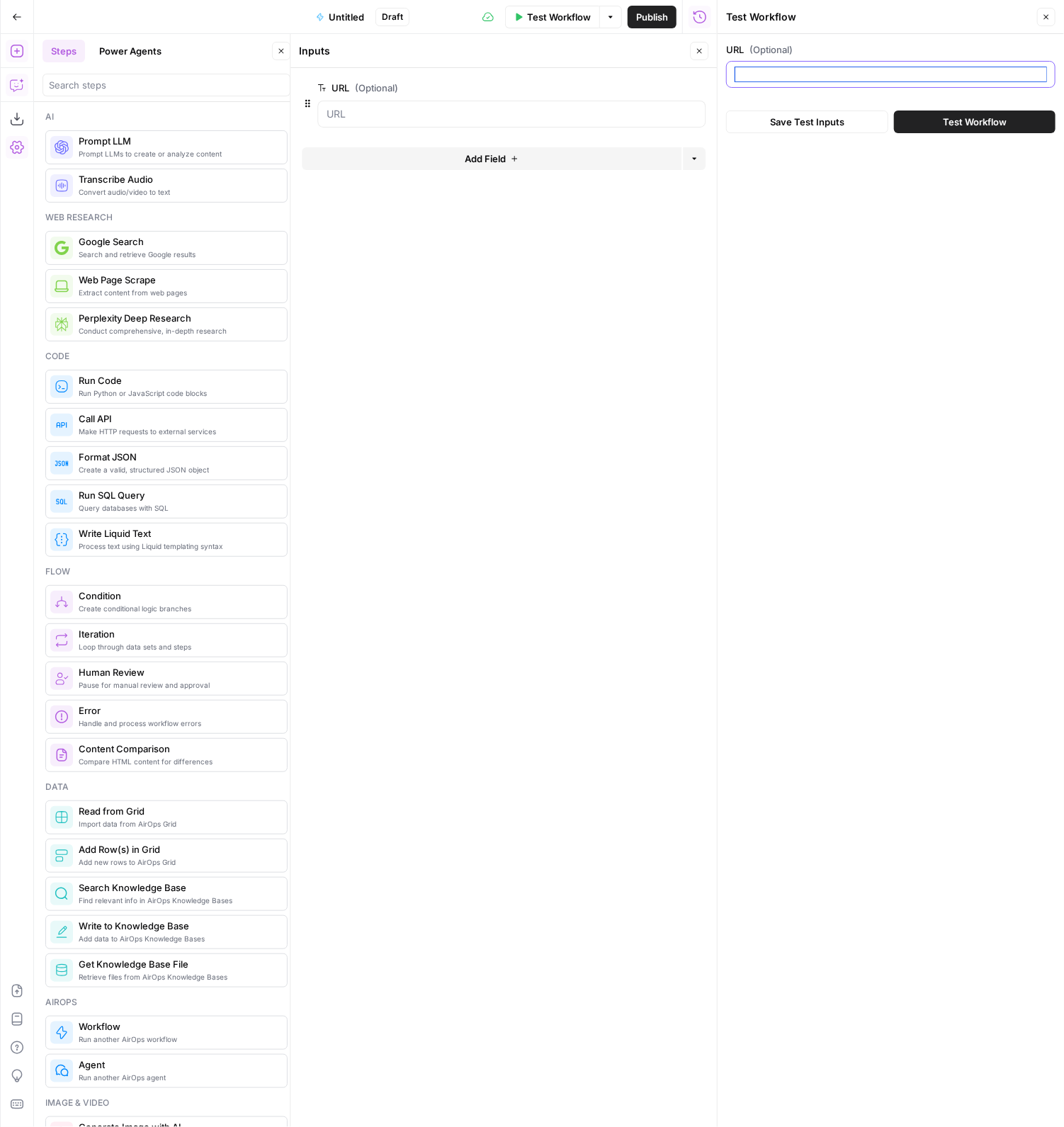 click on "URL   (Optional)" at bounding box center [890, 74] 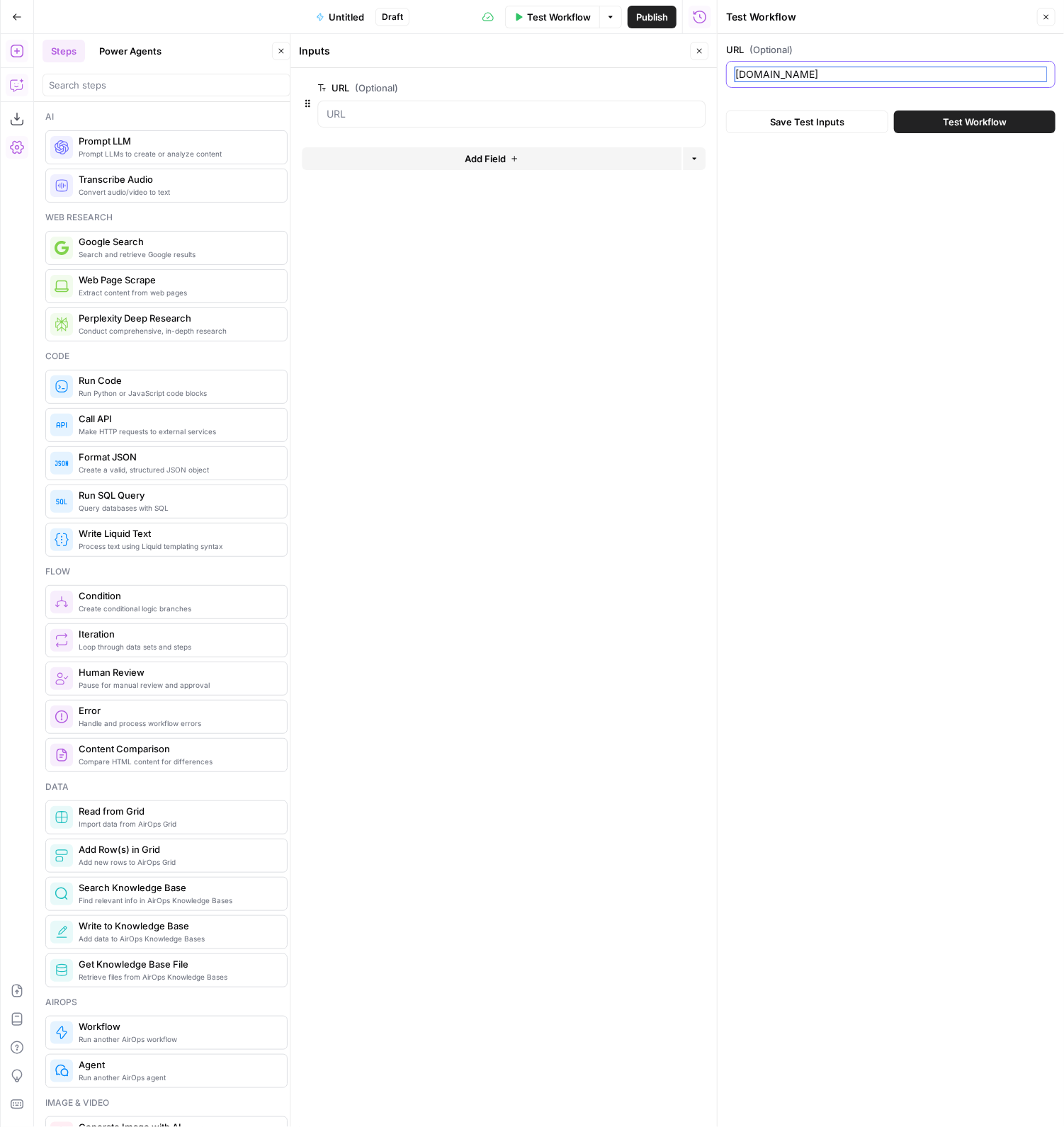 type on "junoco.com" 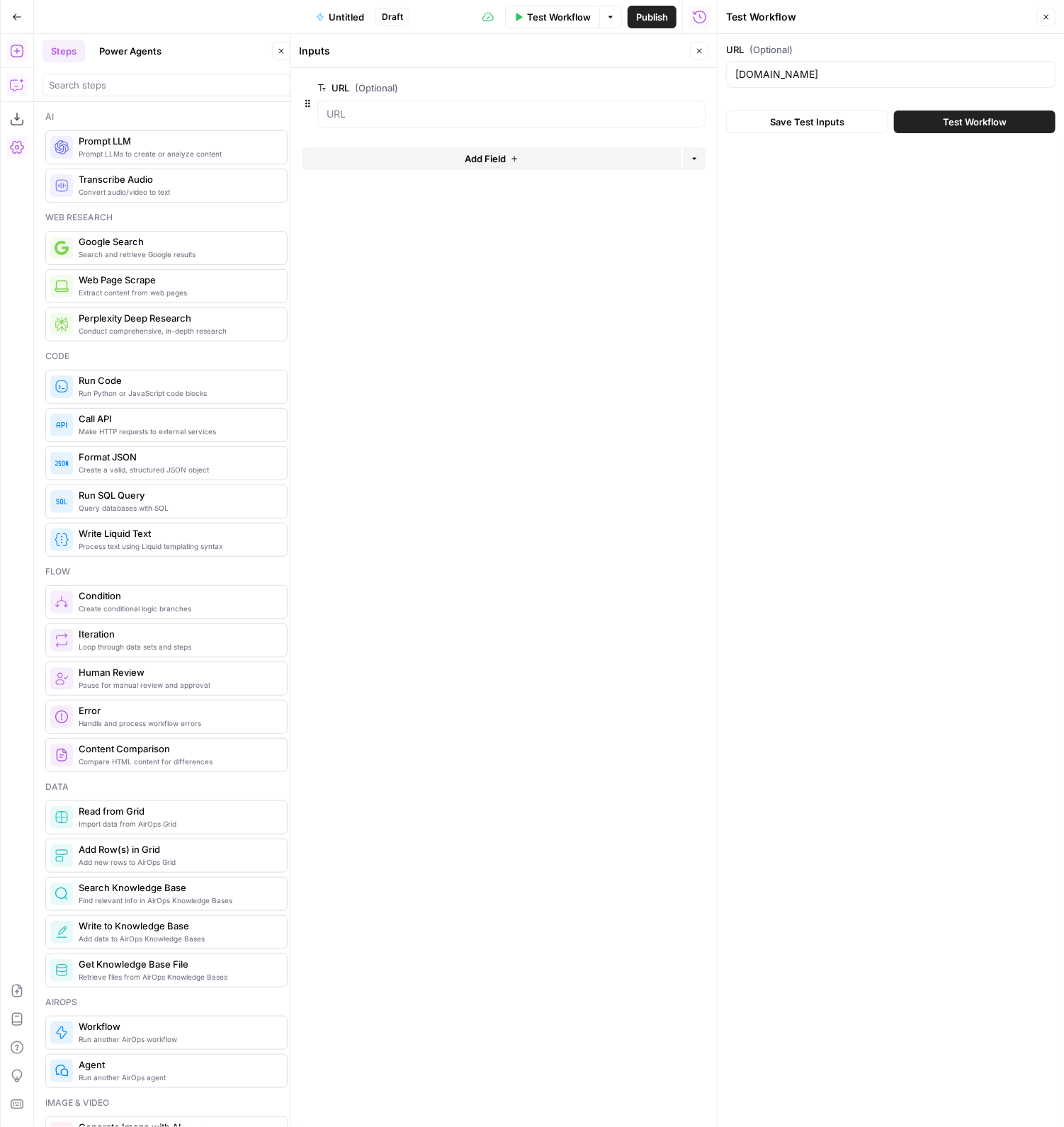 click on "URL   (Optional) junoco.com Save Test Inputs Test Workflow" at bounding box center [890, 580] 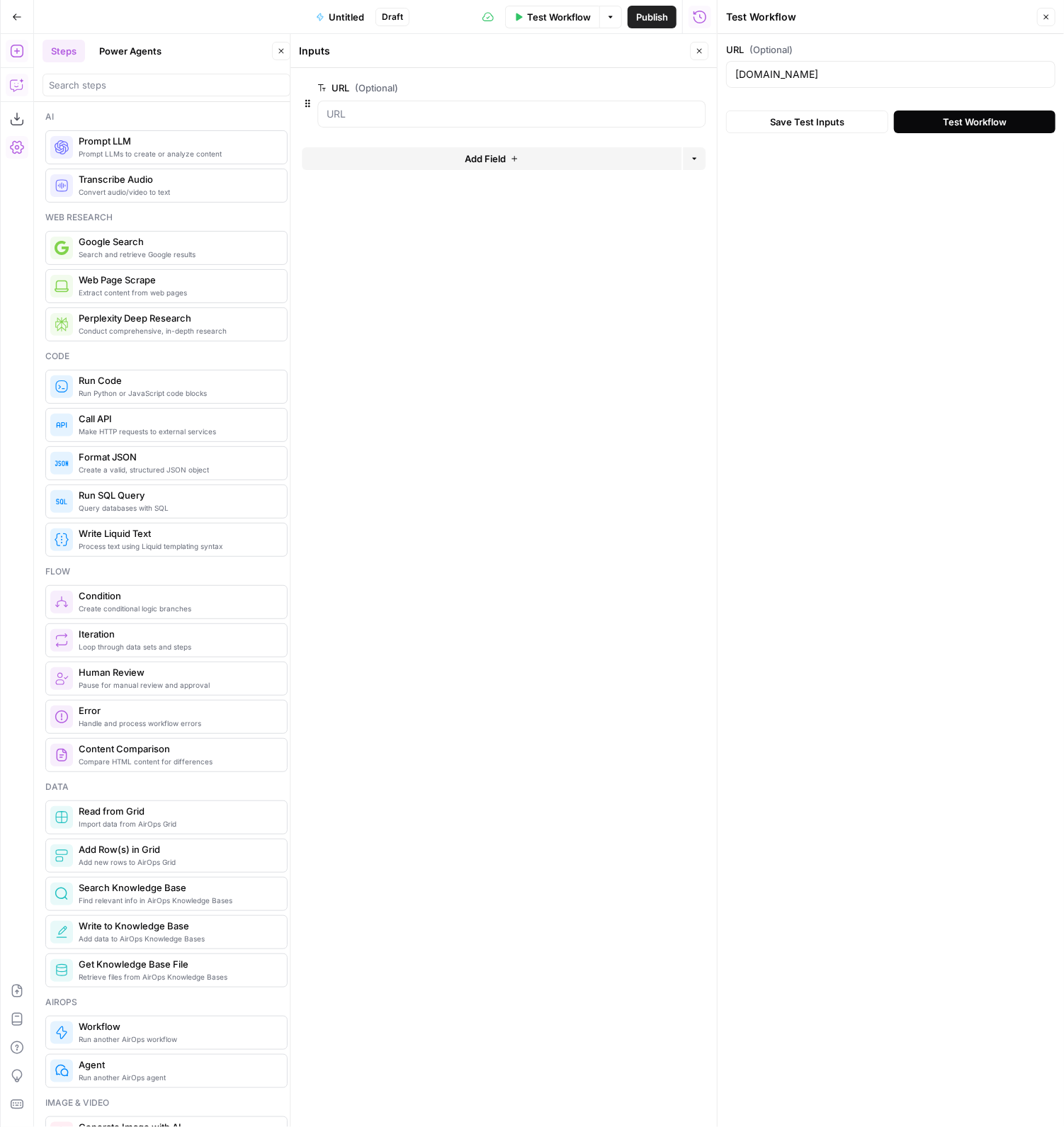 click on "Test Workflow" at bounding box center [975, 122] 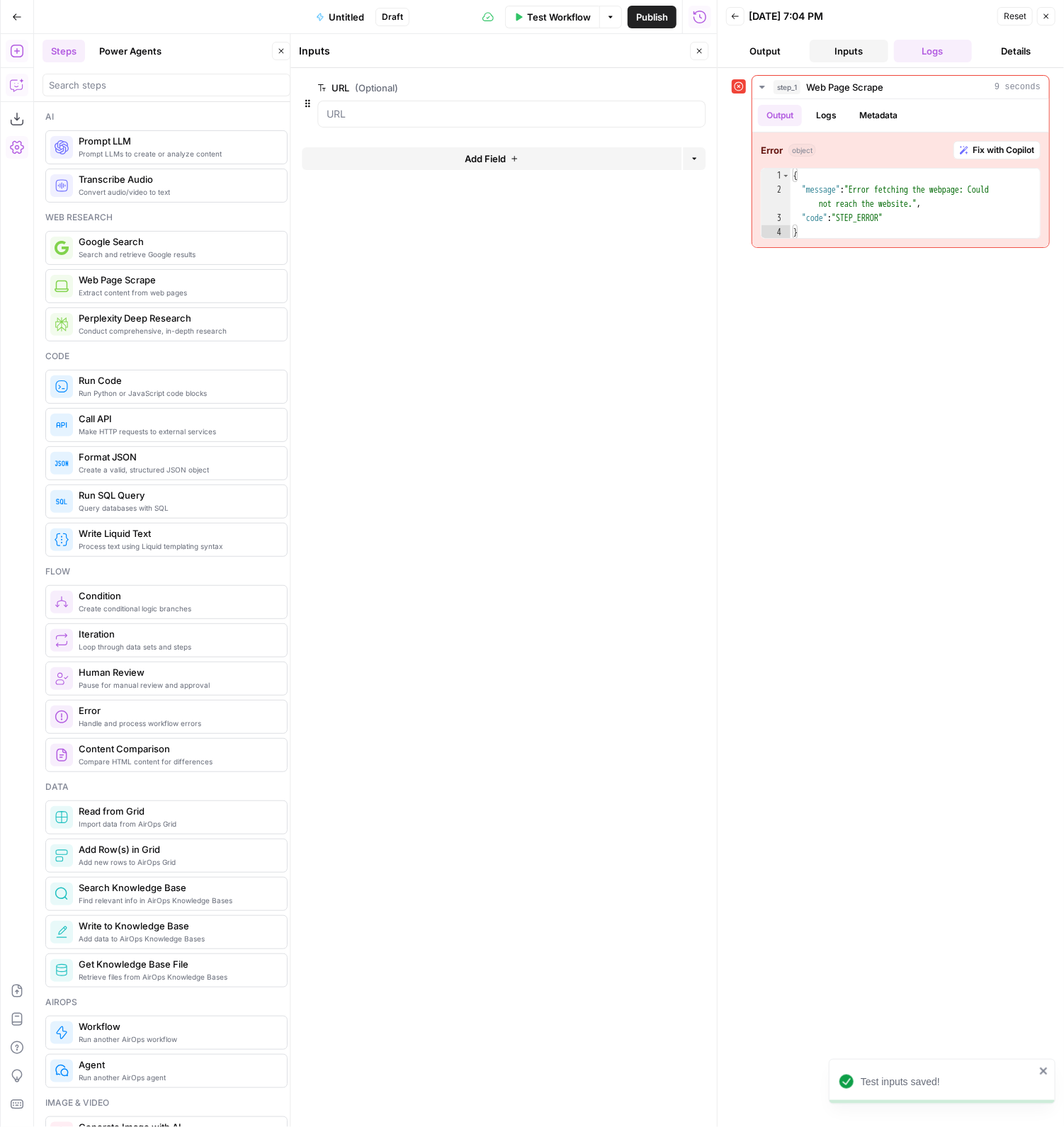 click on "Inputs" at bounding box center (849, 51) 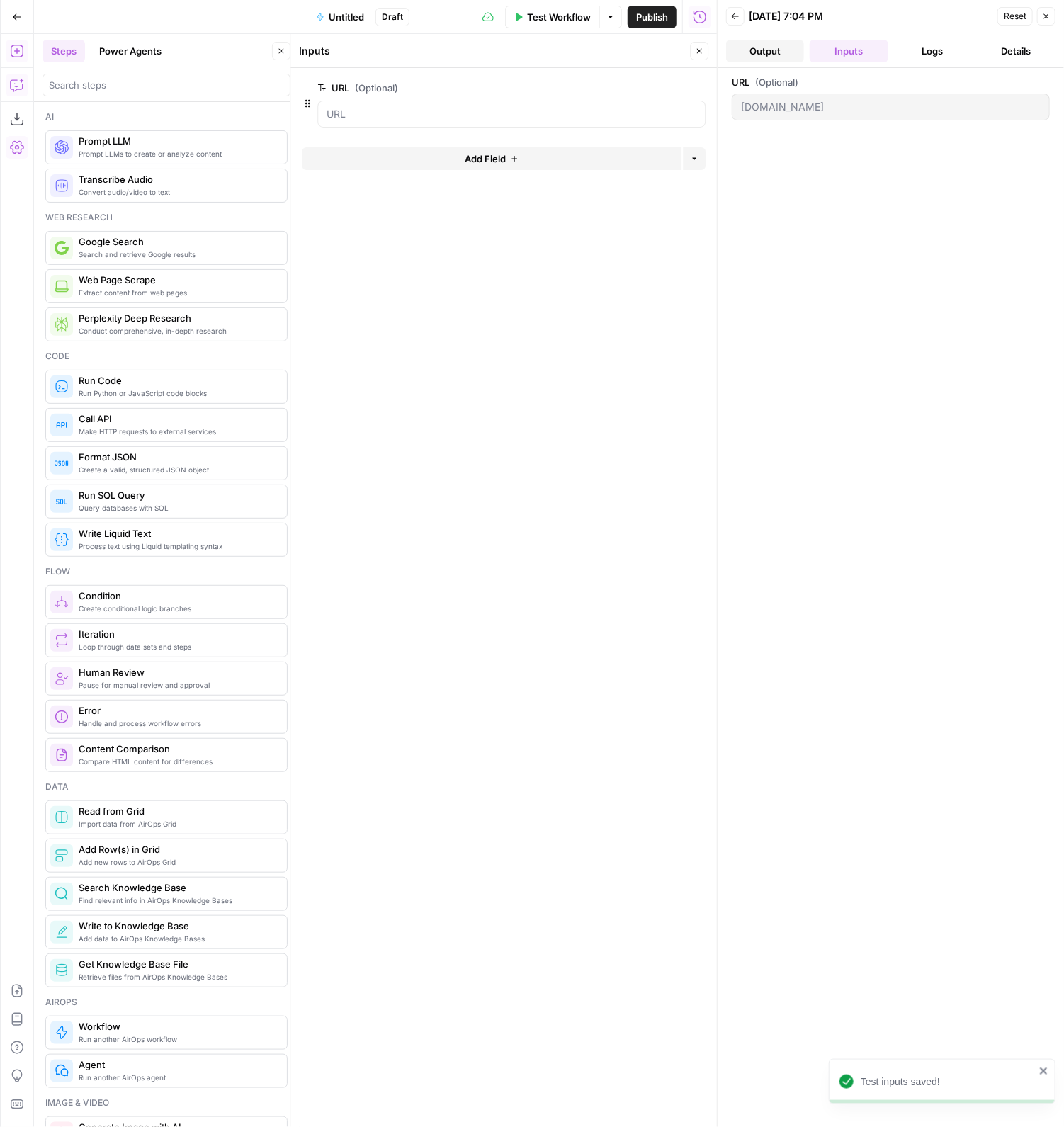 click on "Output" at bounding box center (765, 51) 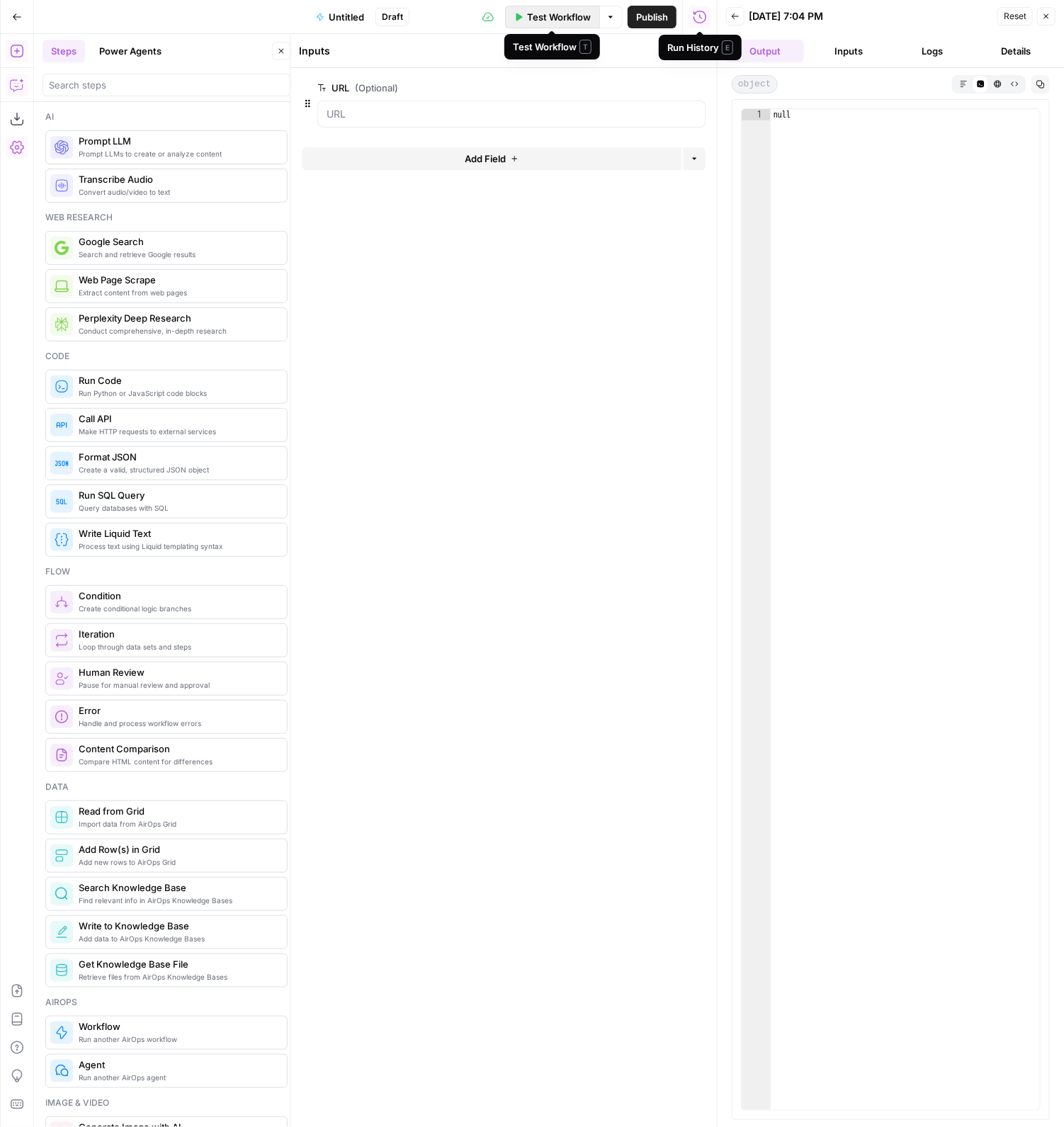 click on "Test Workflow" at bounding box center (553, 17) 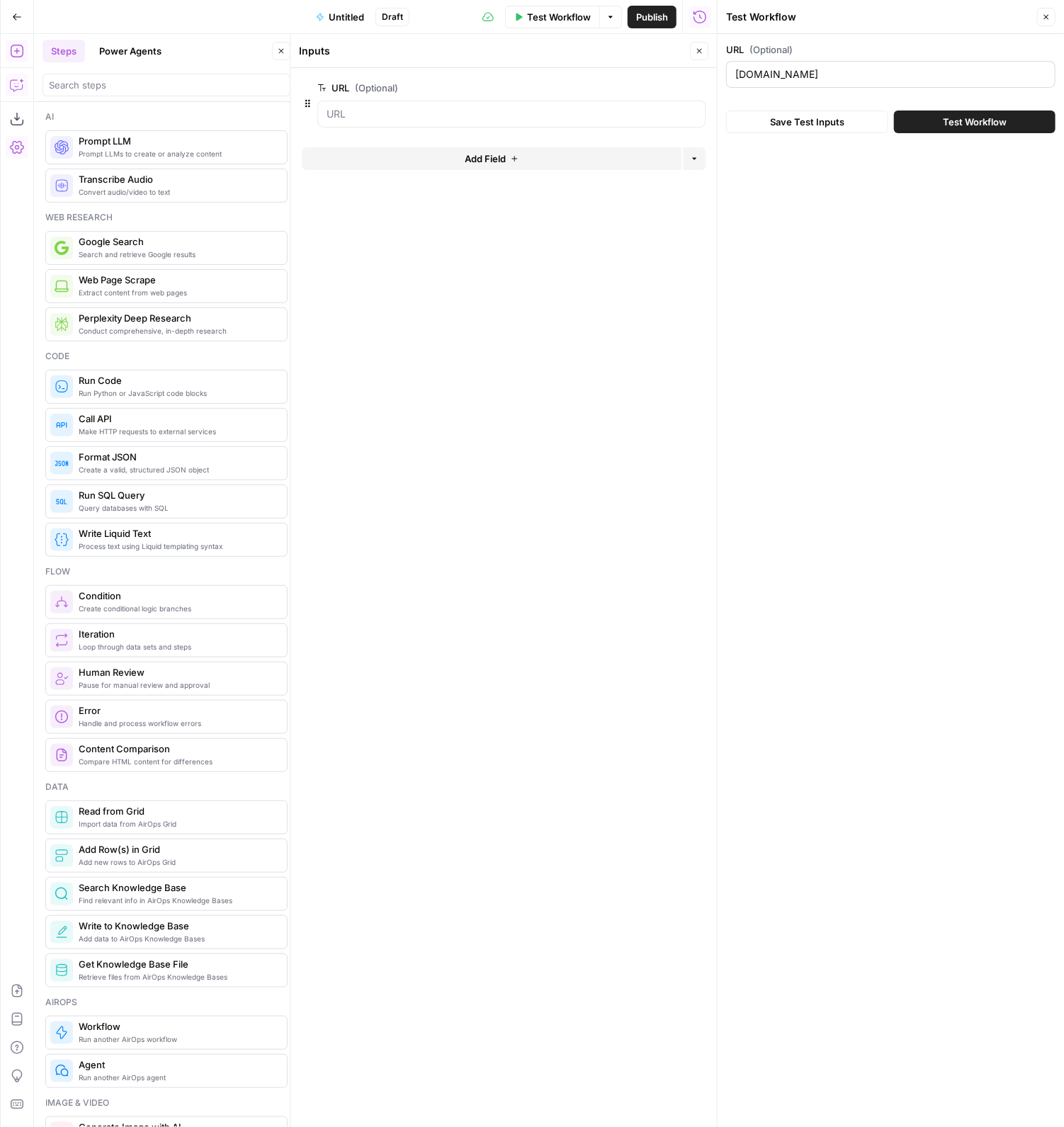 click on "junoco.com" at bounding box center [890, 74] 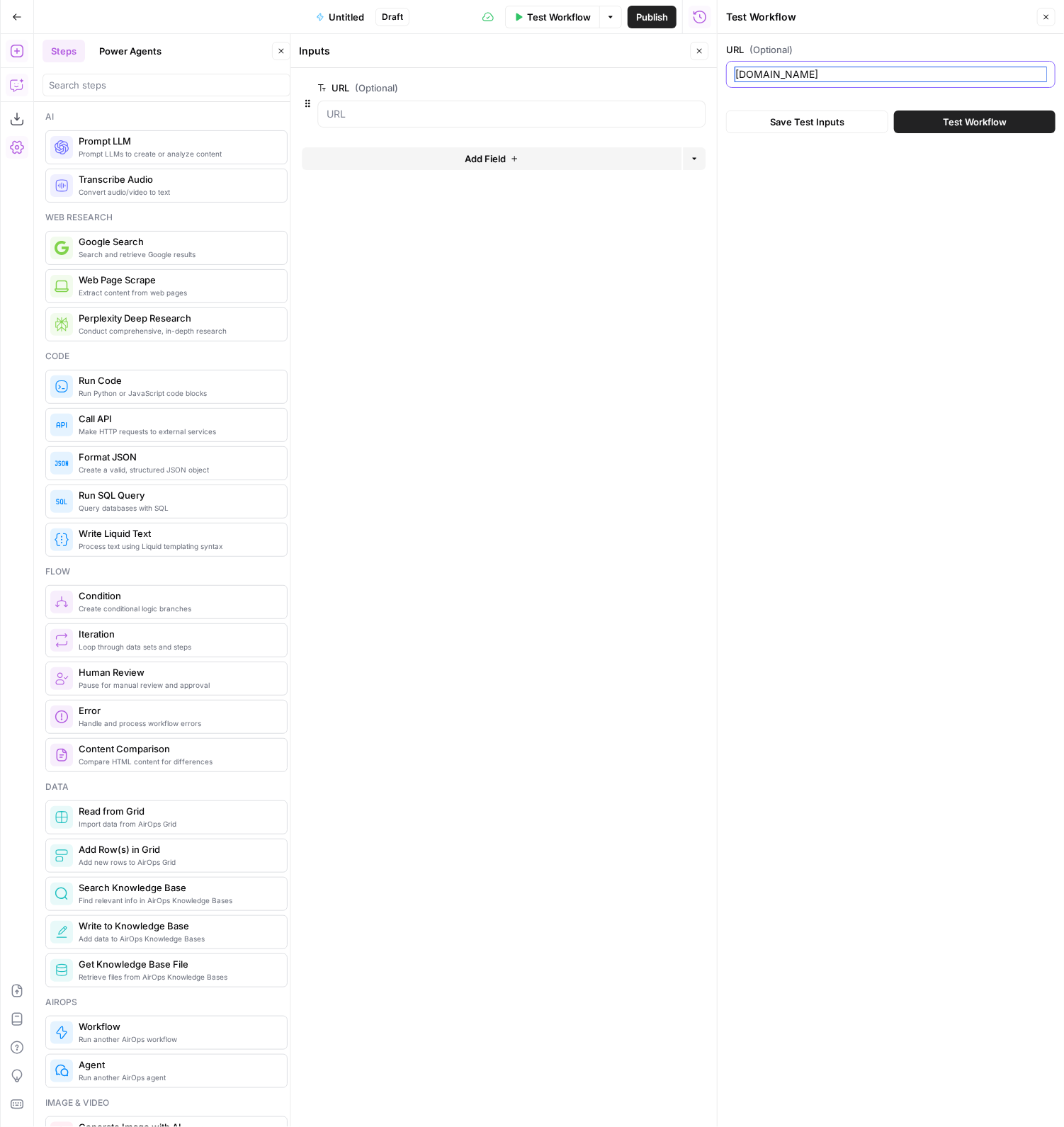 paste on "https://" 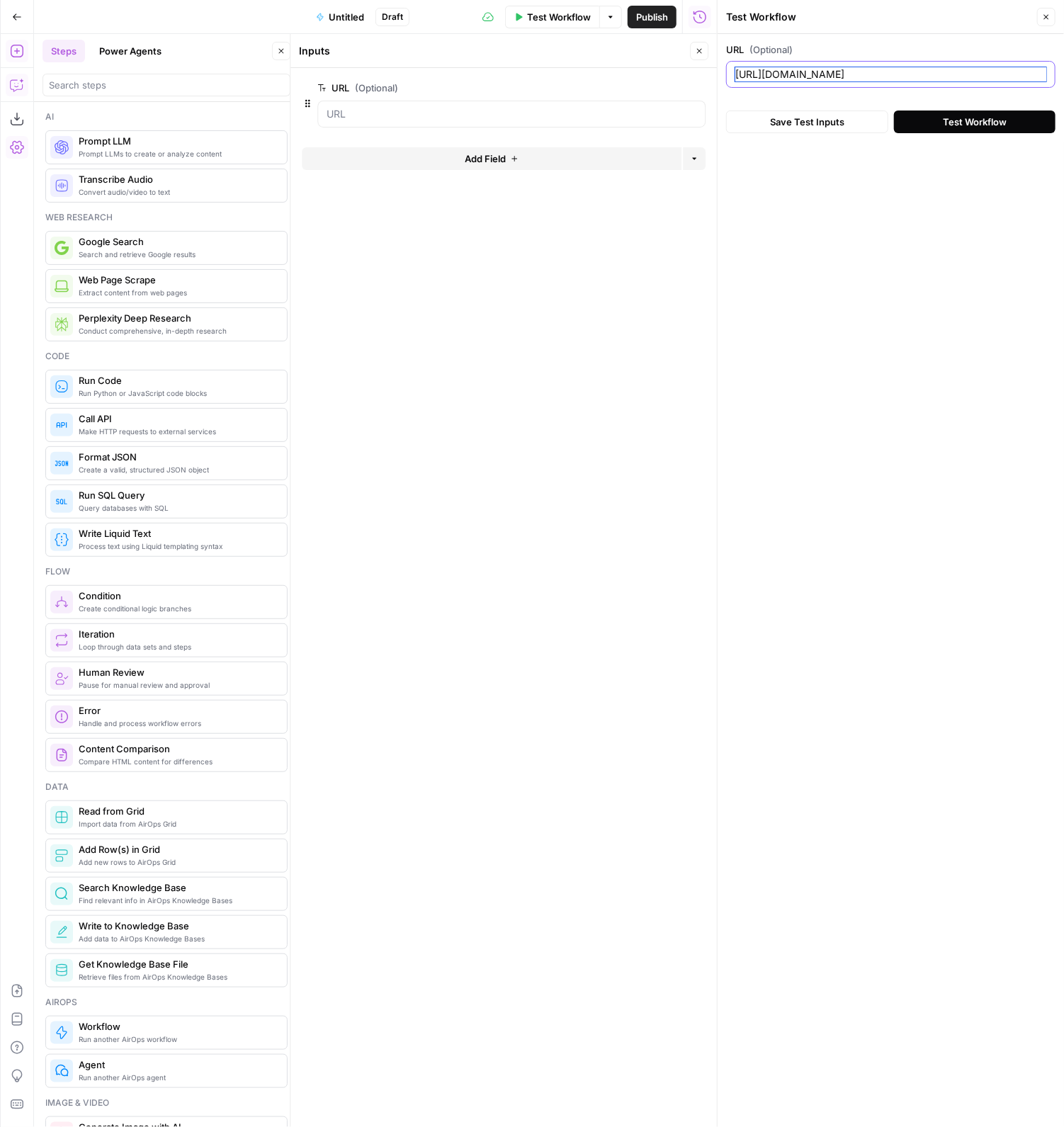 type on "https://junoco.com" 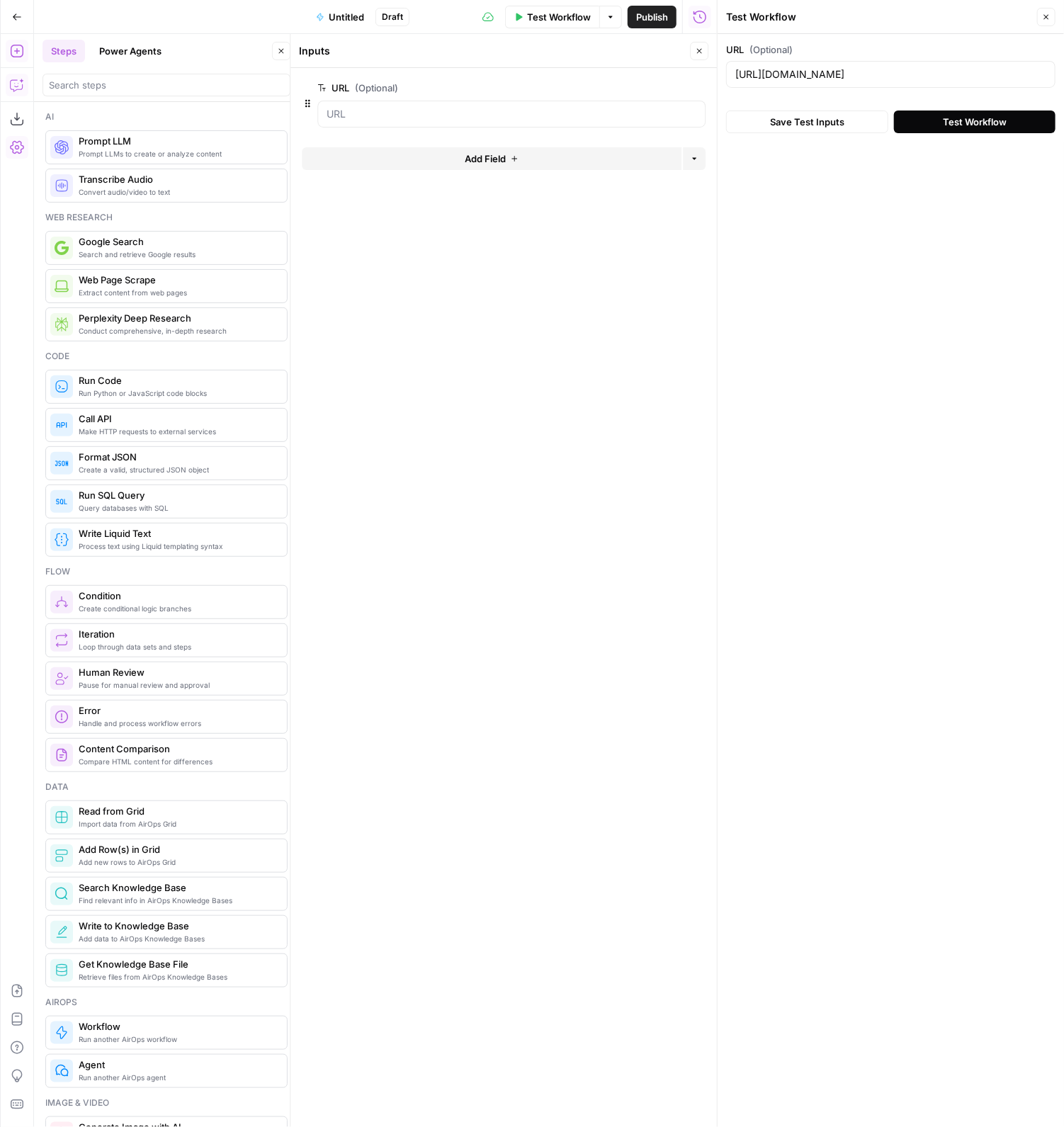 click on "Test Workflow" at bounding box center [975, 122] 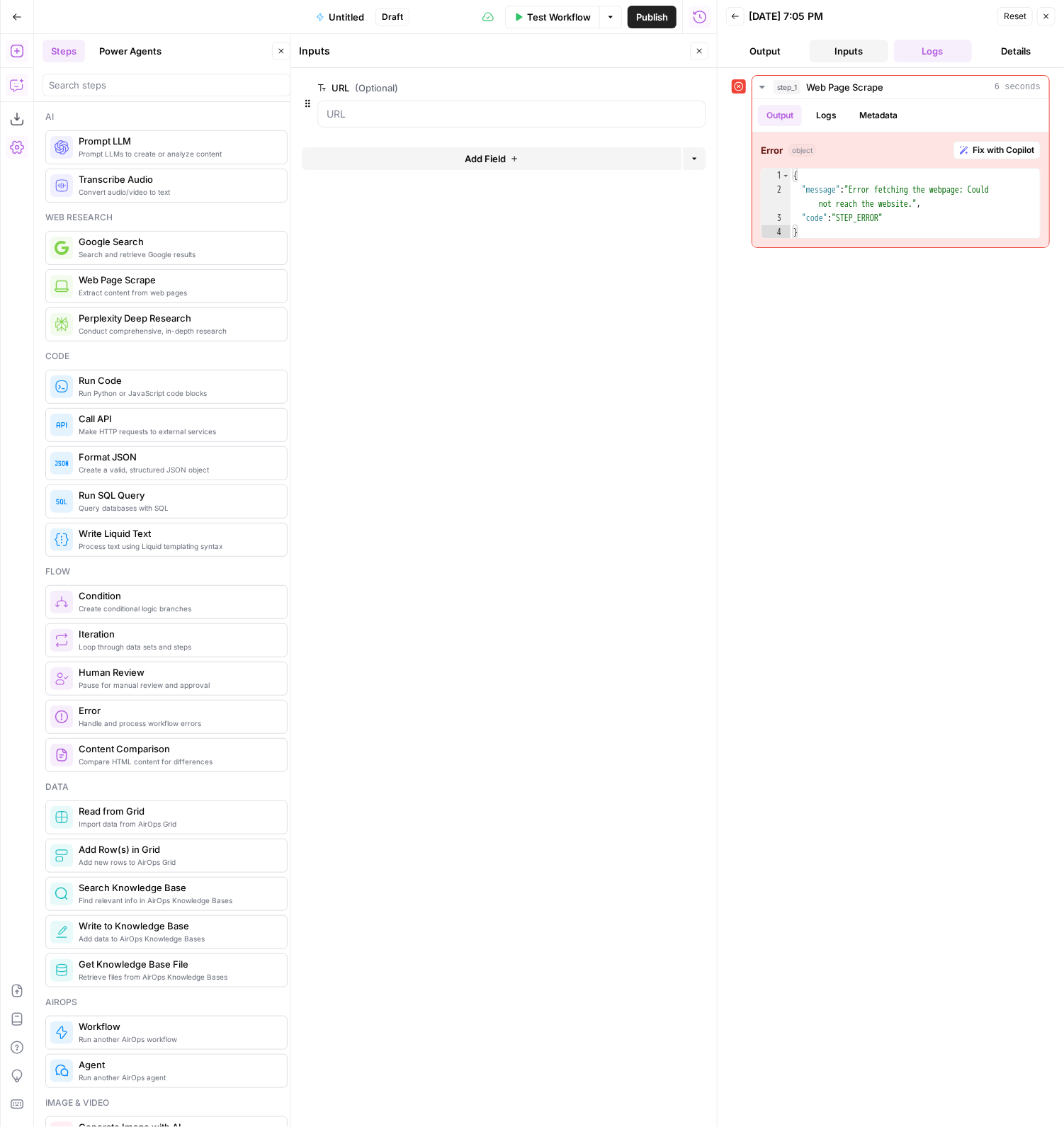 click on "Inputs" at bounding box center (849, 51) 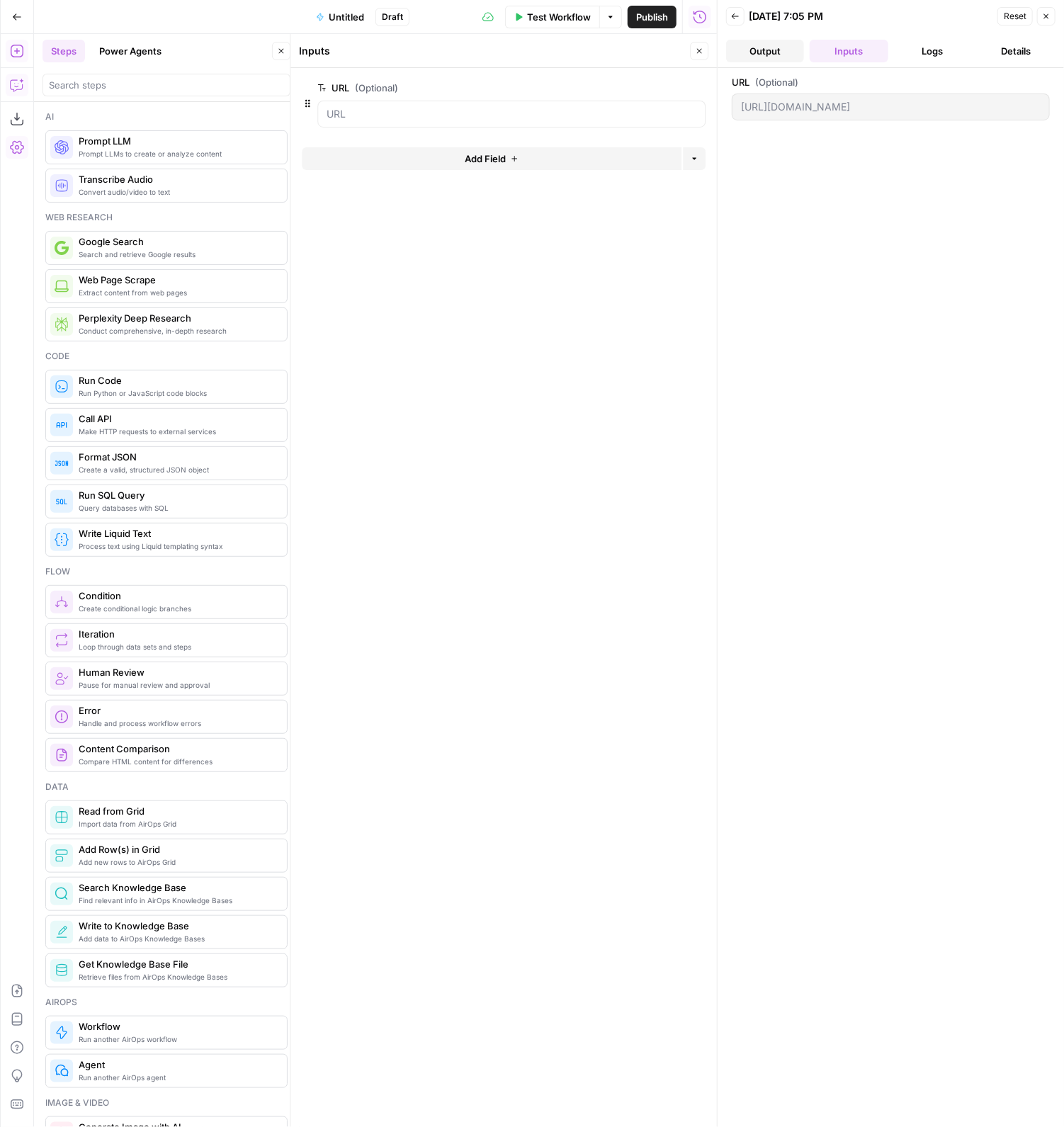 click on "Output" at bounding box center (765, 51) 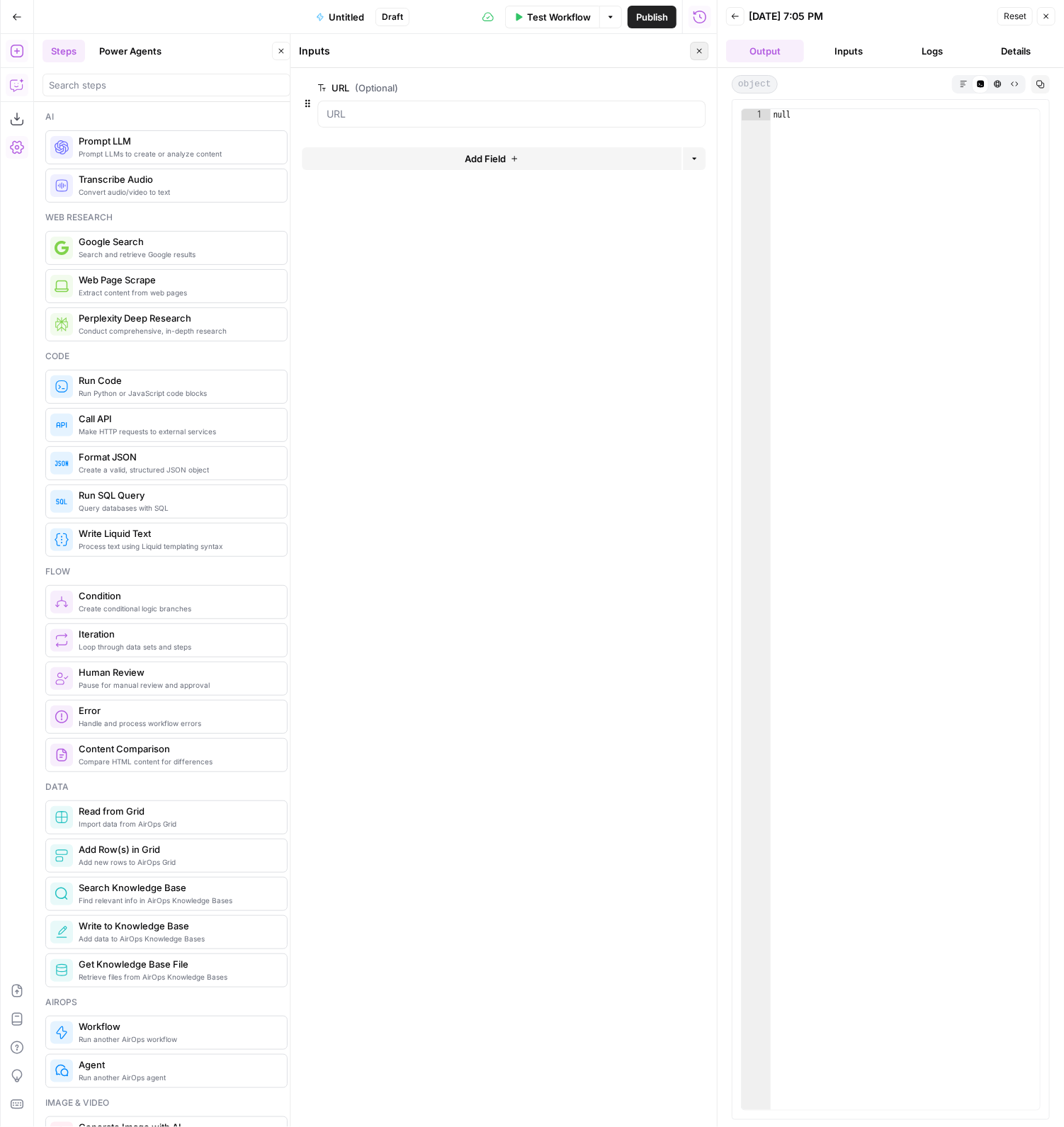 click 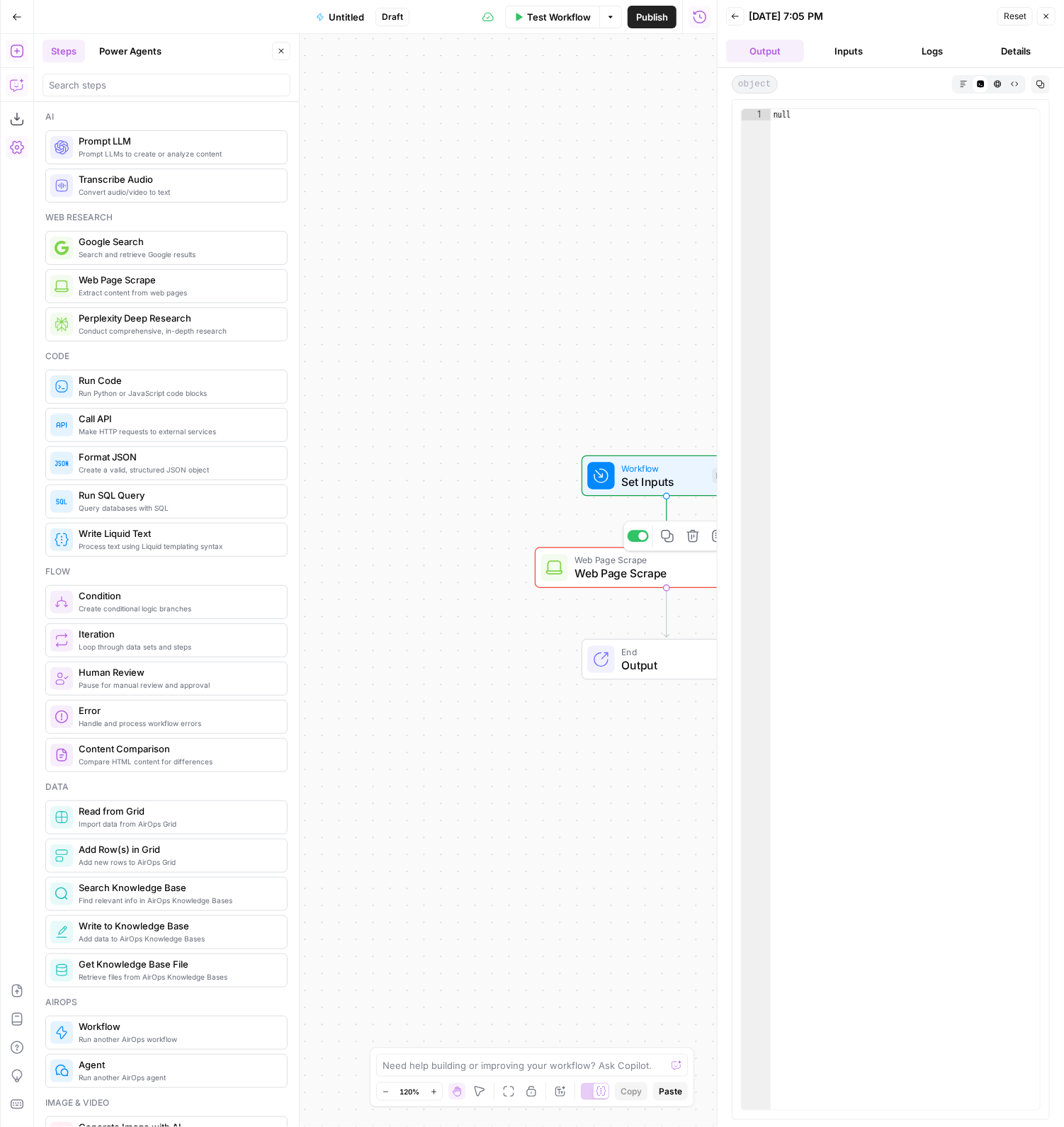 click on "Web Page Scrape" at bounding box center [664, 574] 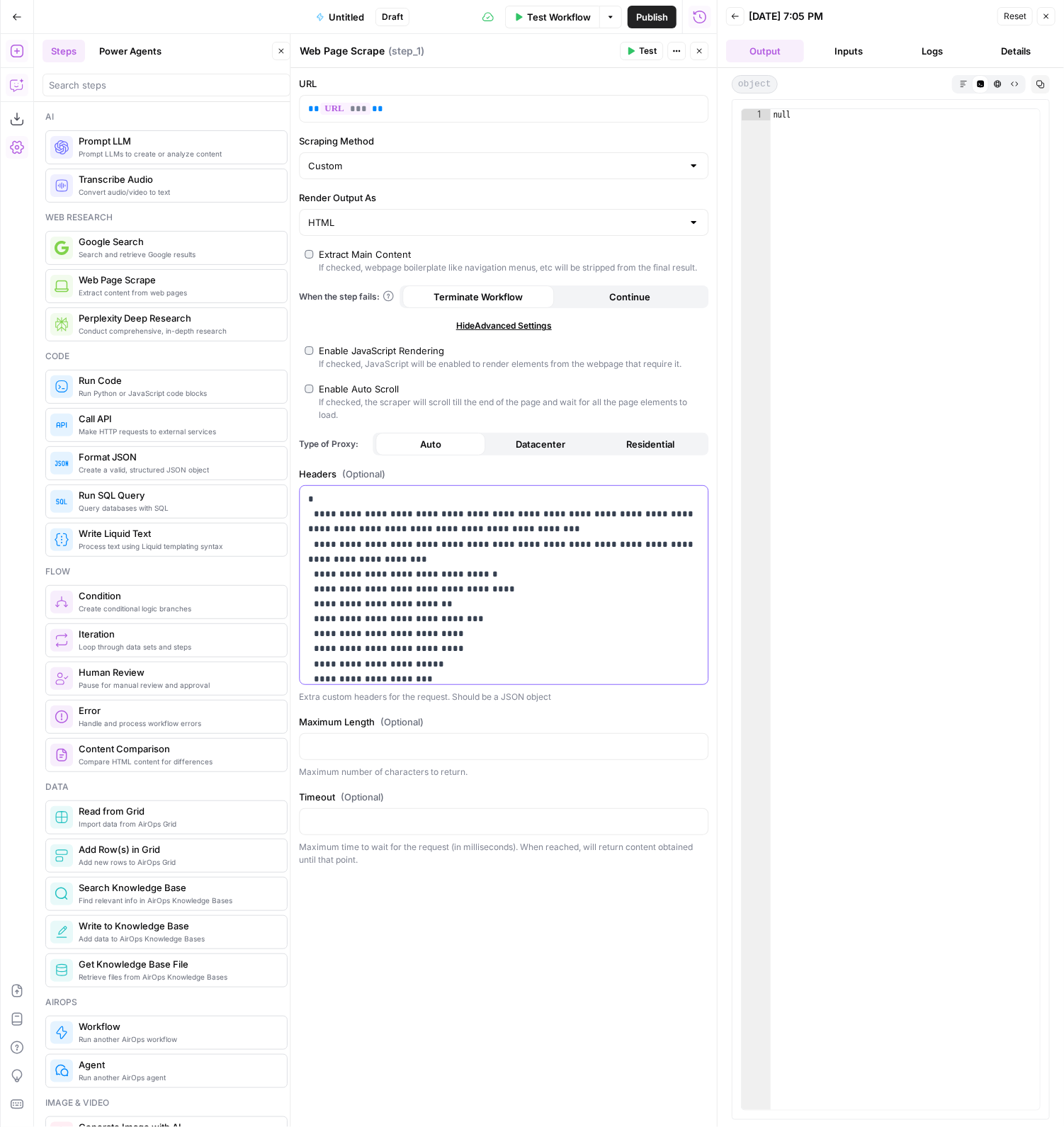 click on "**********" at bounding box center (504, 633) 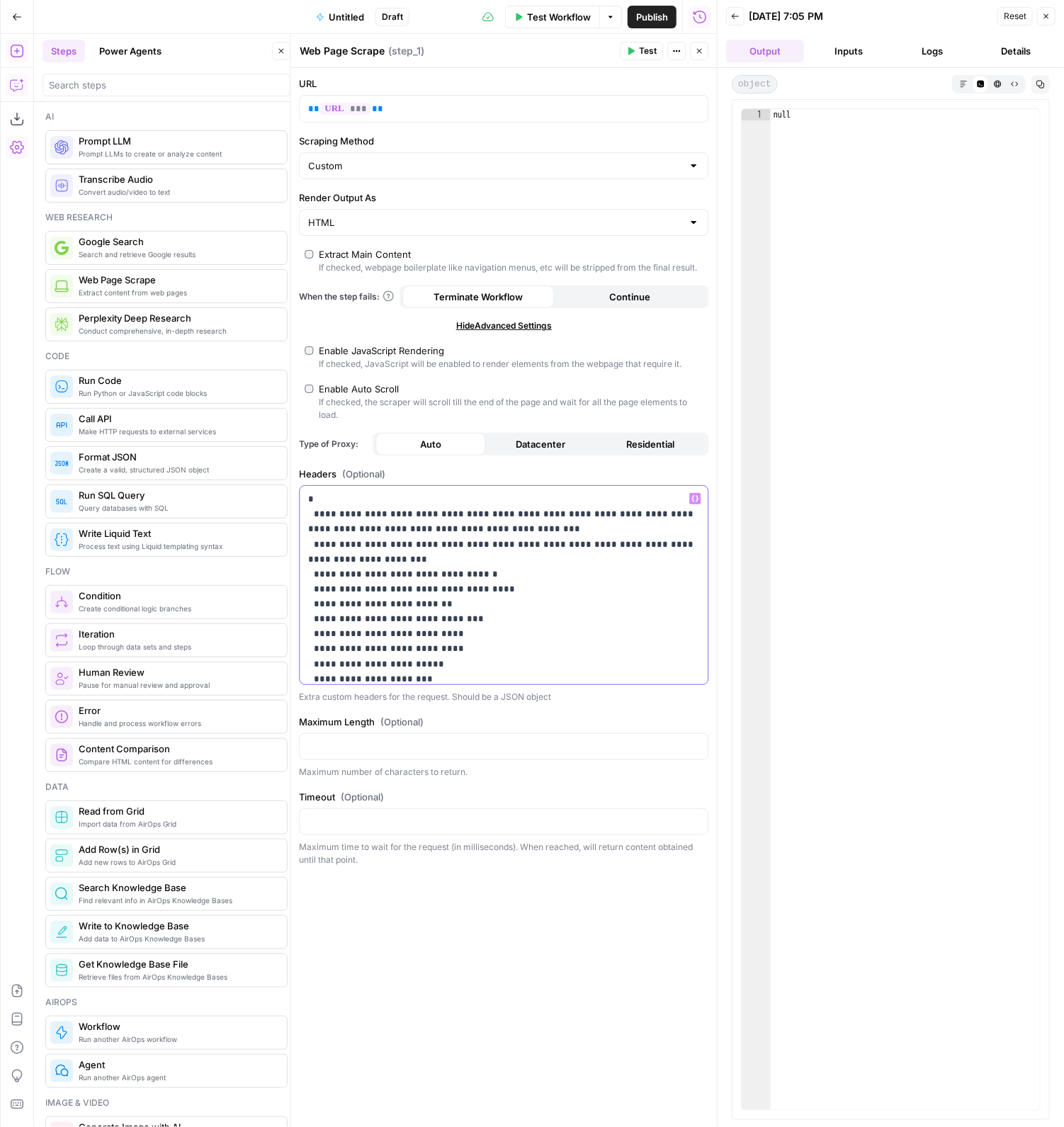 click on "**********" at bounding box center (504, 633) 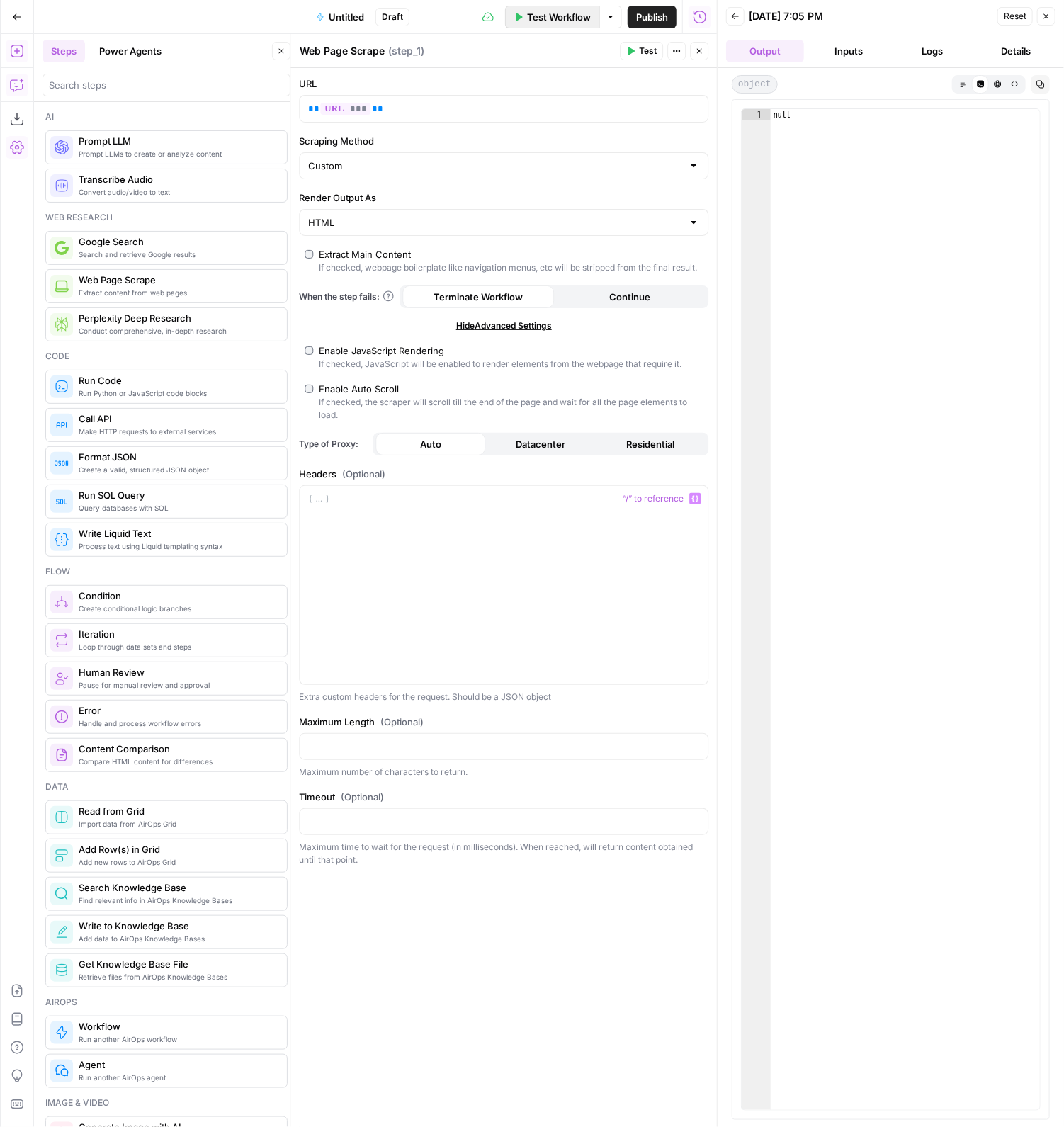click on "Test Workflow" at bounding box center [553, 17] 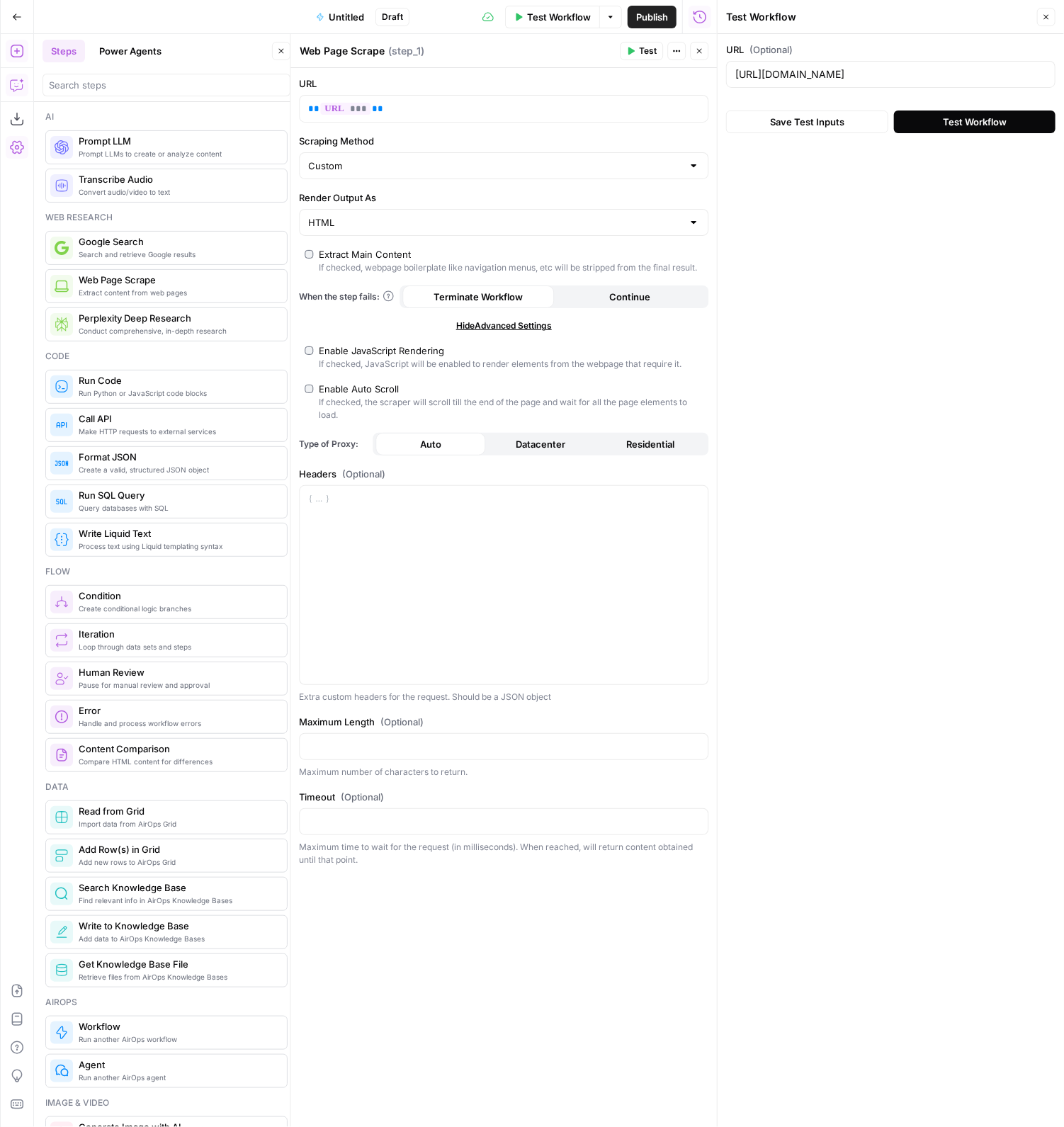 click on "Test Workflow" at bounding box center [975, 122] 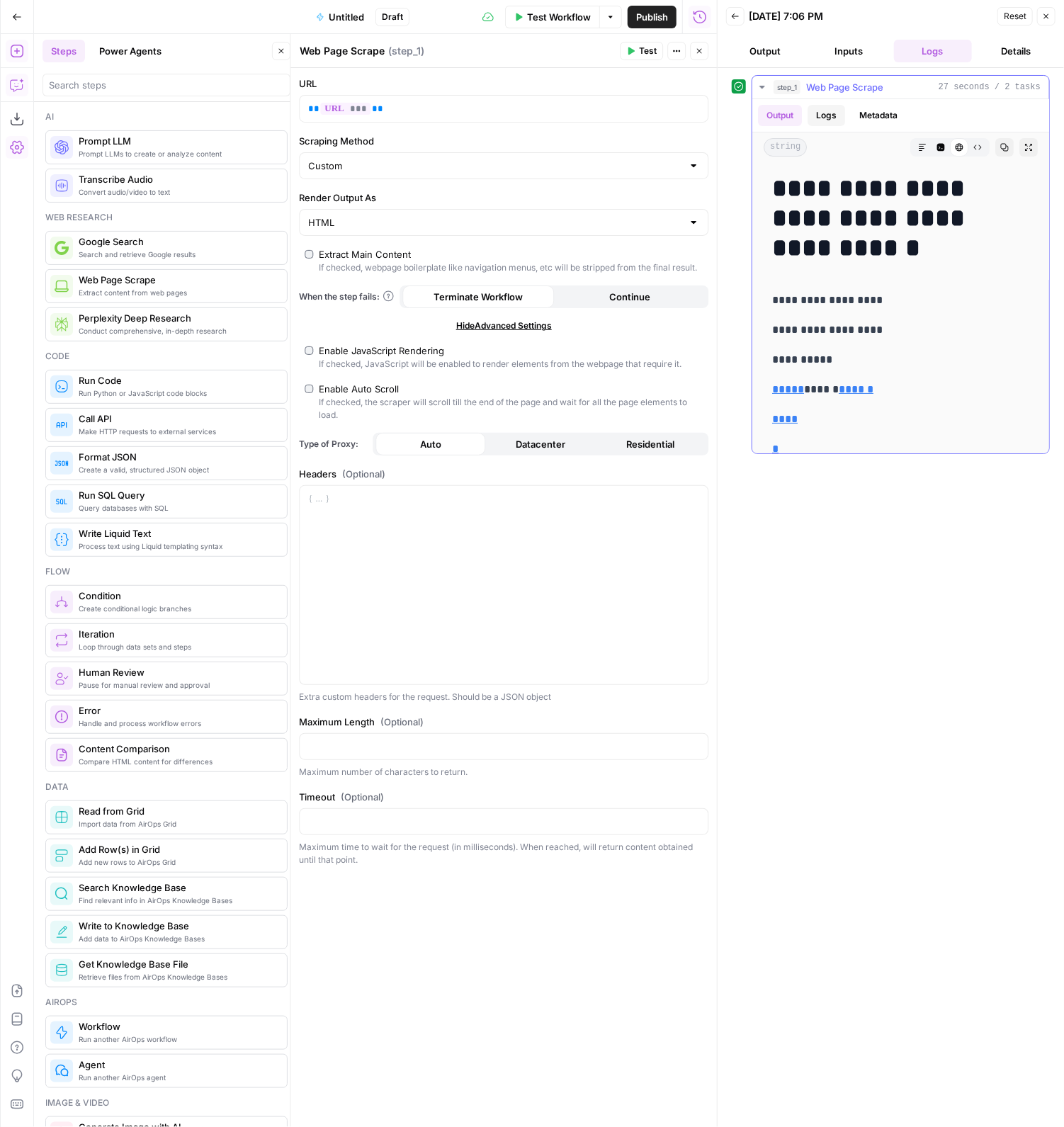 click on "Logs" at bounding box center [826, 115] 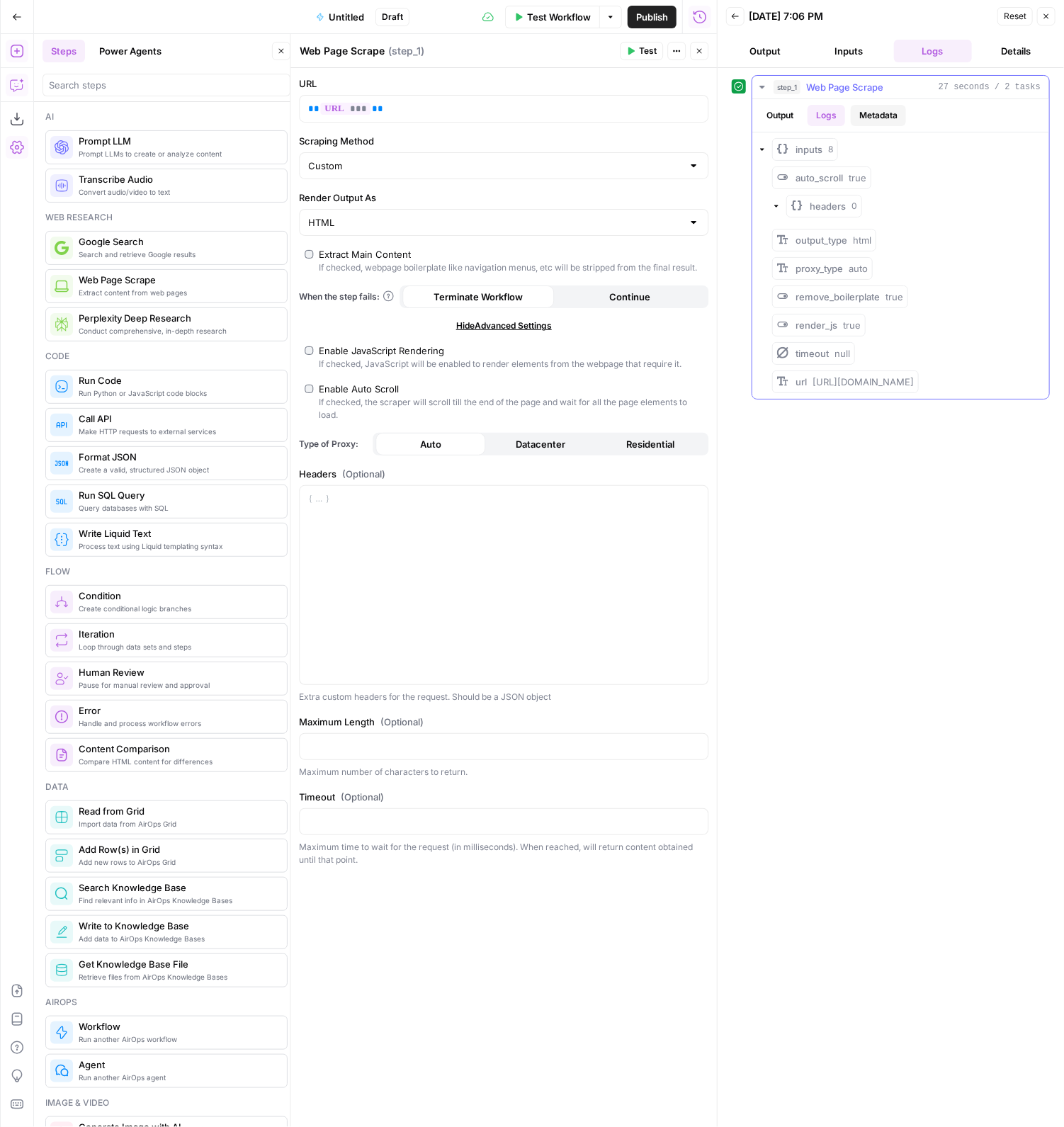 click on "Metadata" at bounding box center [878, 115] 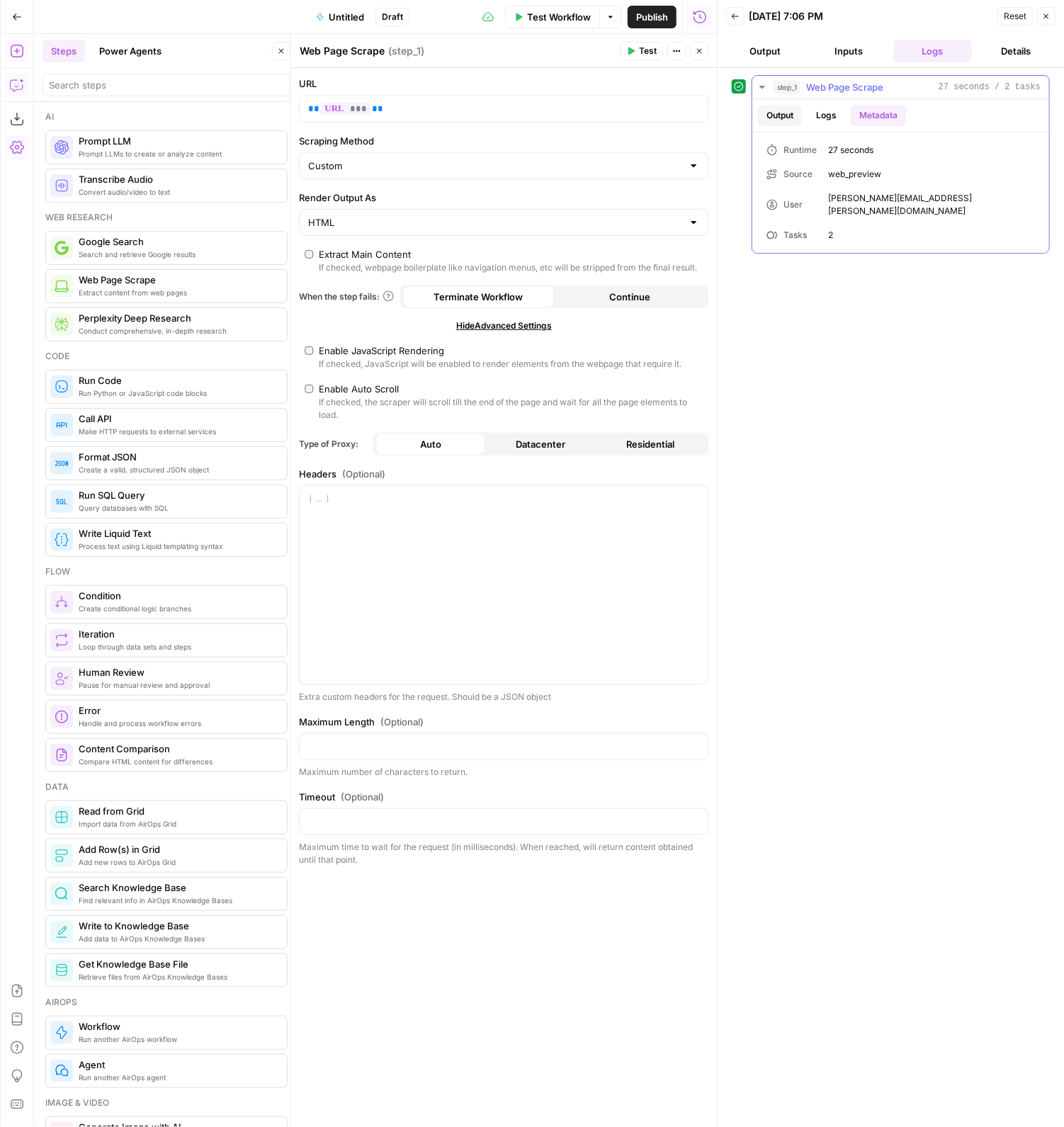 click on "Output" at bounding box center (780, 115) 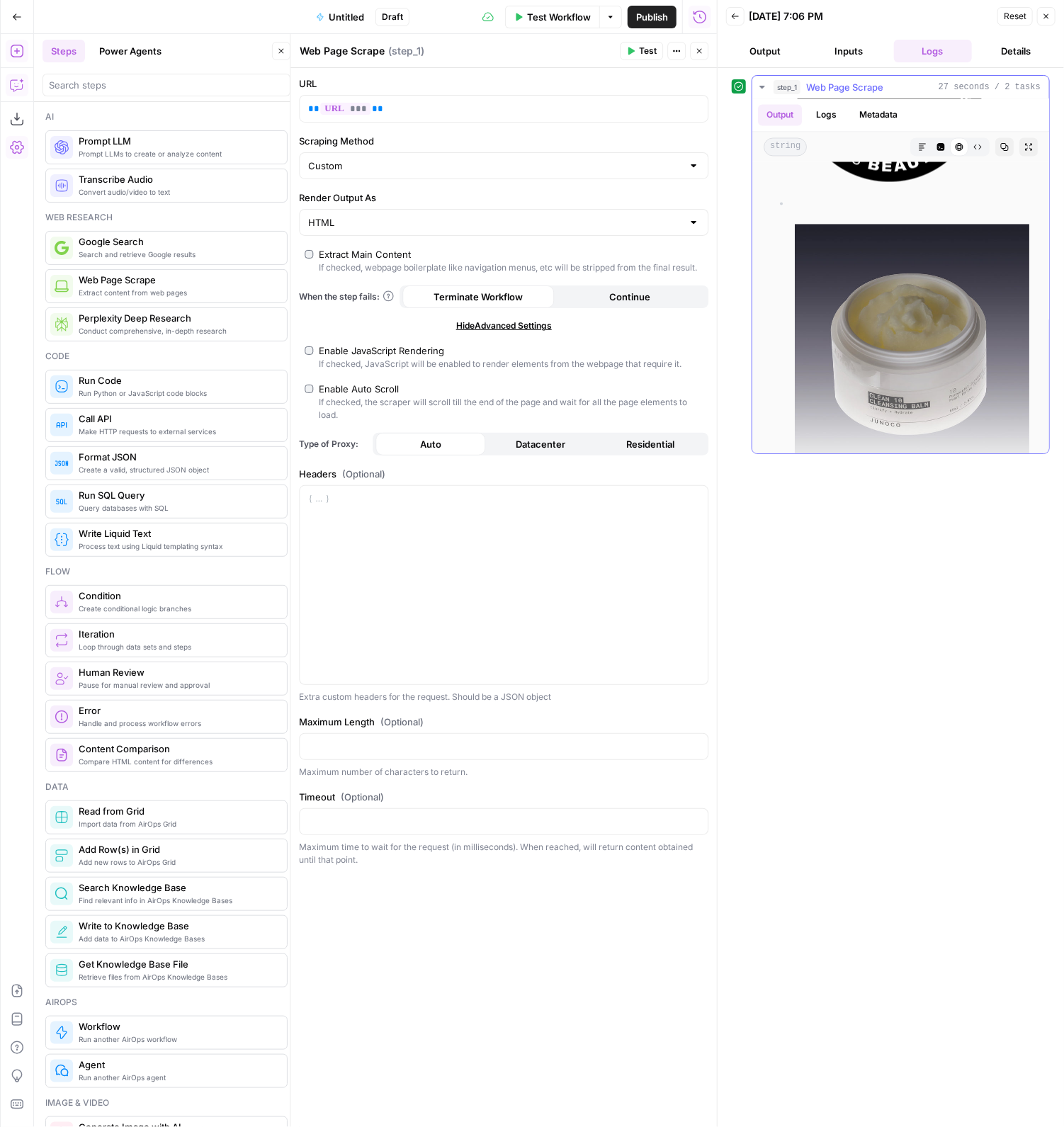 scroll, scrollTop: 1901, scrollLeft: 0, axis: vertical 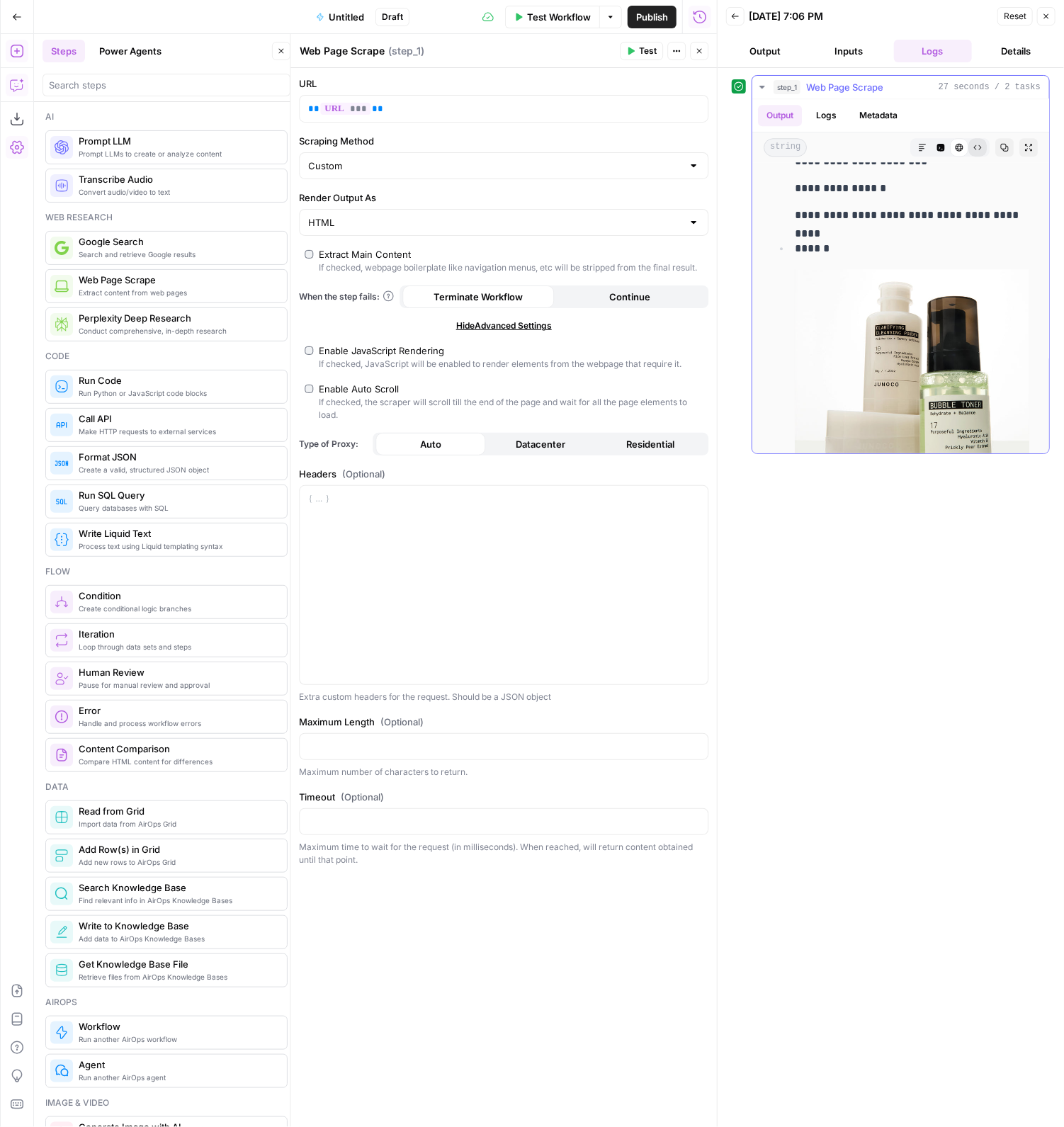 click 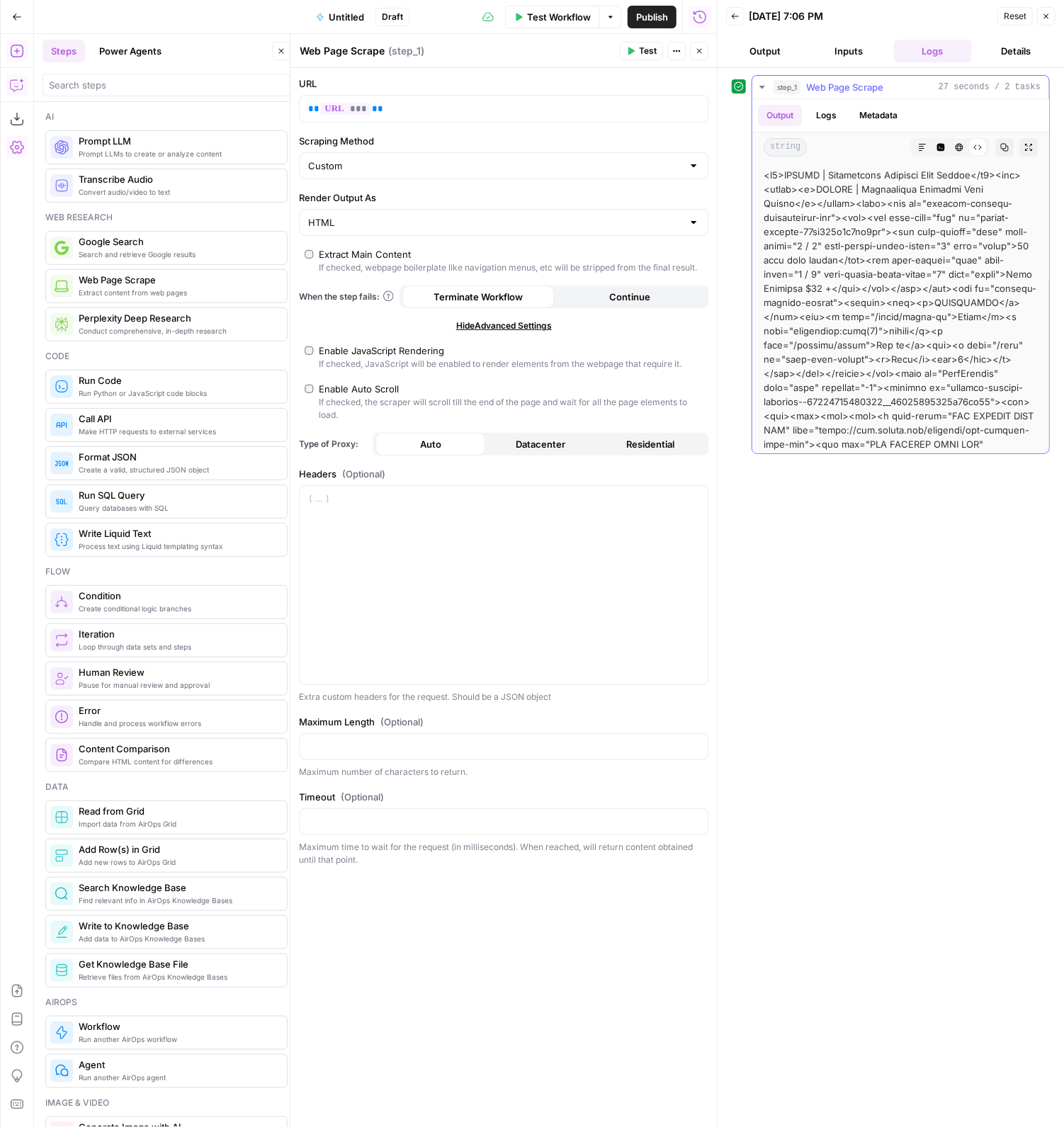 scroll, scrollTop: 287, scrollLeft: 0, axis: vertical 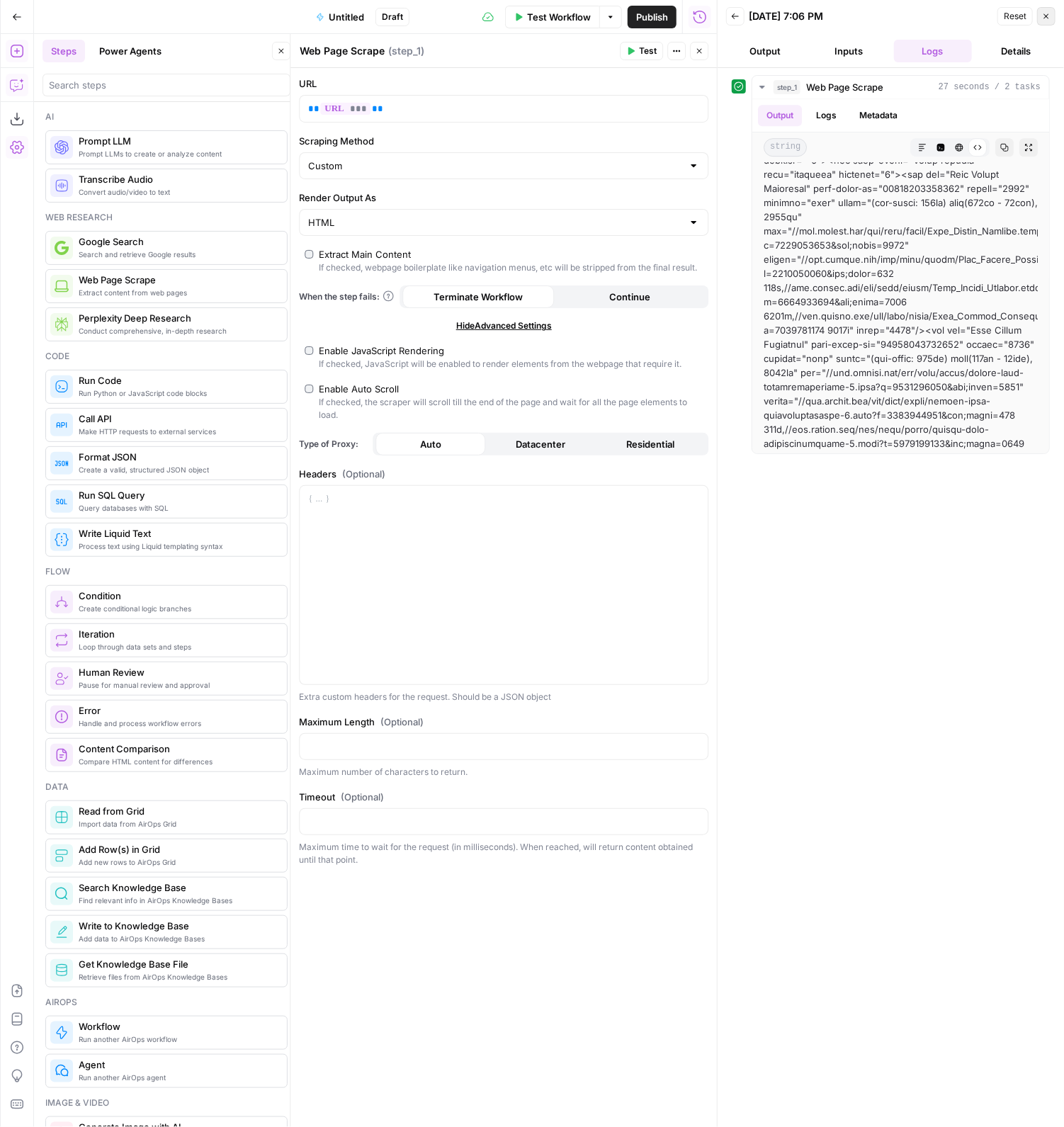 click on "Close" at bounding box center (1046, 16) 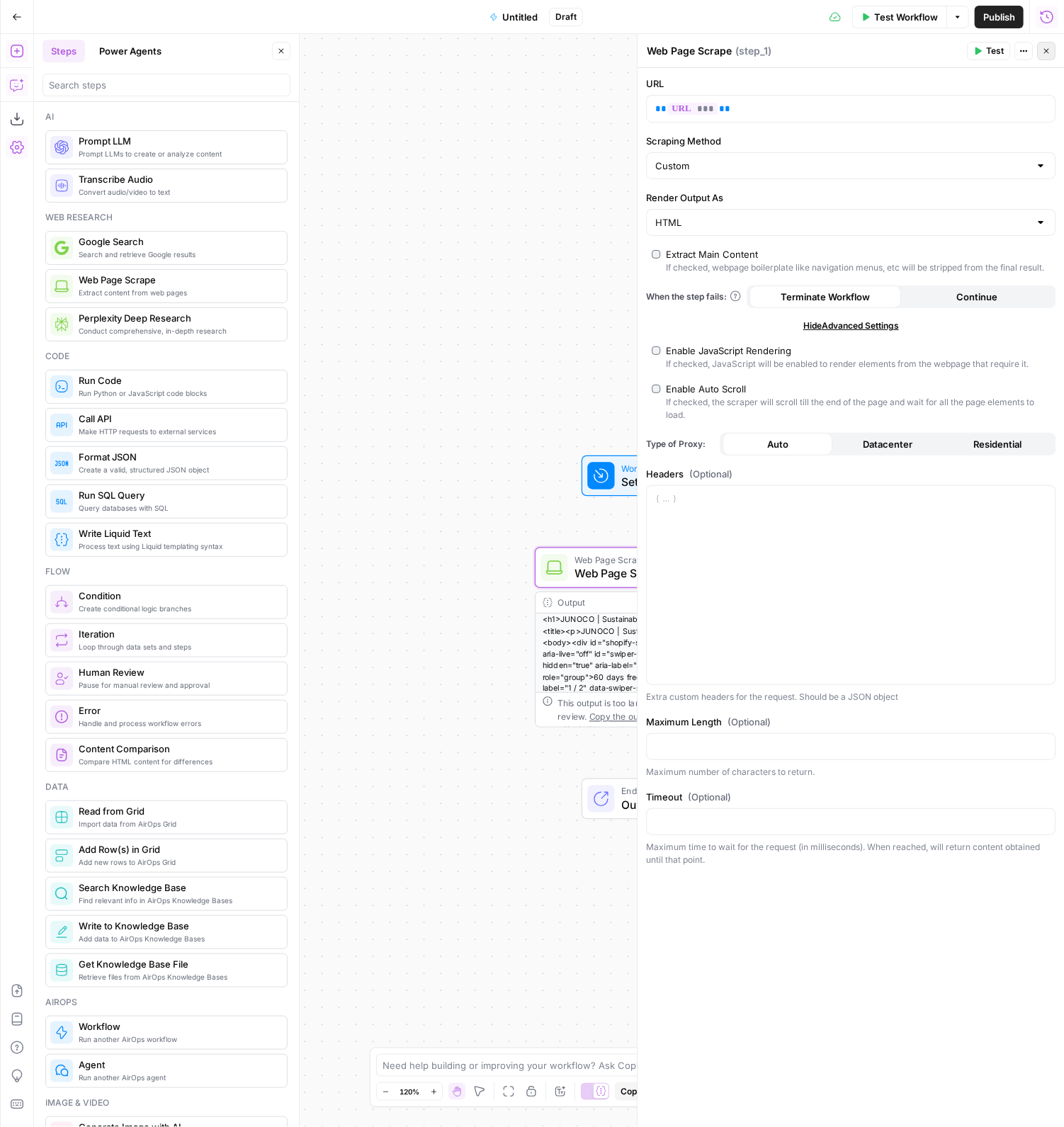 click on "Close" at bounding box center [1050, 51] 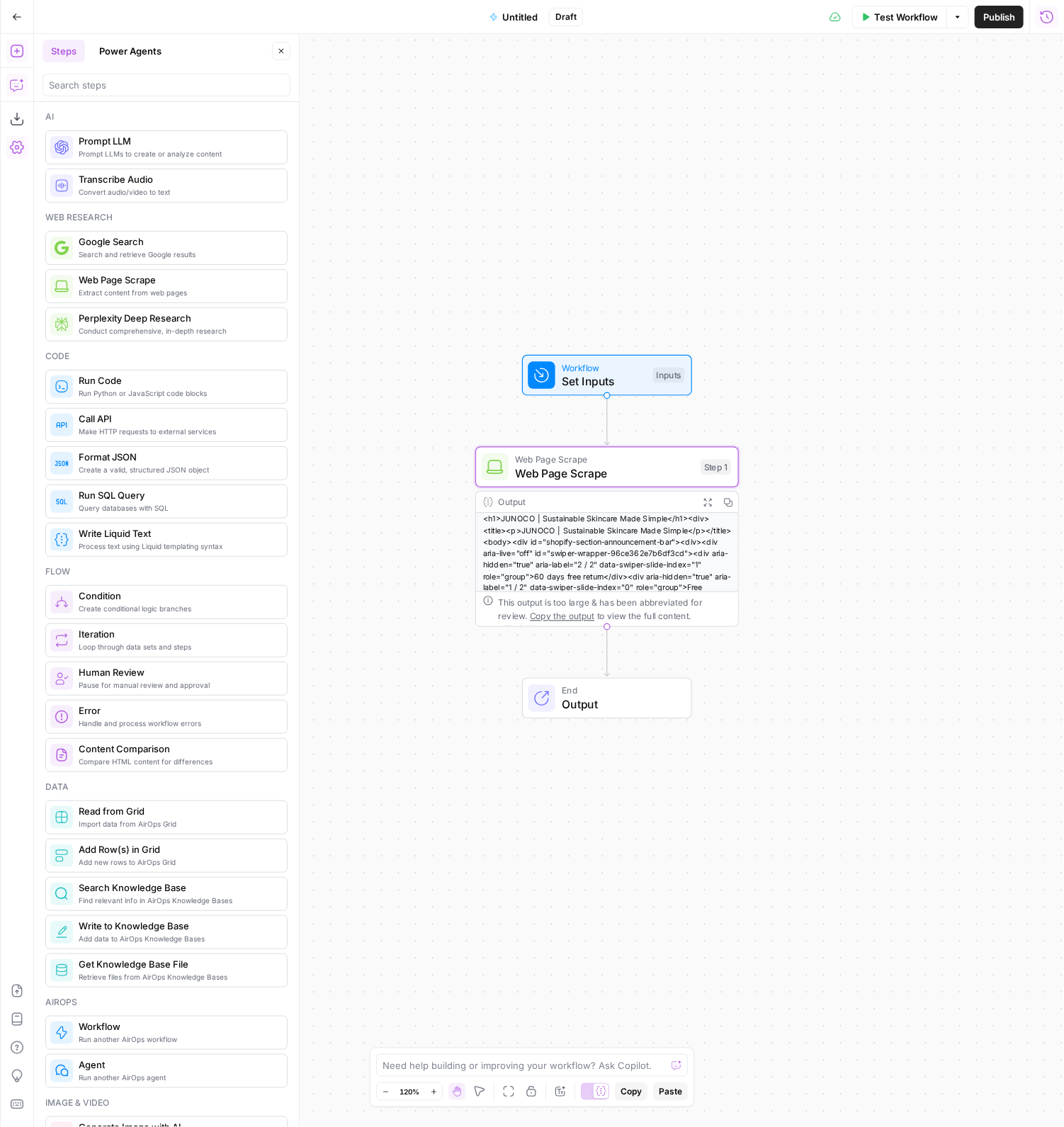 drag, startPoint x: 526, startPoint y: 267, endPoint x: 416, endPoint y: 174, distance: 144.04513 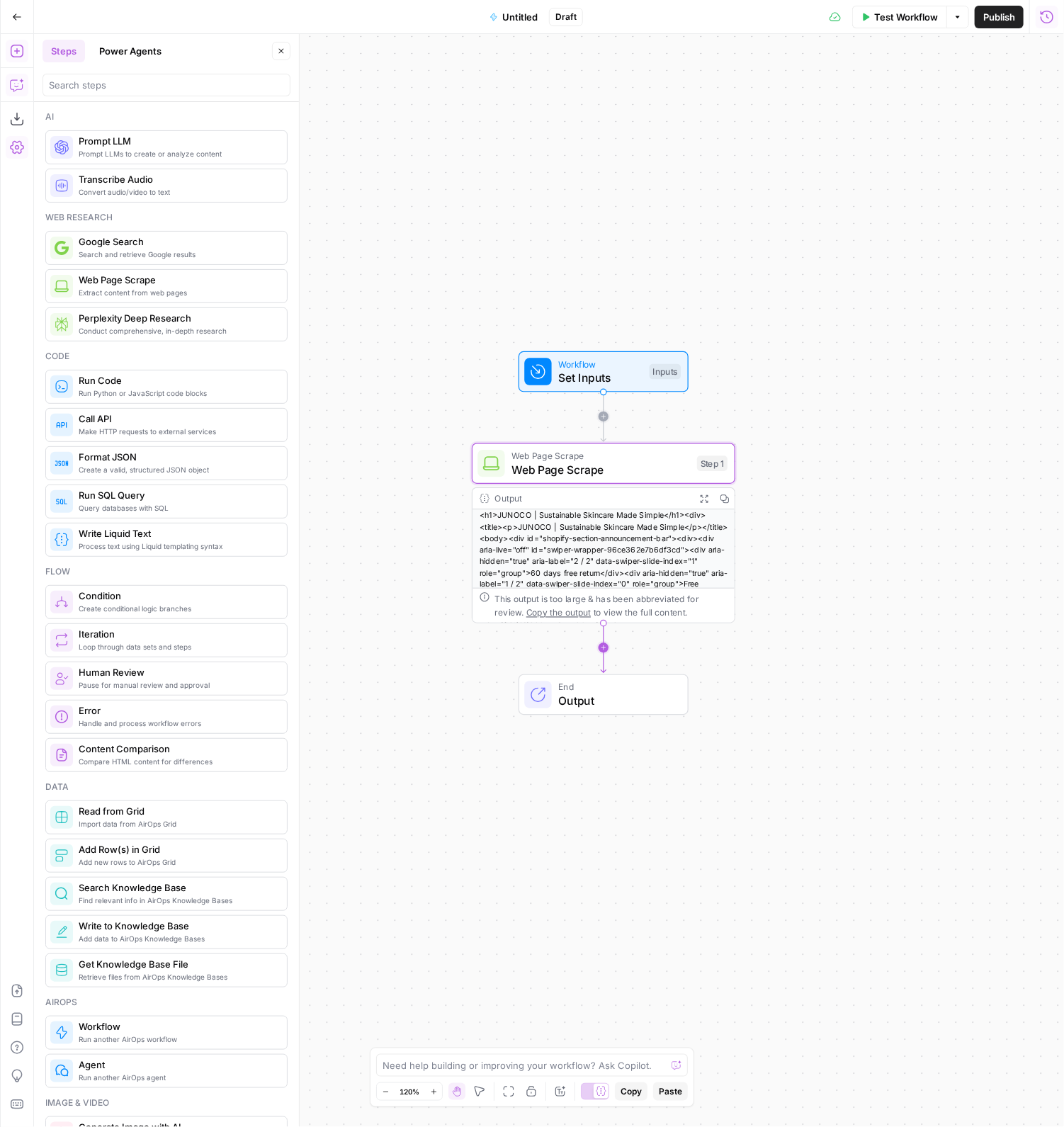 scroll, scrollTop: 25, scrollLeft: 0, axis: vertical 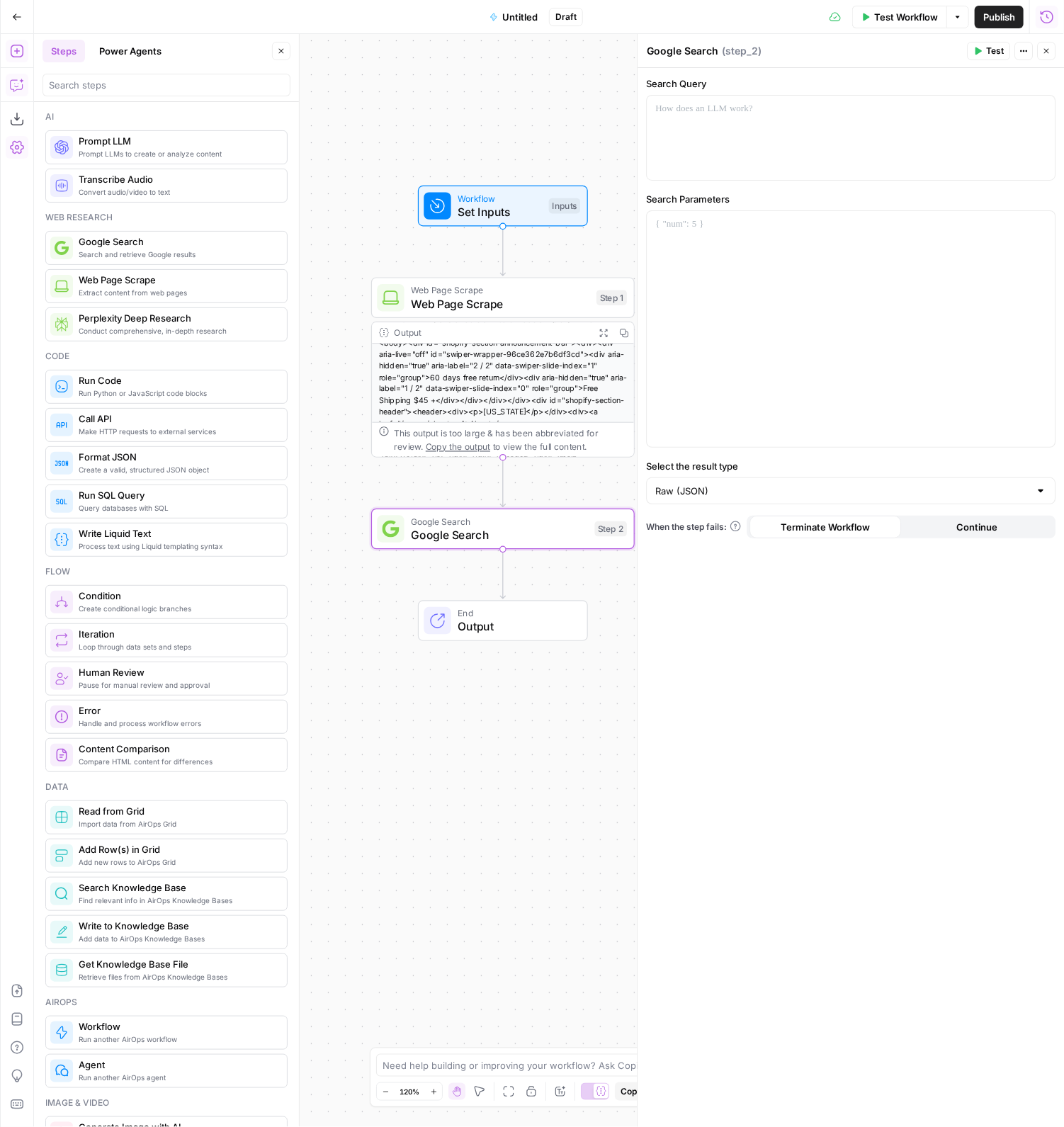 drag, startPoint x: 504, startPoint y: 646, endPoint x: 421, endPoint y: 472, distance: 192.78226 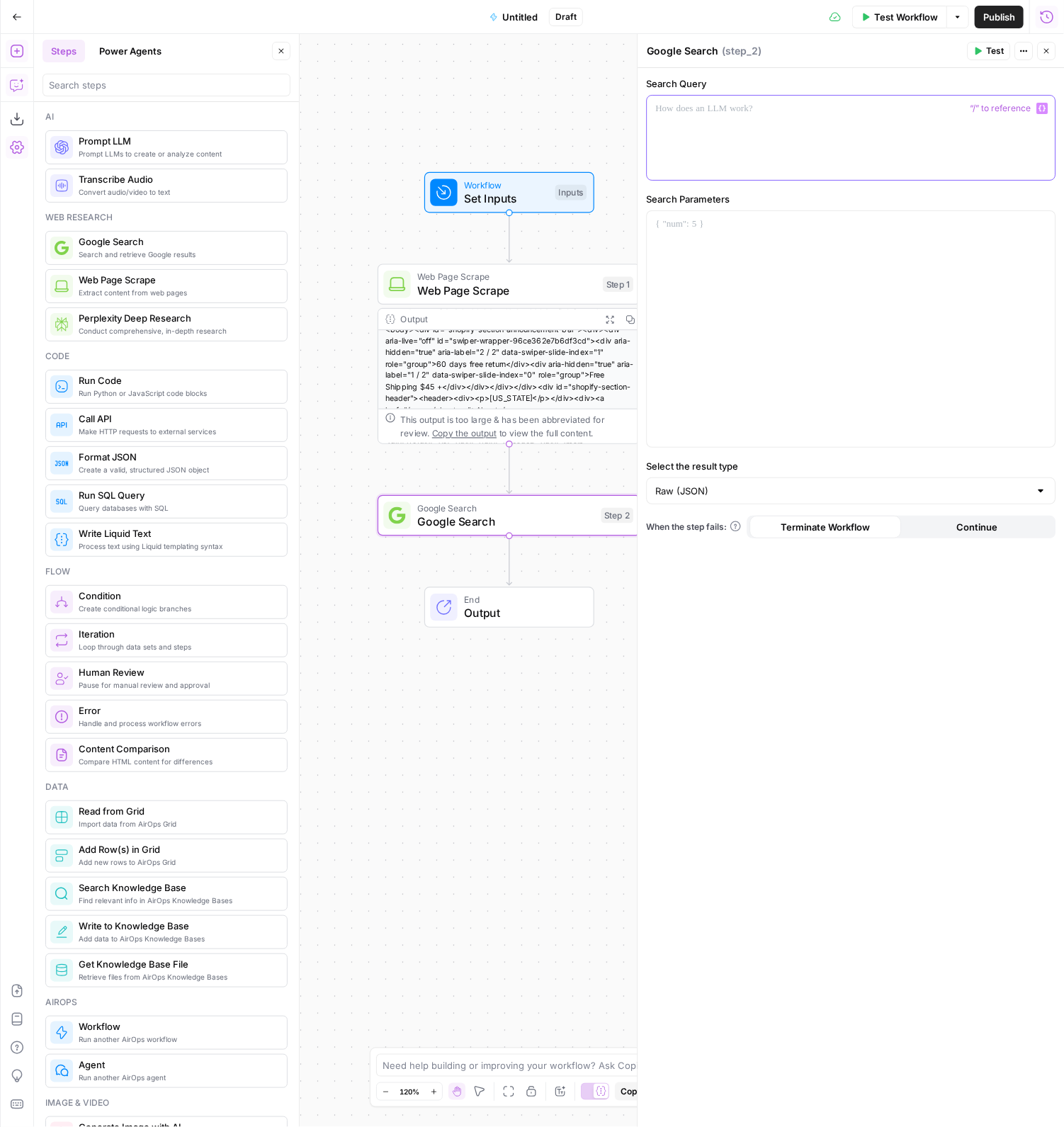click at bounding box center [851, 137] 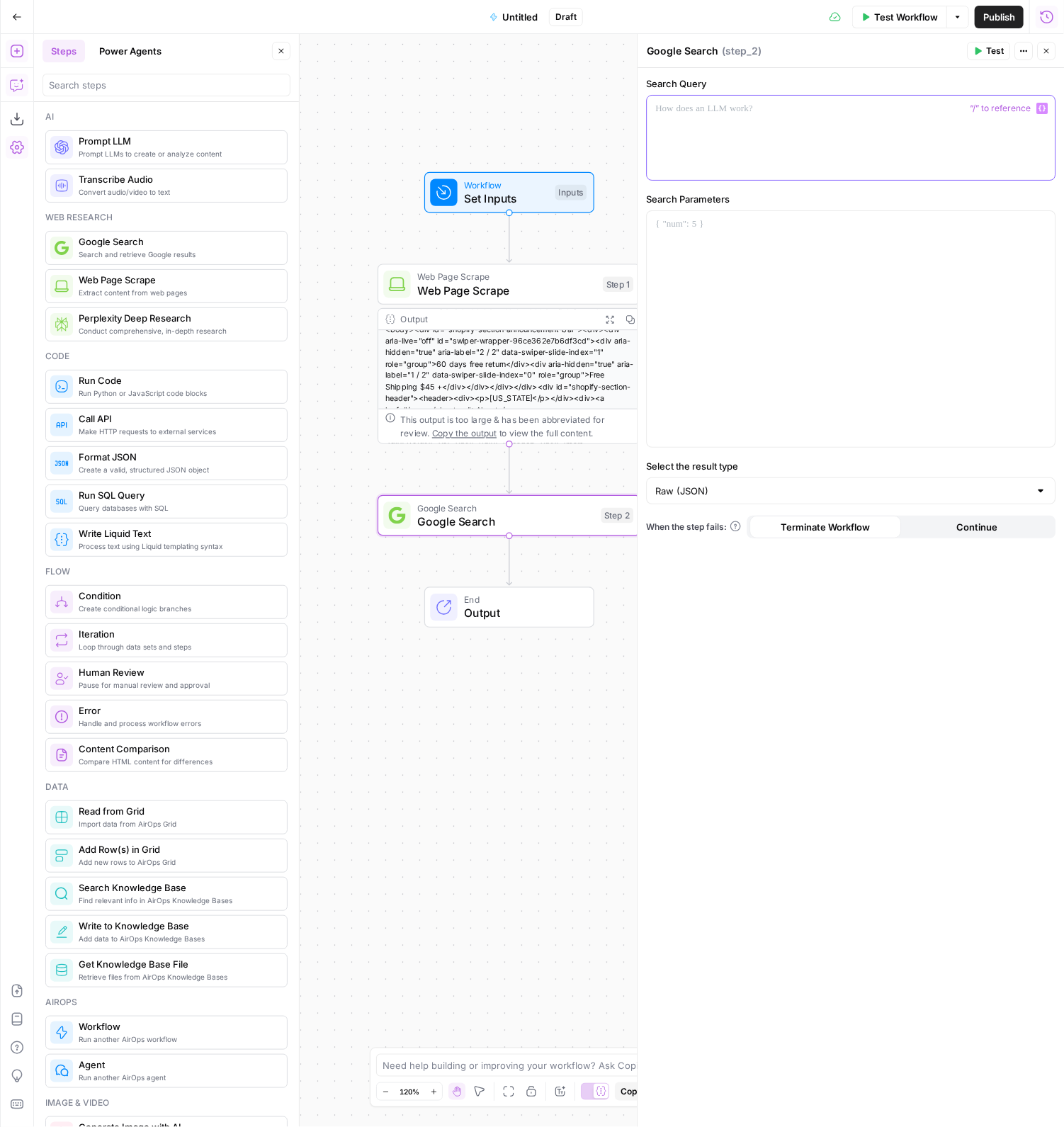 type 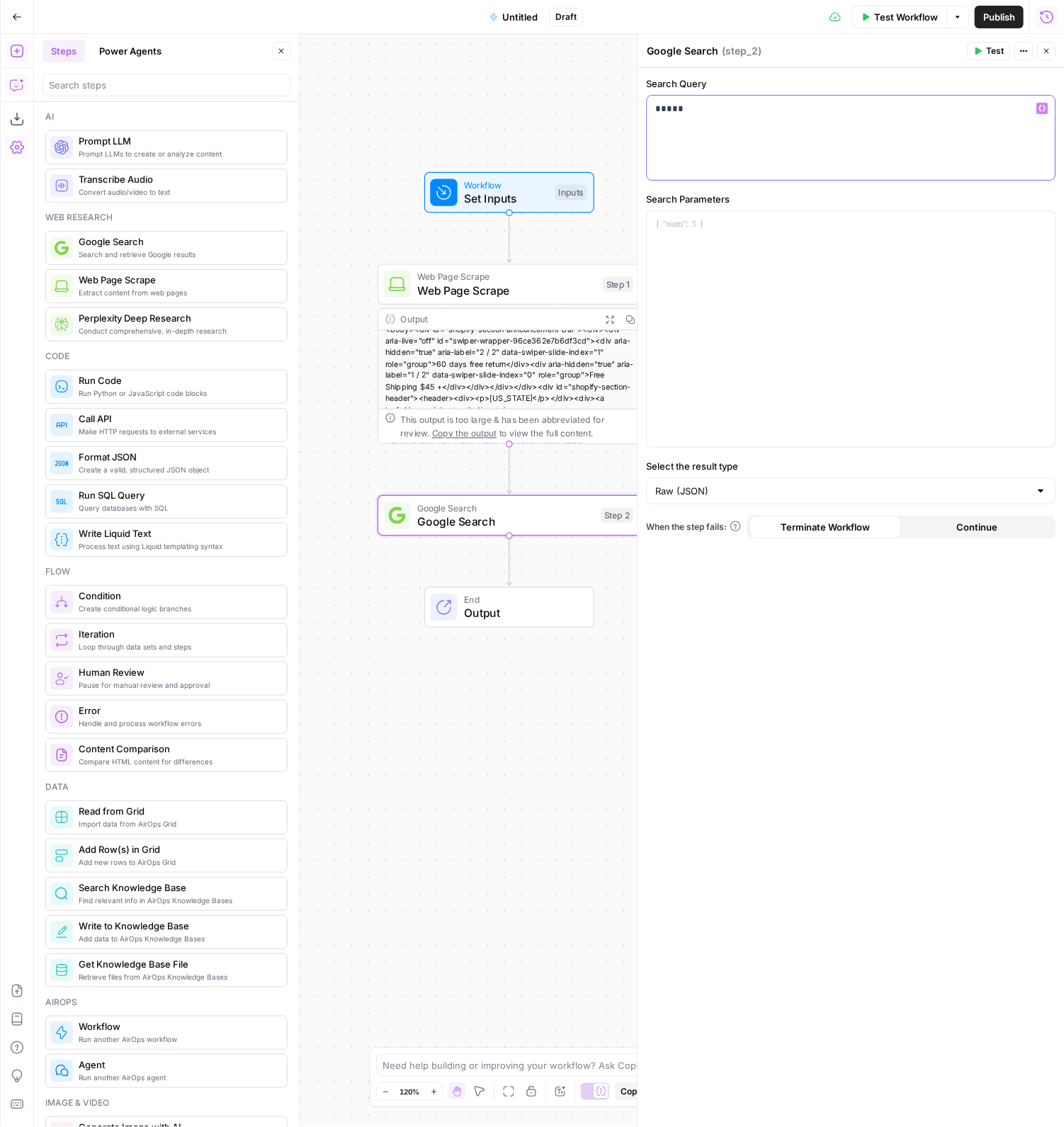 click 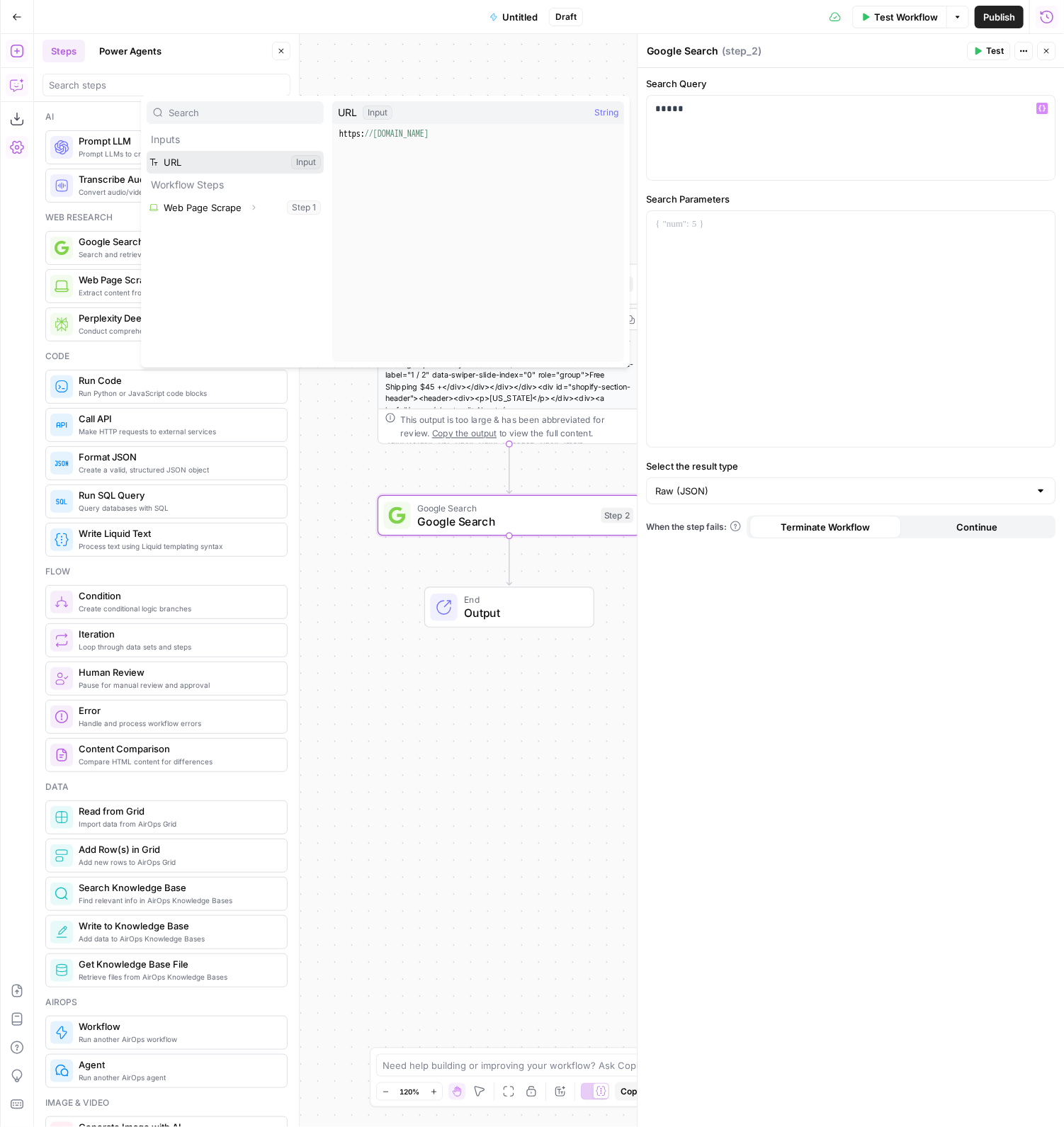 click at bounding box center (235, 162) 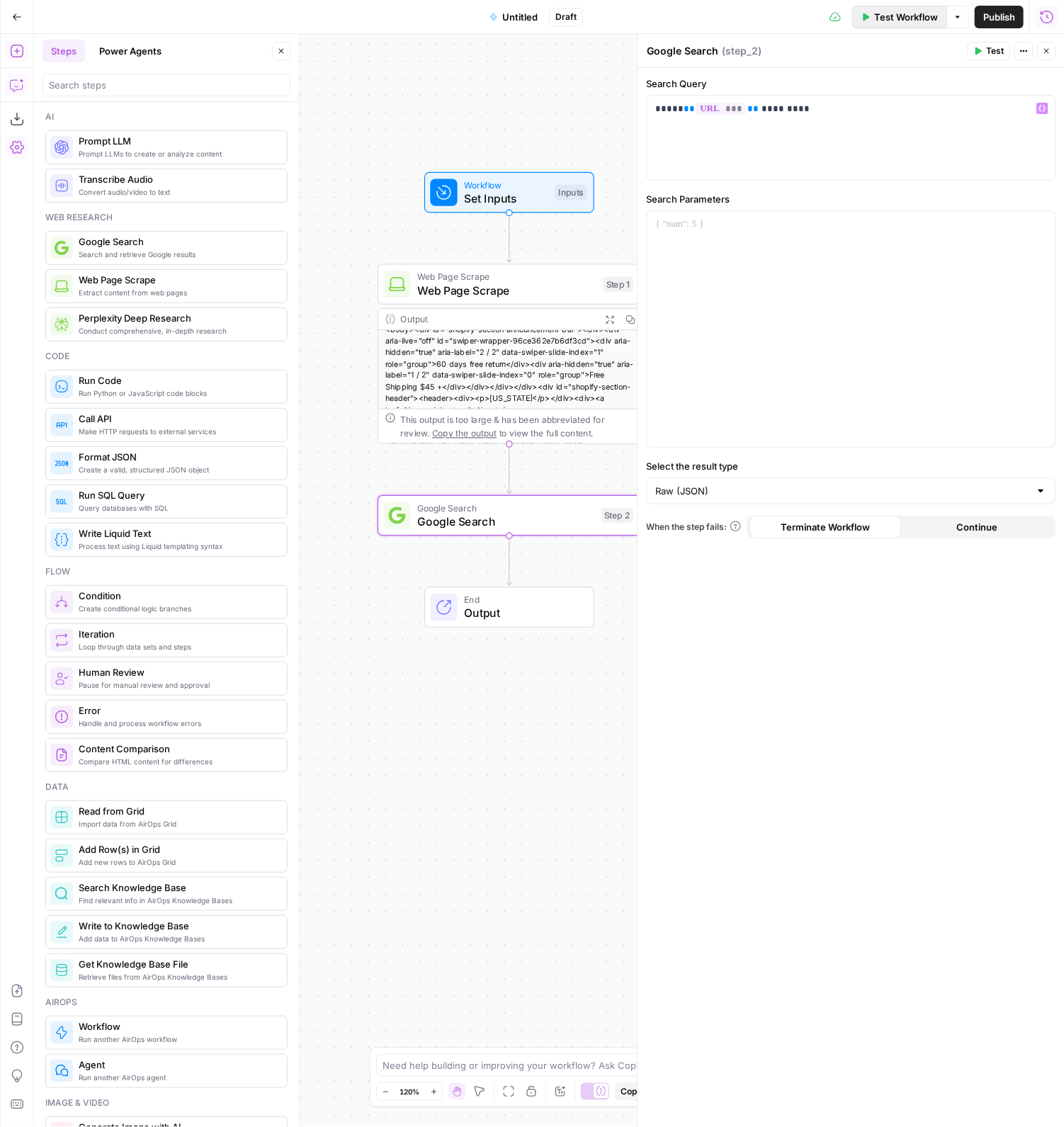 click on "Test Workflow" at bounding box center [906, 17] 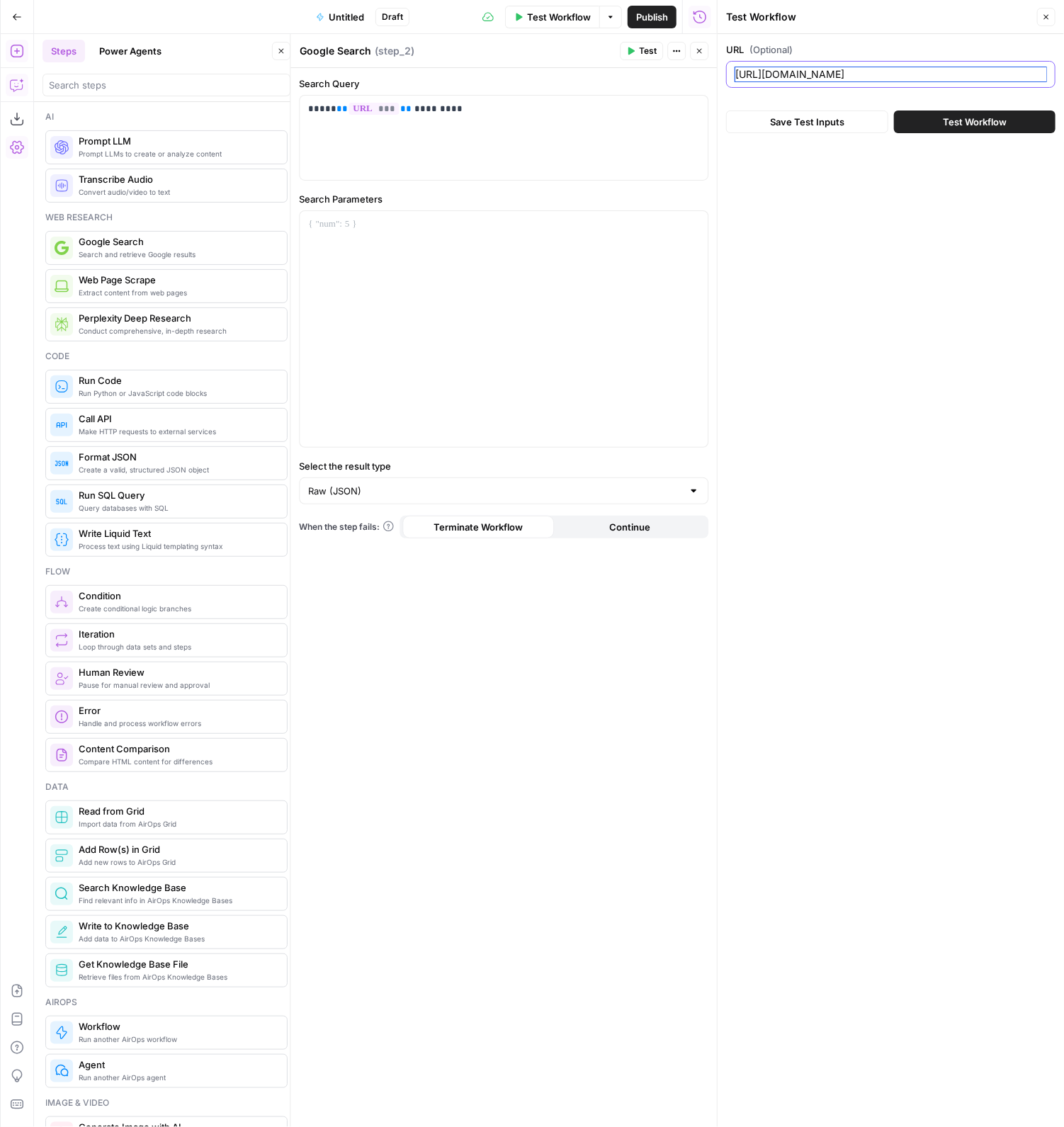 drag, startPoint x: 770, startPoint y: 74, endPoint x: 911, endPoint y: 79, distance: 141.08862 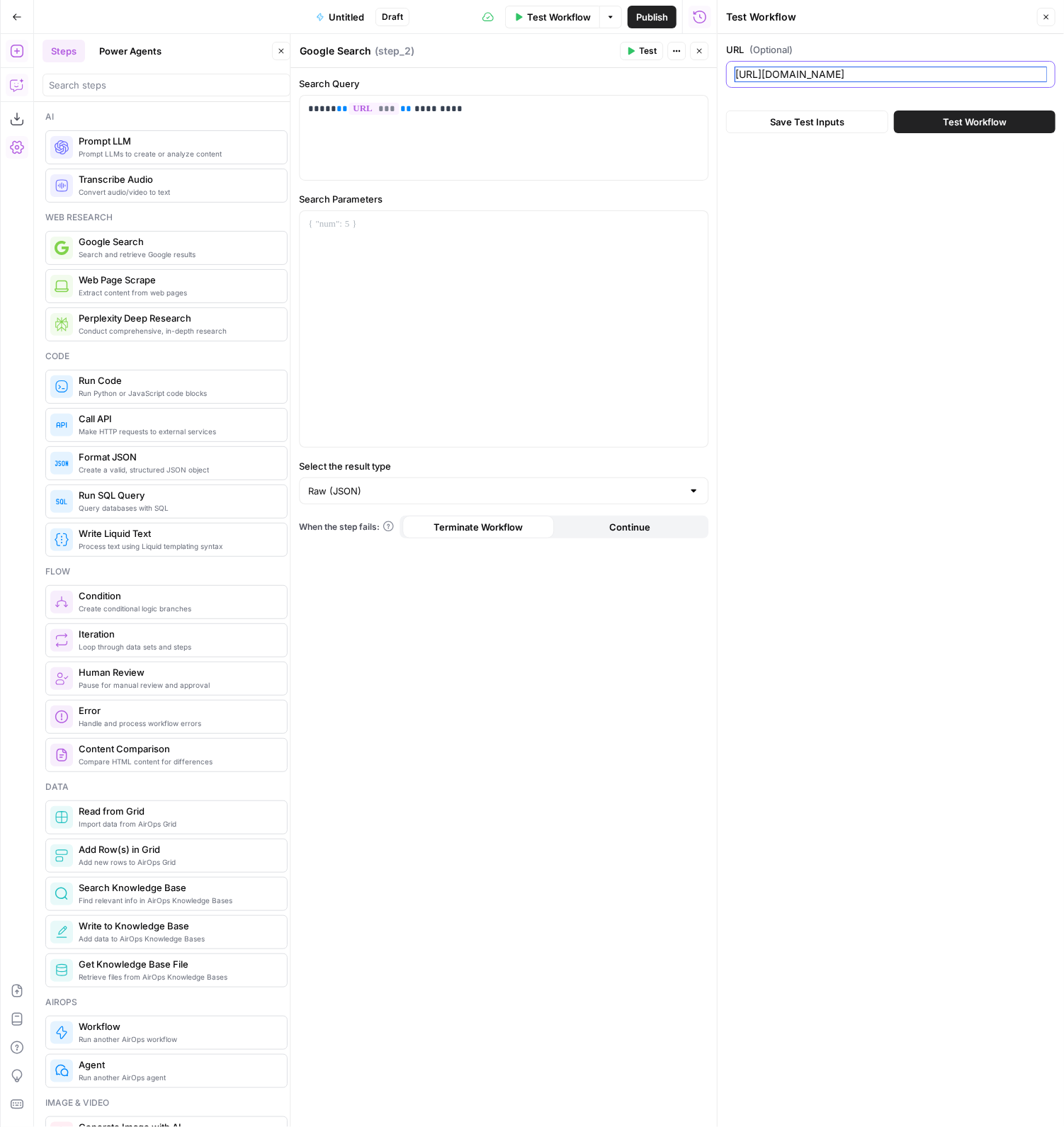 click on "https://junoco.com" at bounding box center [890, 74] 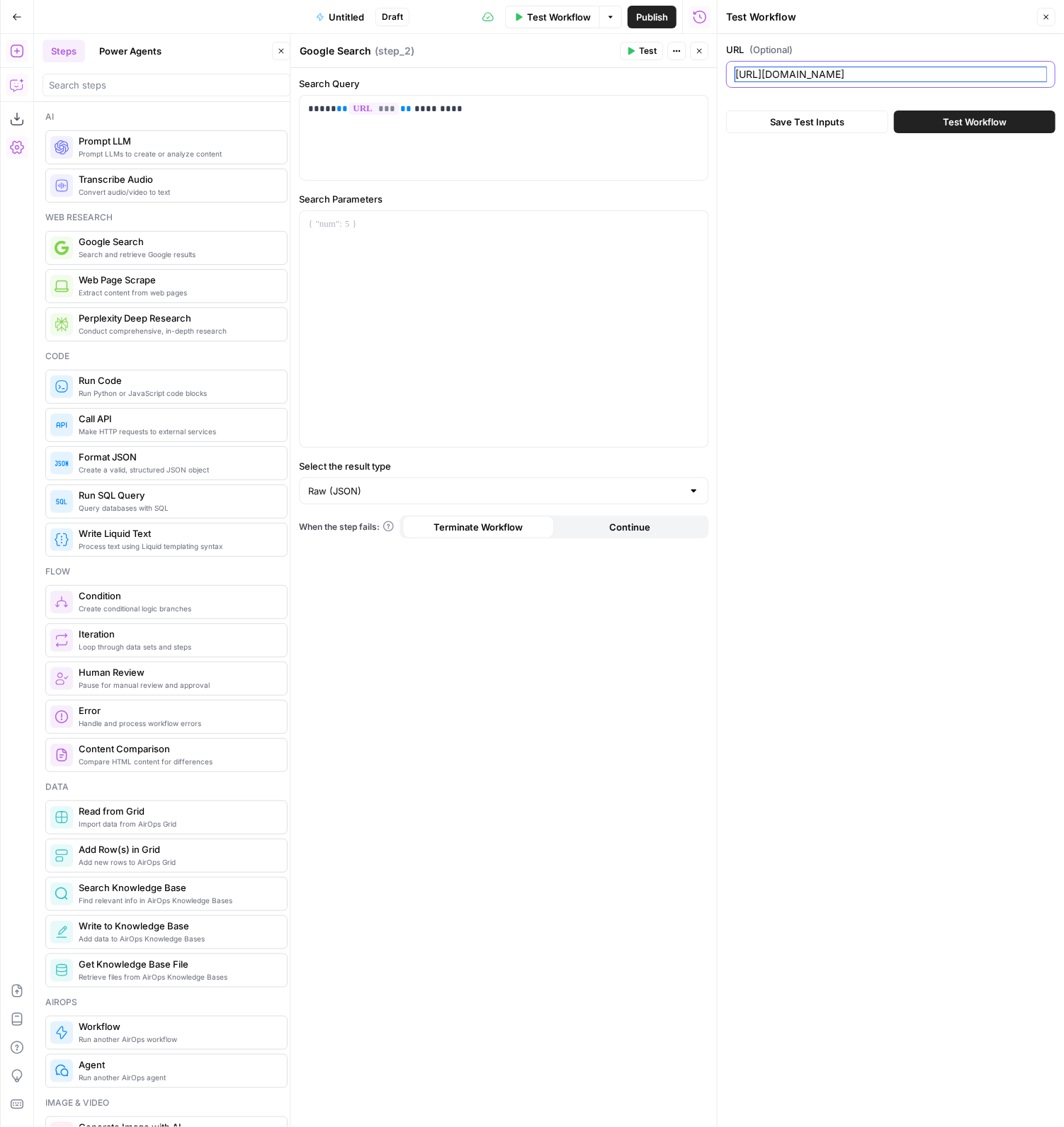 drag, startPoint x: 851, startPoint y: 69, endPoint x: 769, endPoint y: 72, distance: 82.05486 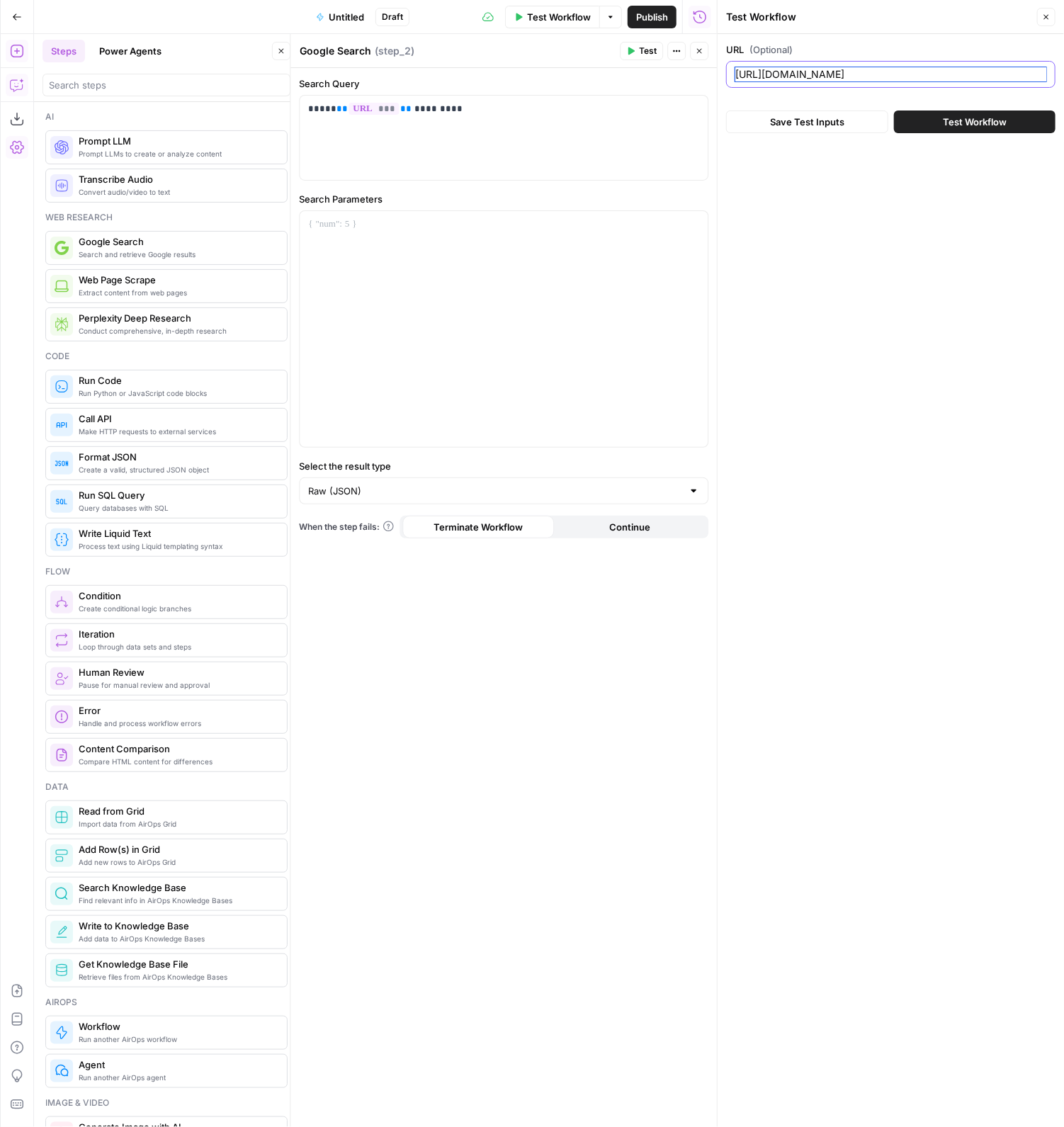 click on "https://junoco.com" at bounding box center (890, 74) 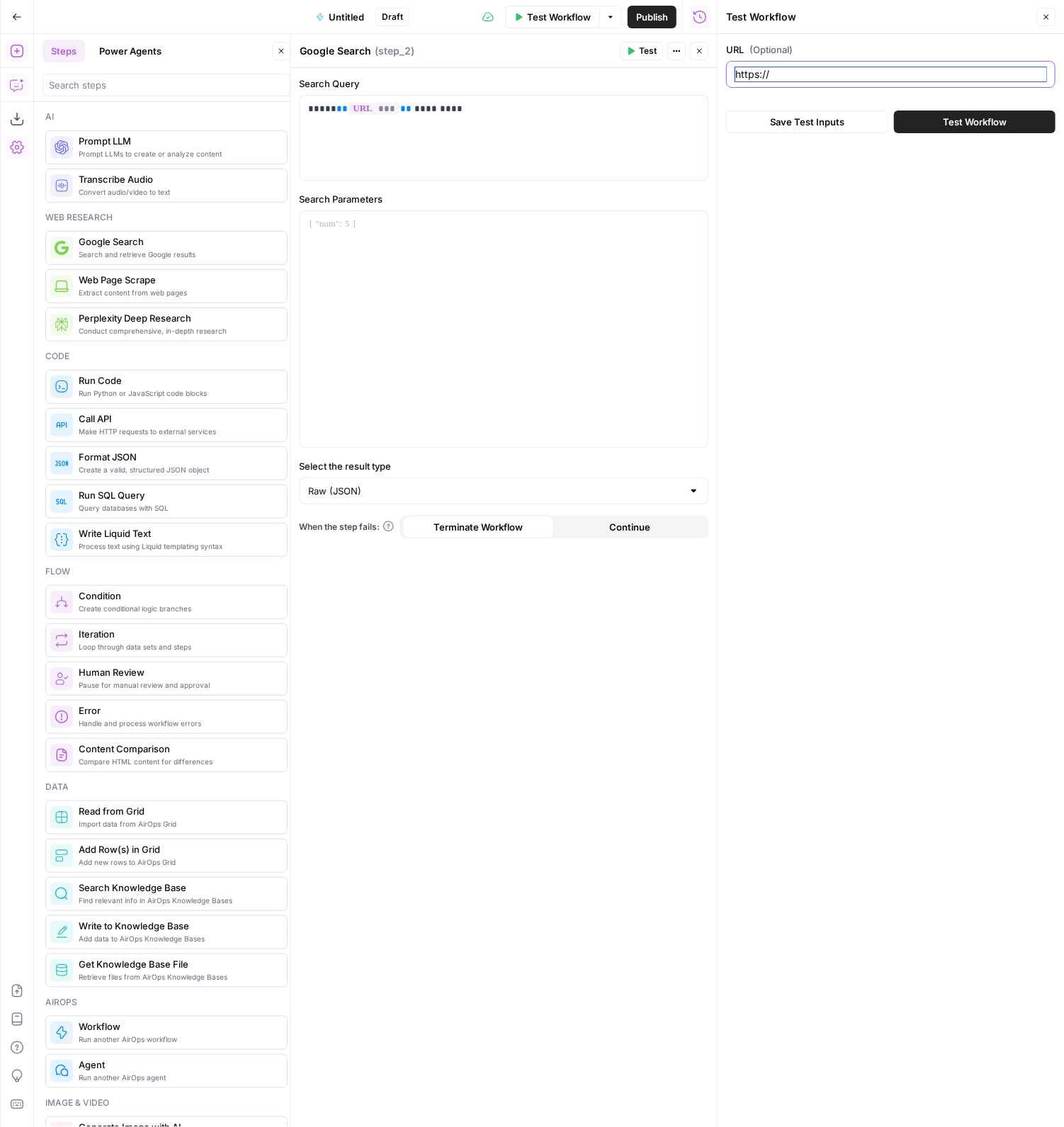paste on "junoco.com" 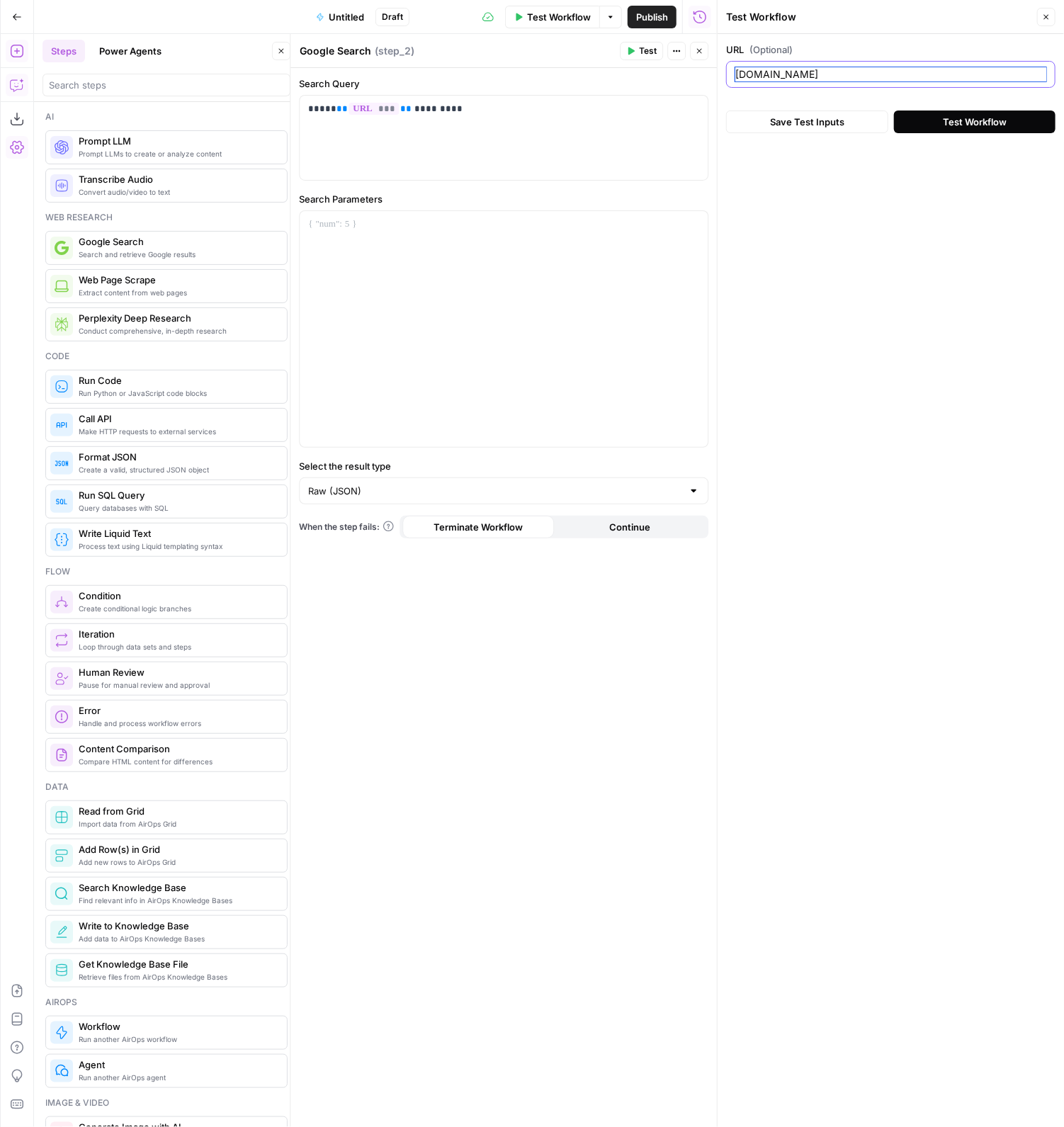 type on "junoco.com" 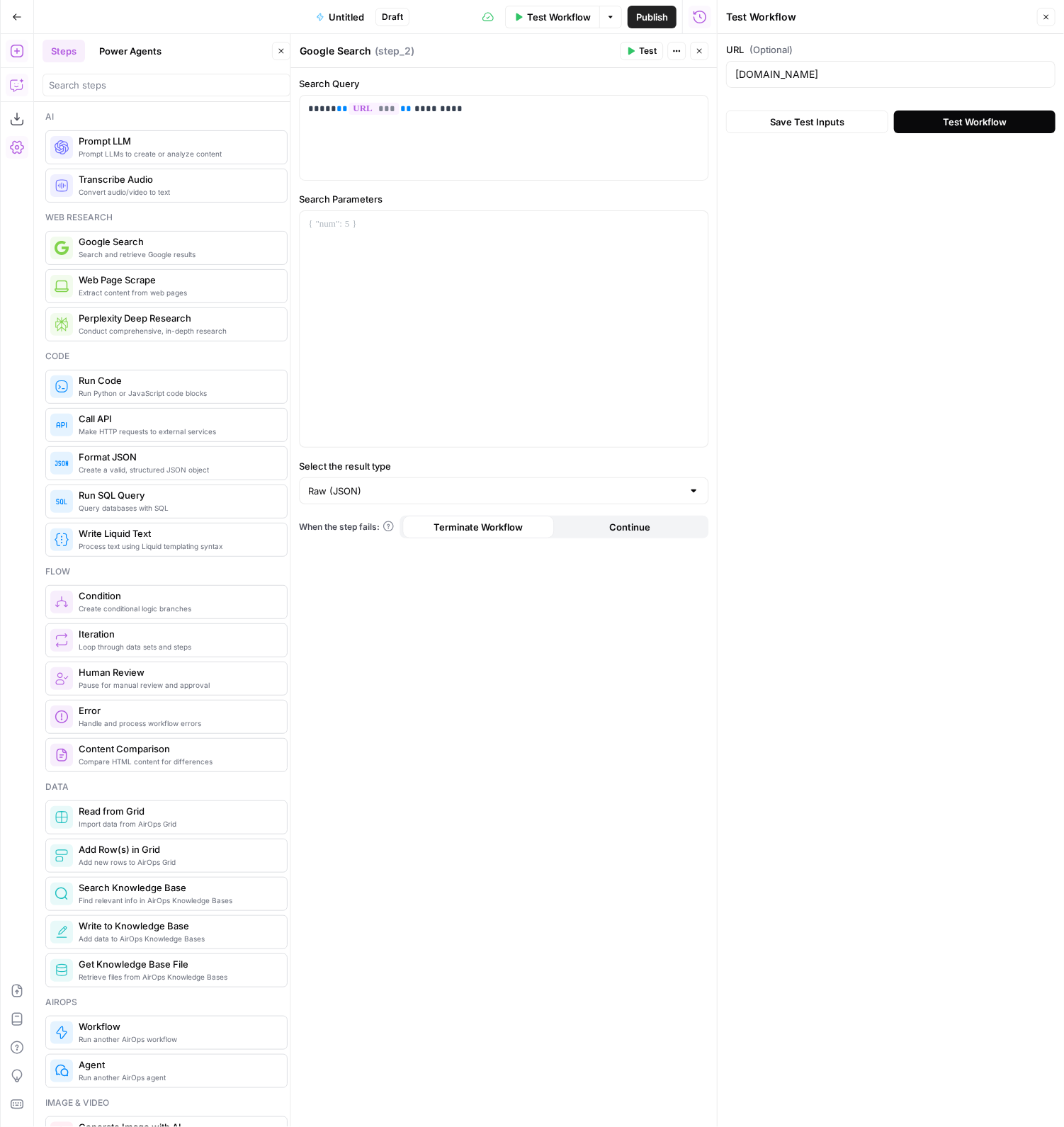 click on "Test Workflow" at bounding box center (975, 122) 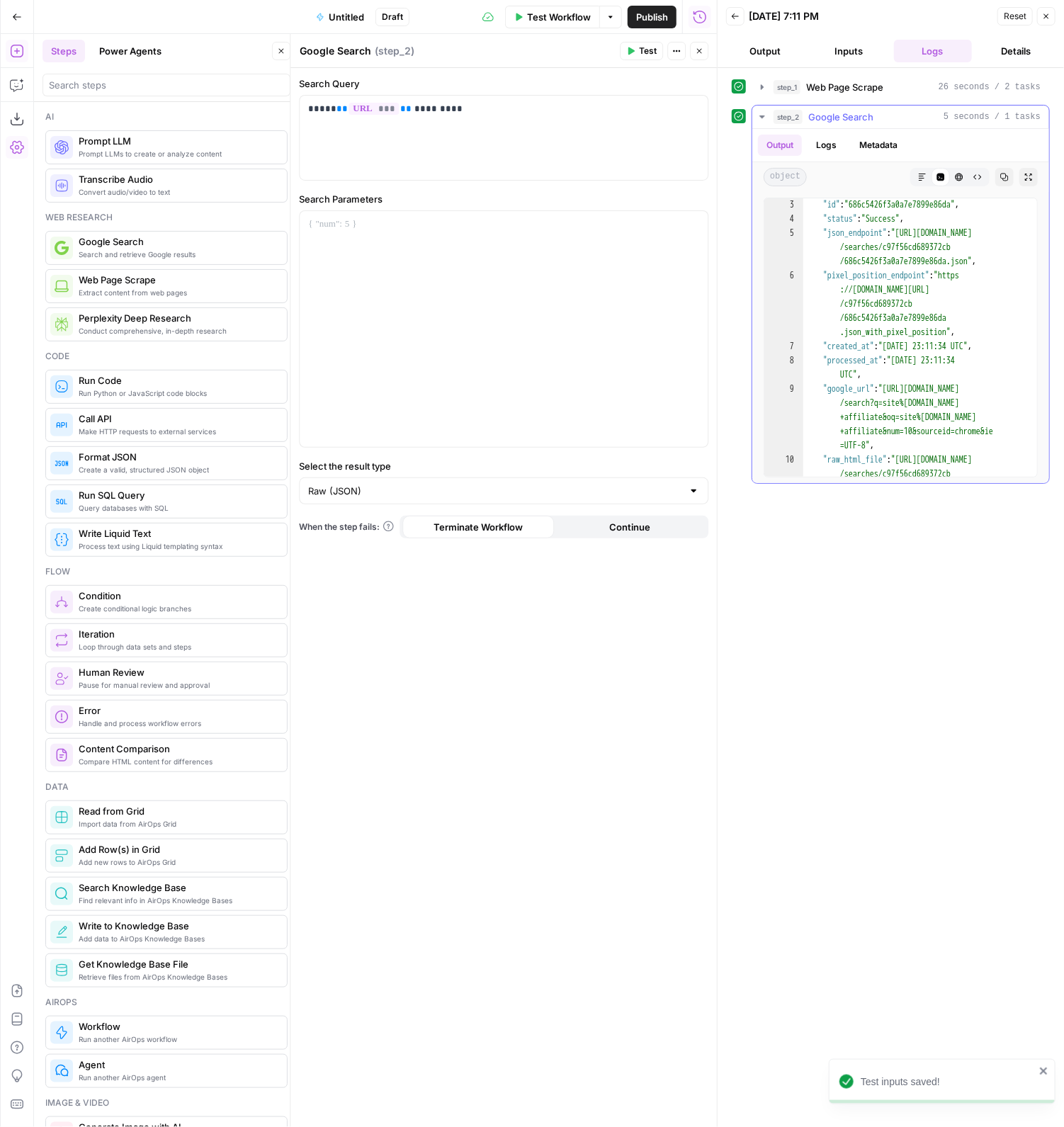scroll, scrollTop: 28, scrollLeft: 0, axis: vertical 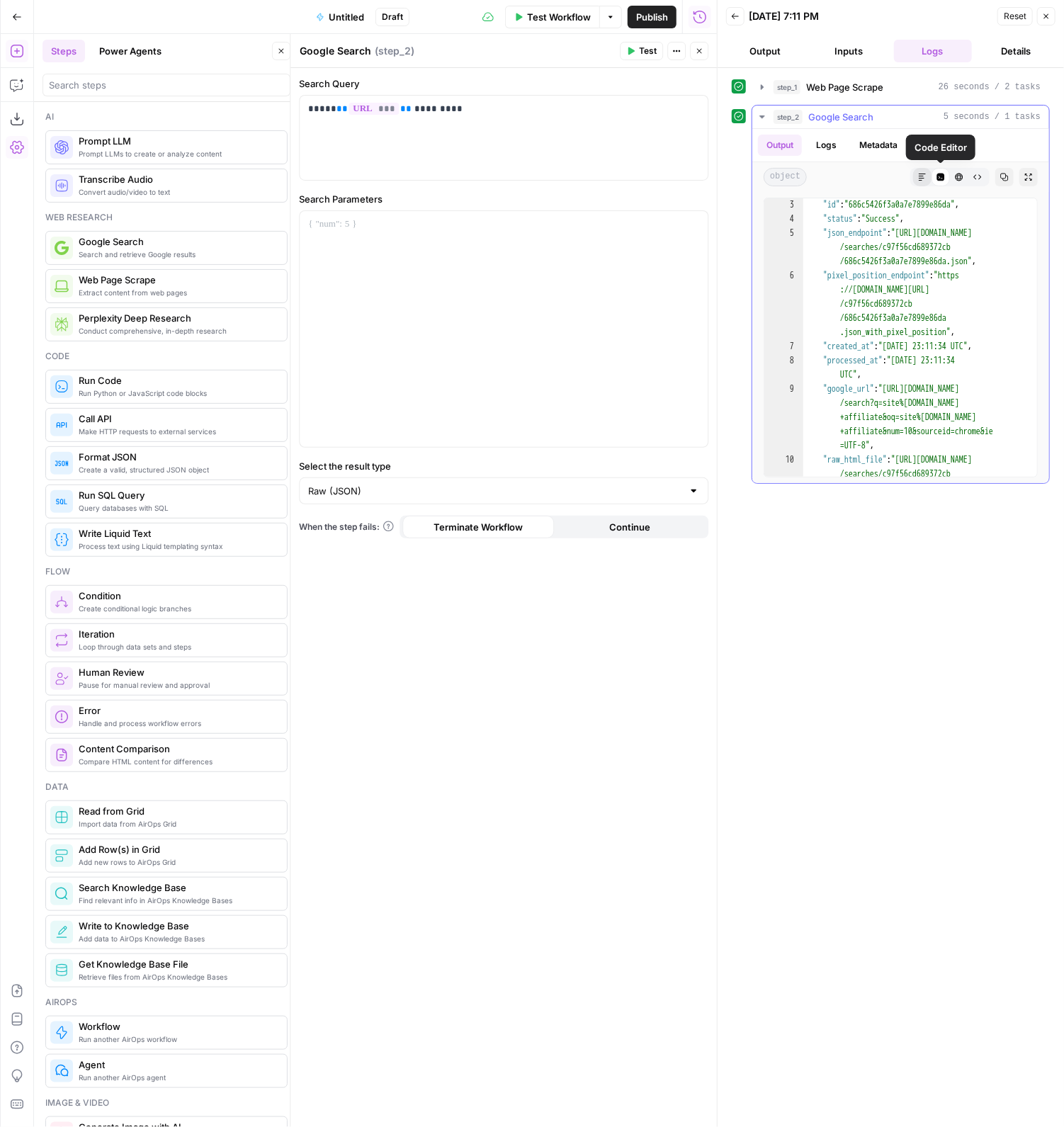 click on "Markdown" at bounding box center (922, 177) 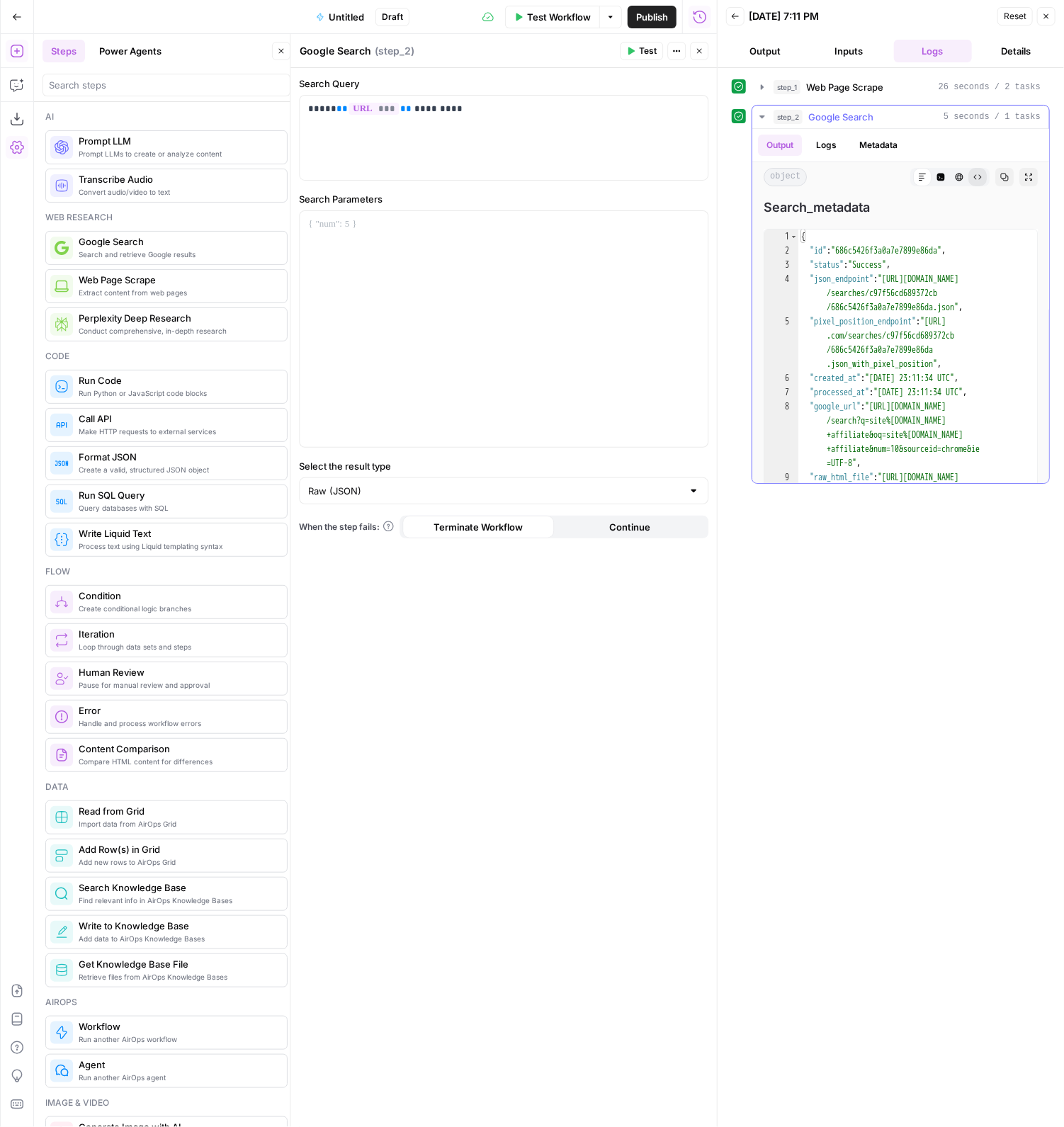 click on "Raw Output" at bounding box center [978, 177] 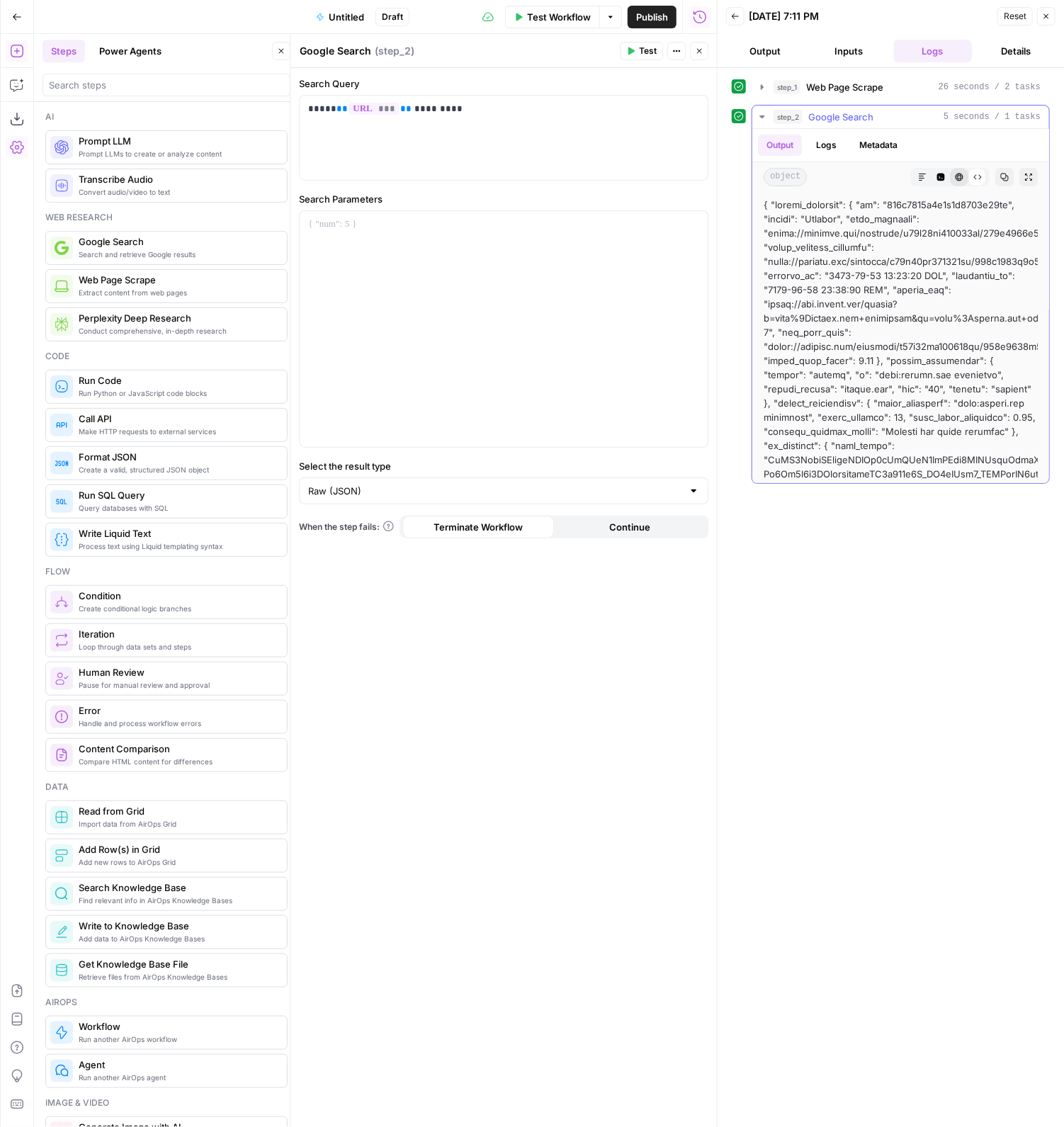 click on "HTML Viewer" at bounding box center (959, 177) 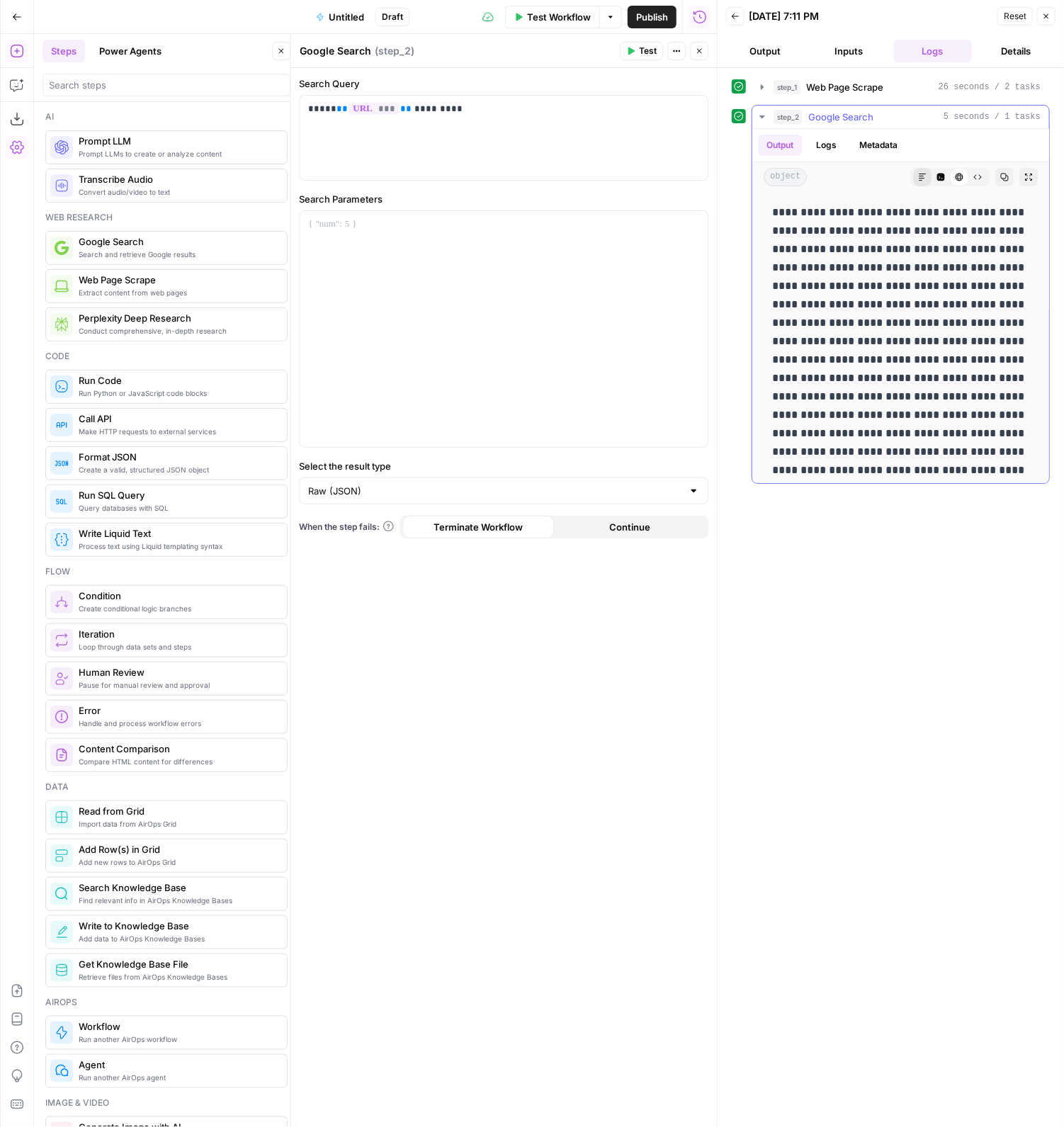 click 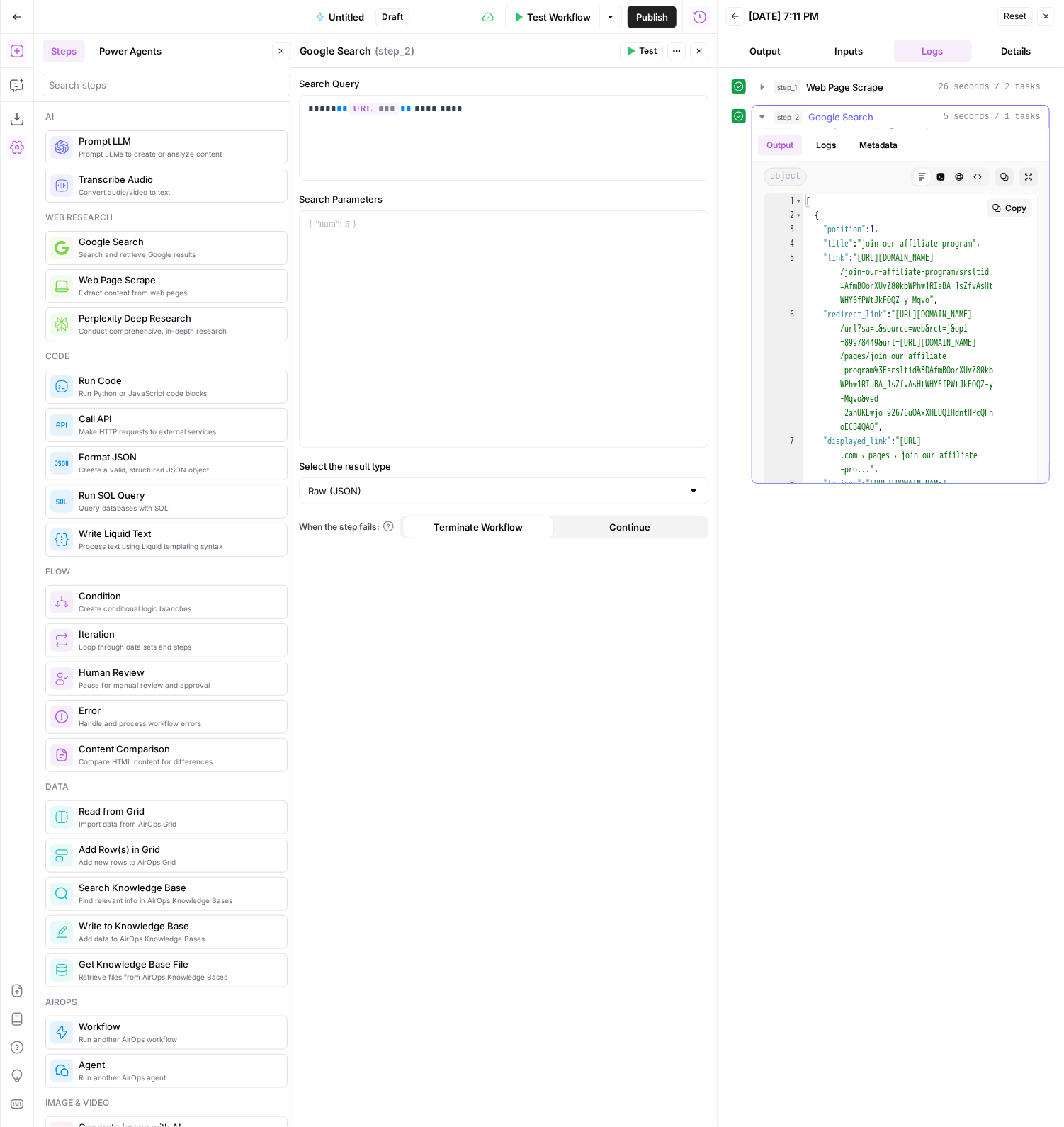 scroll, scrollTop: 731, scrollLeft: 0, axis: vertical 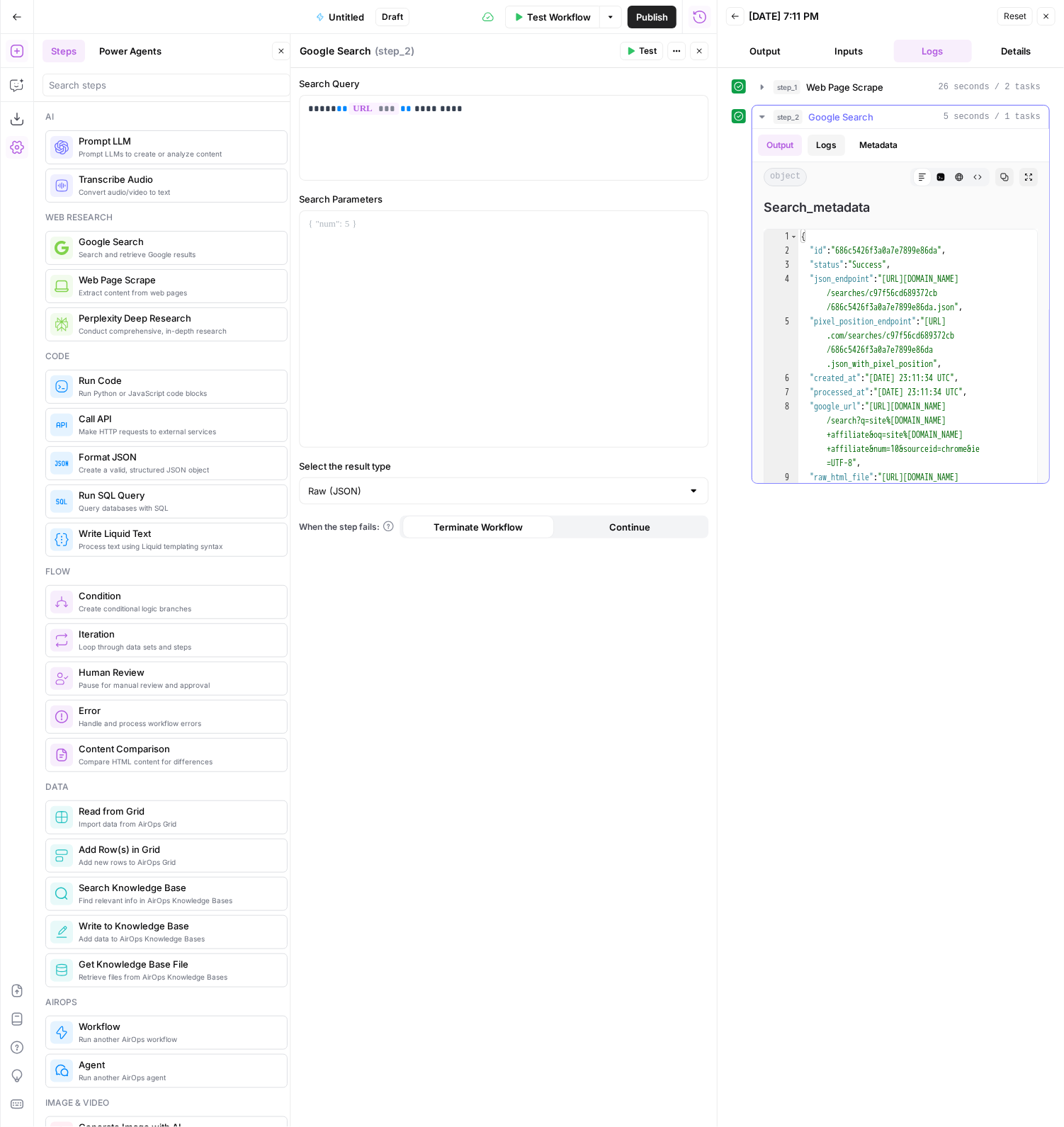 click on "Logs" at bounding box center (826, 145) 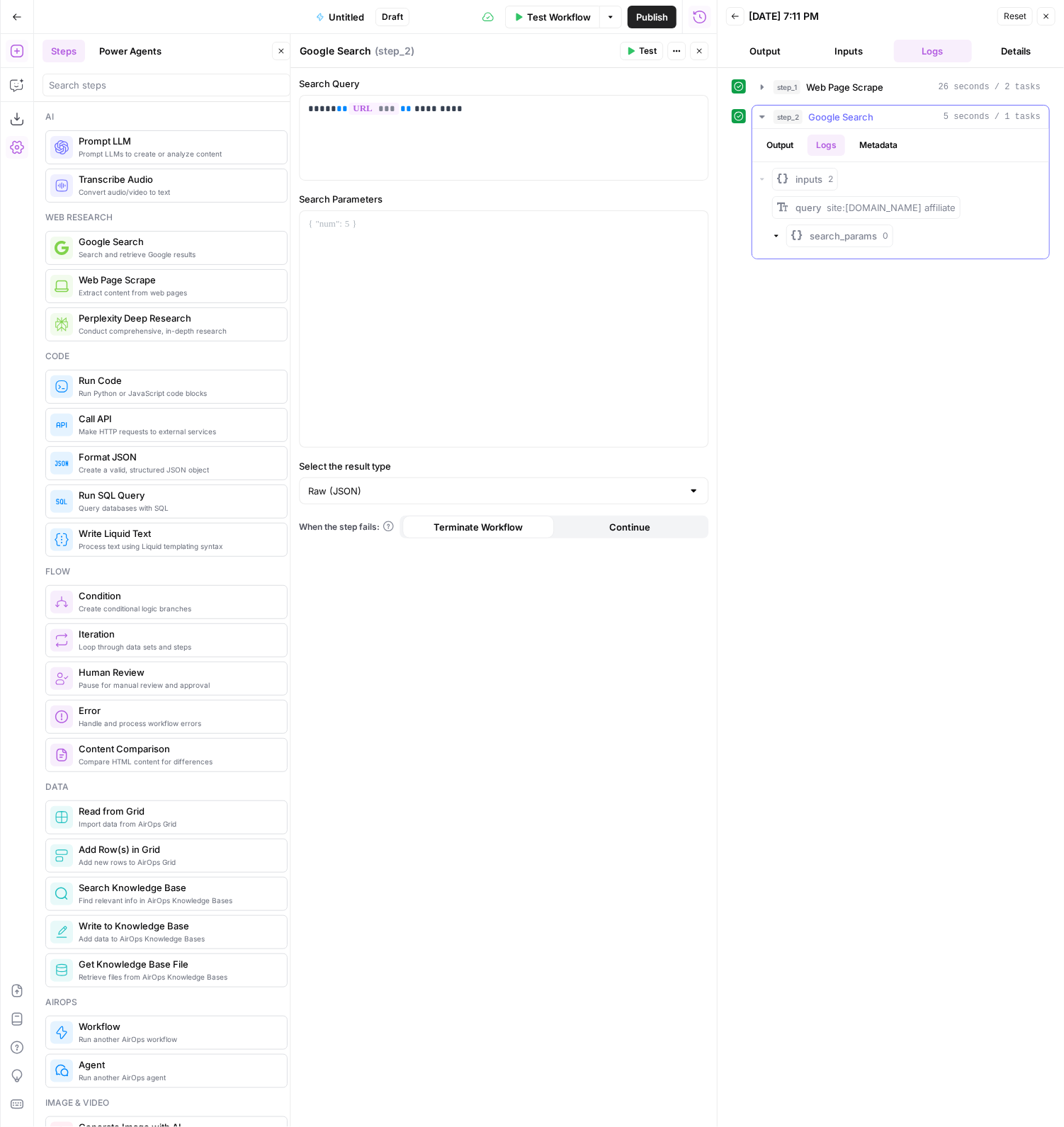 click on "search_params 0" at bounding box center [907, 236] 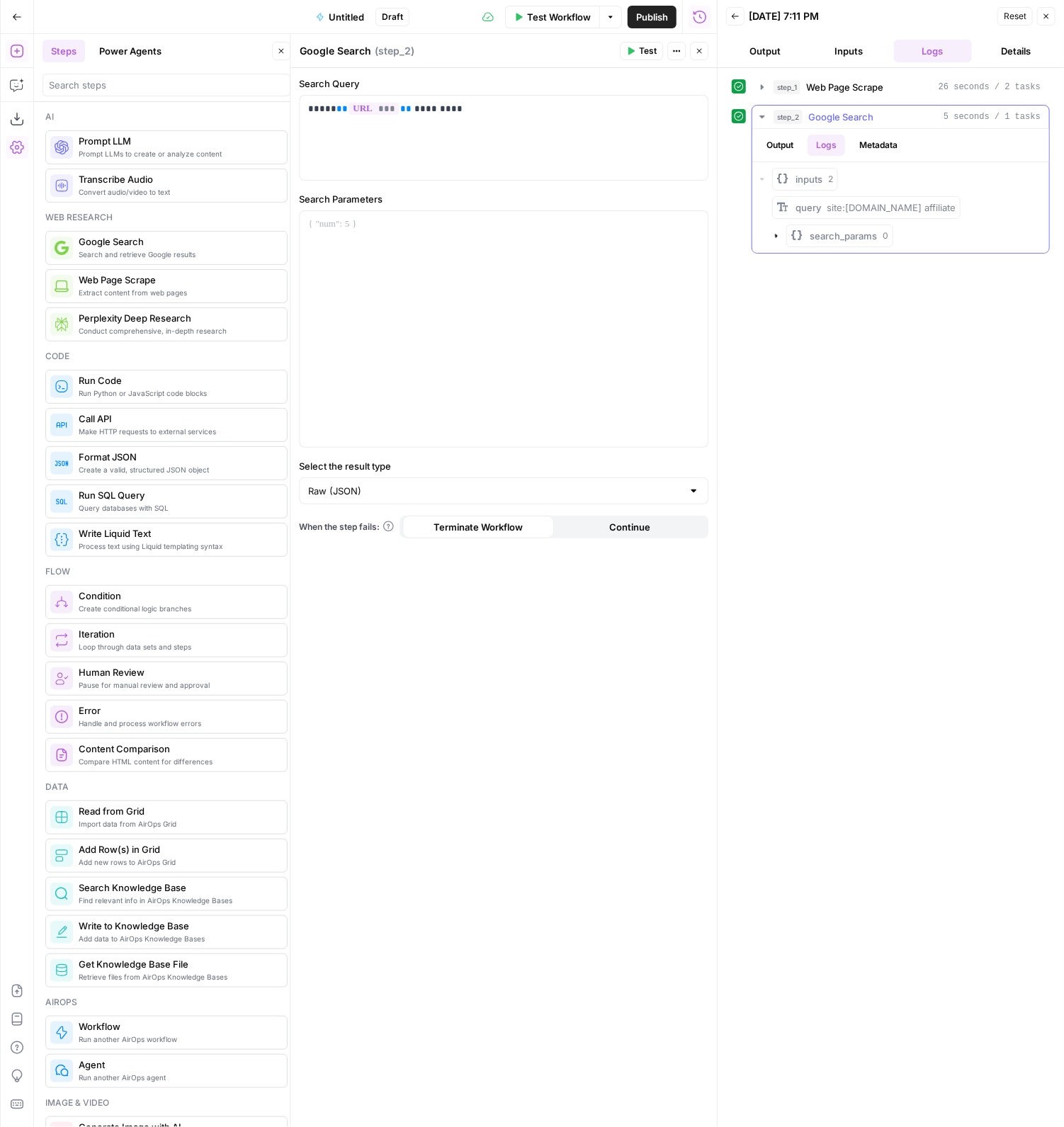click 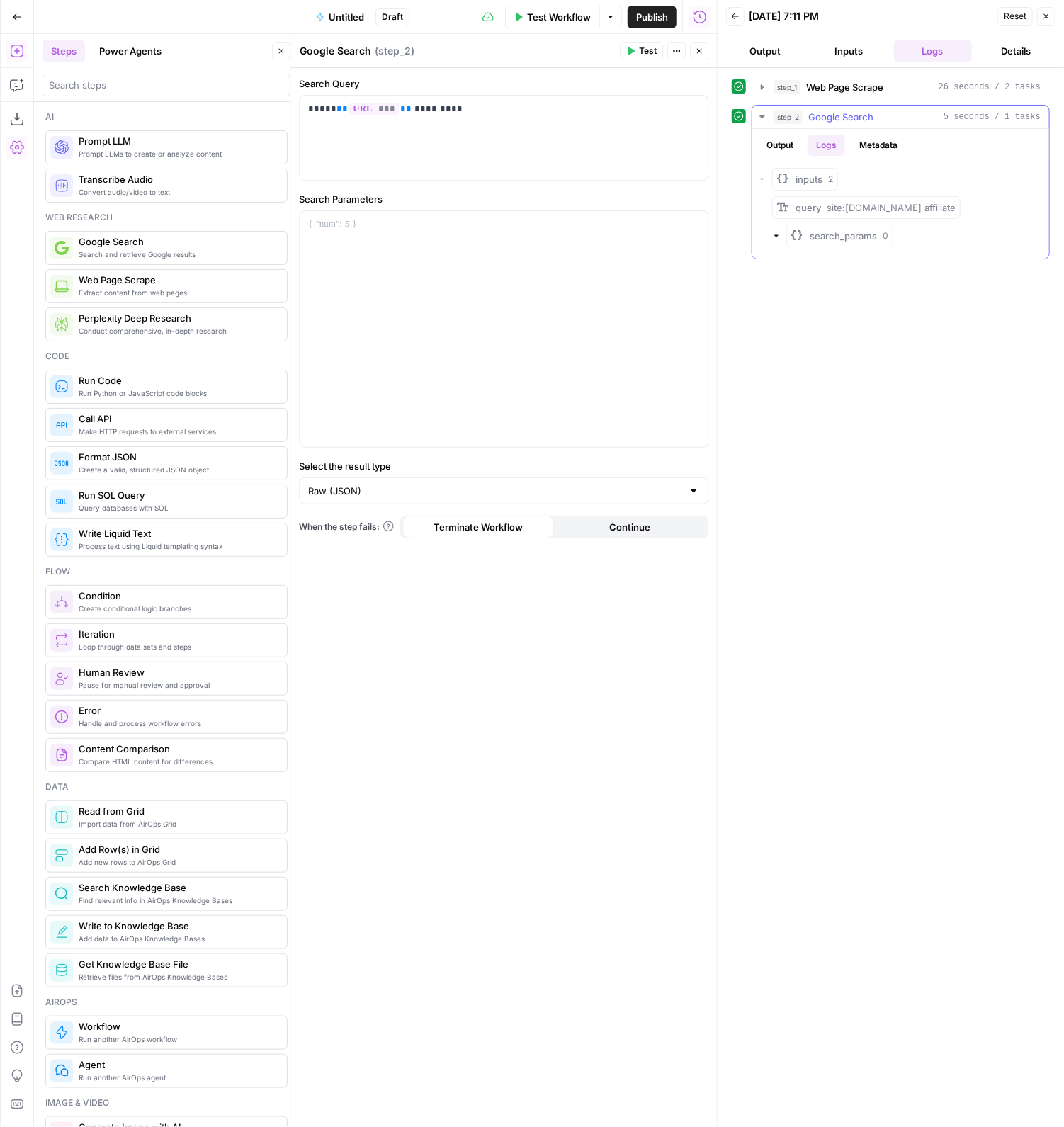 click on "search_params" at bounding box center [843, 236] 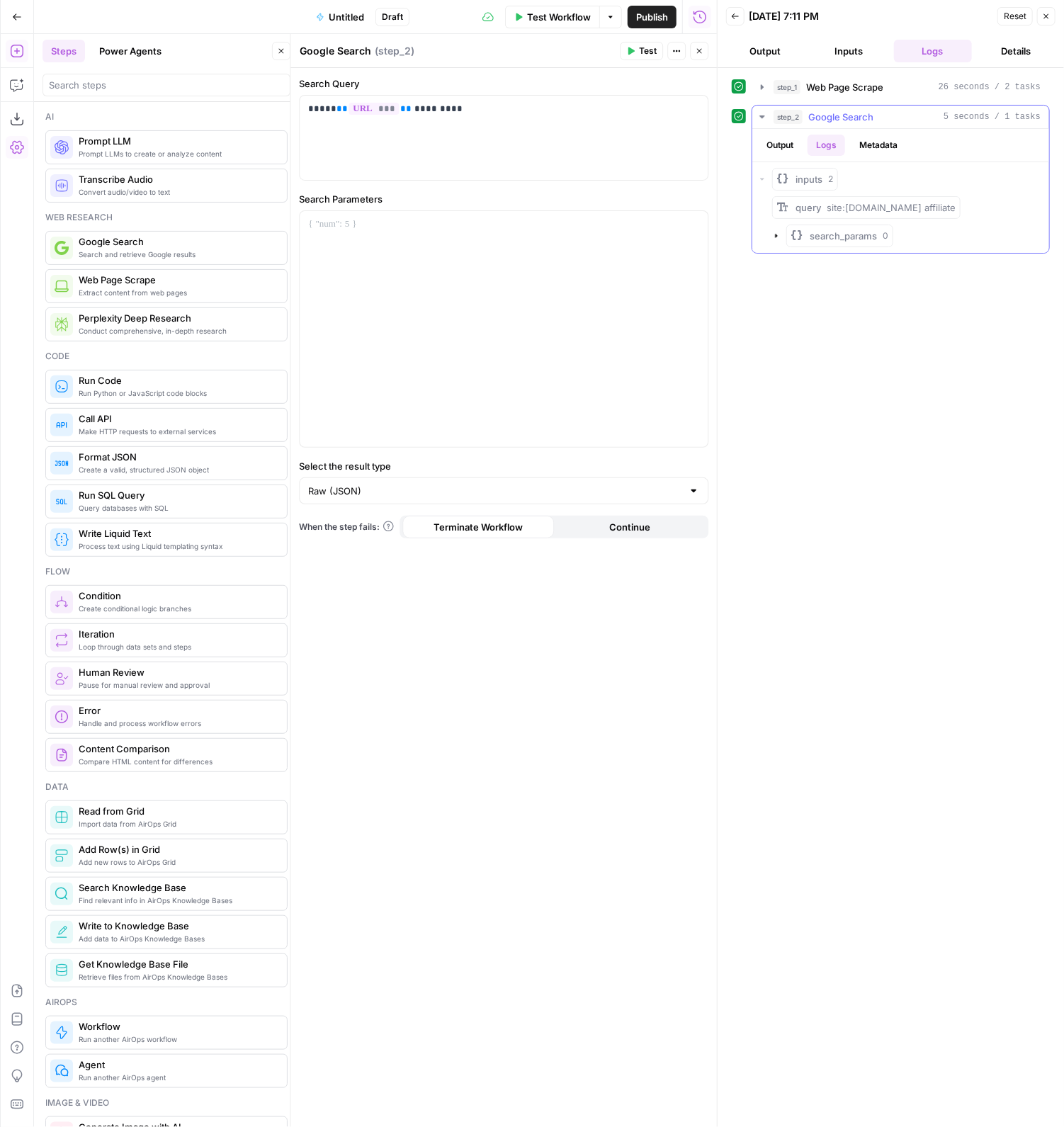 click on "search_params" at bounding box center [843, 236] 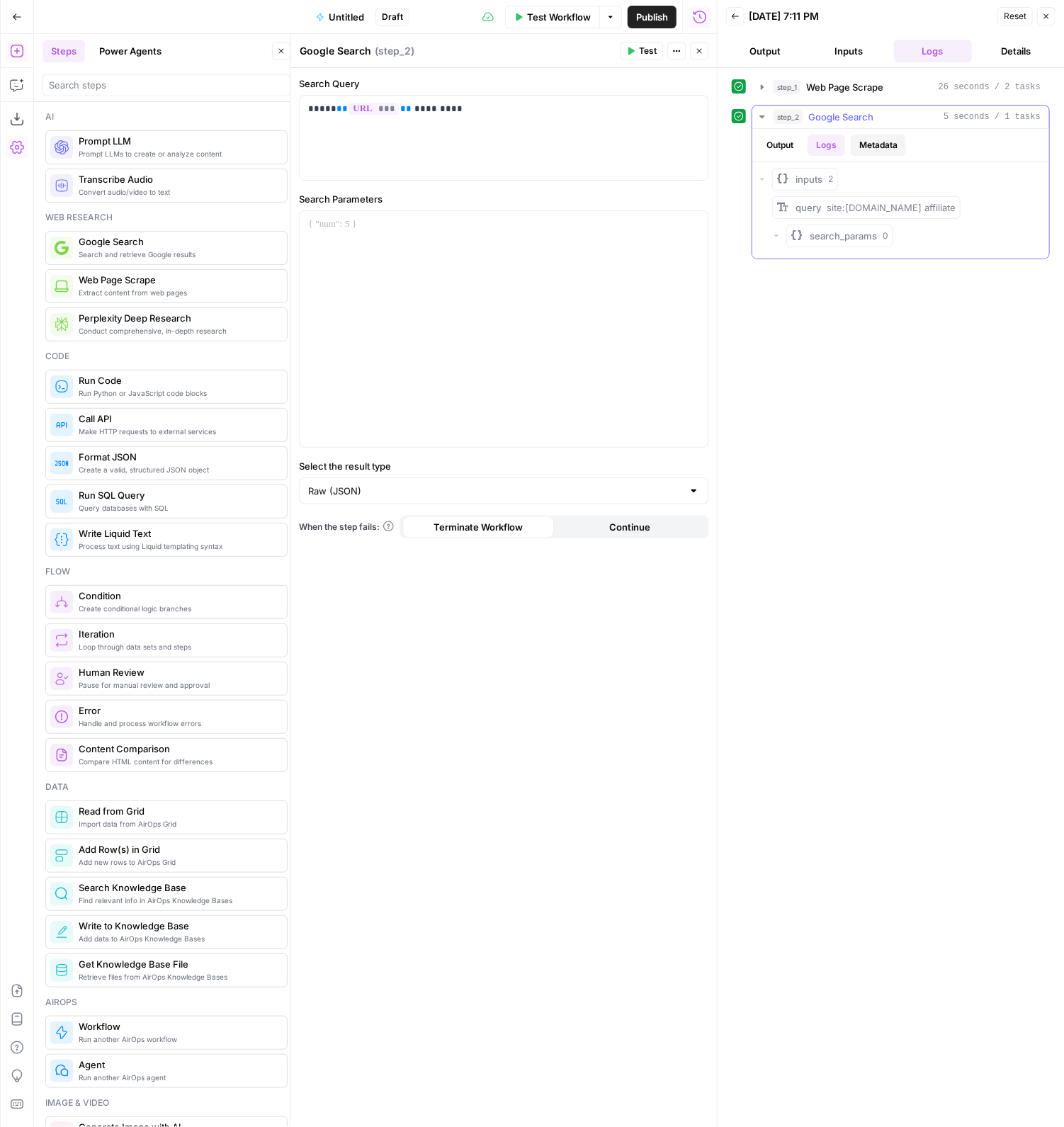 click on "Metadata" at bounding box center (878, 145) 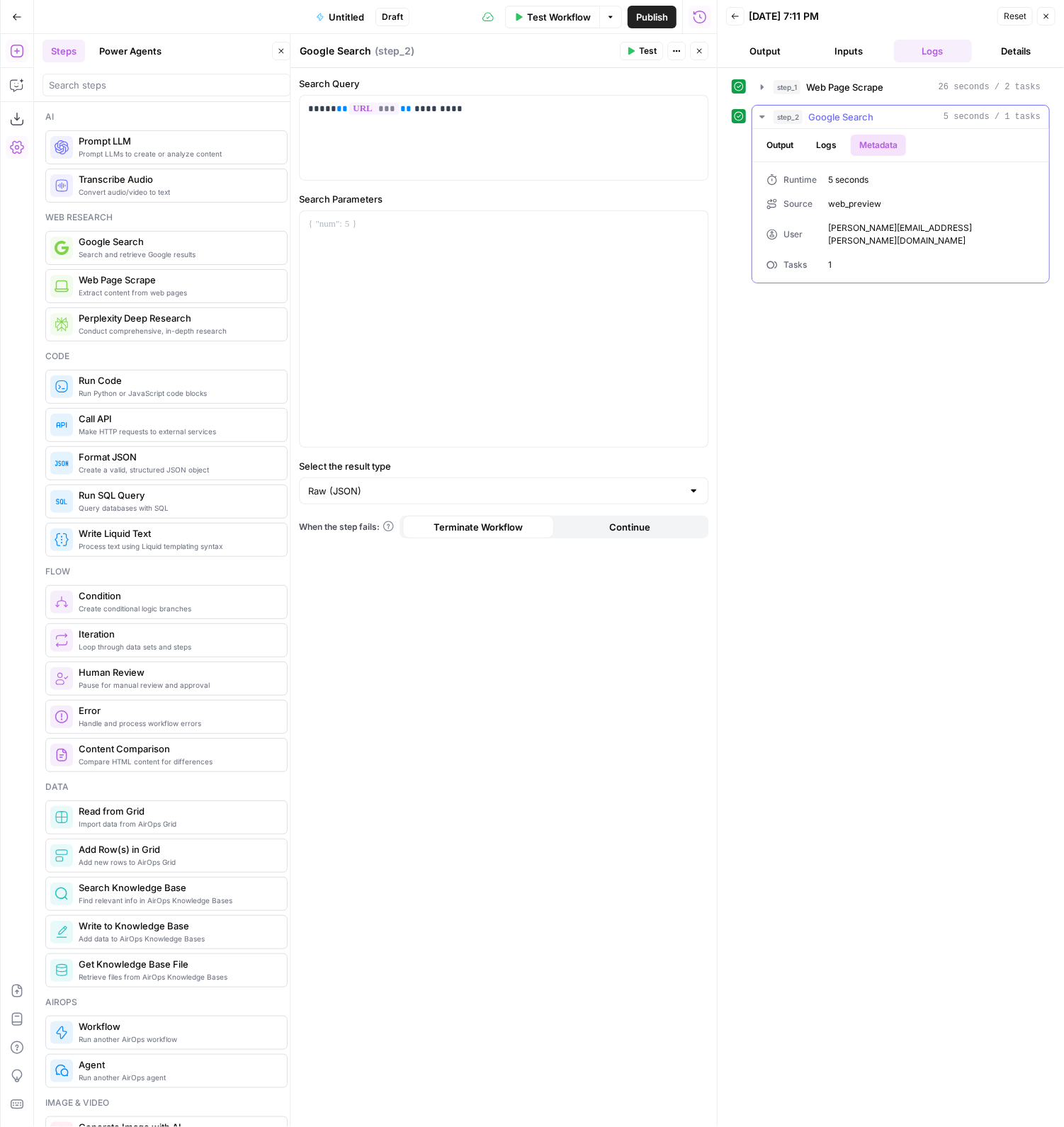 click on "Metadata" at bounding box center (878, 145) 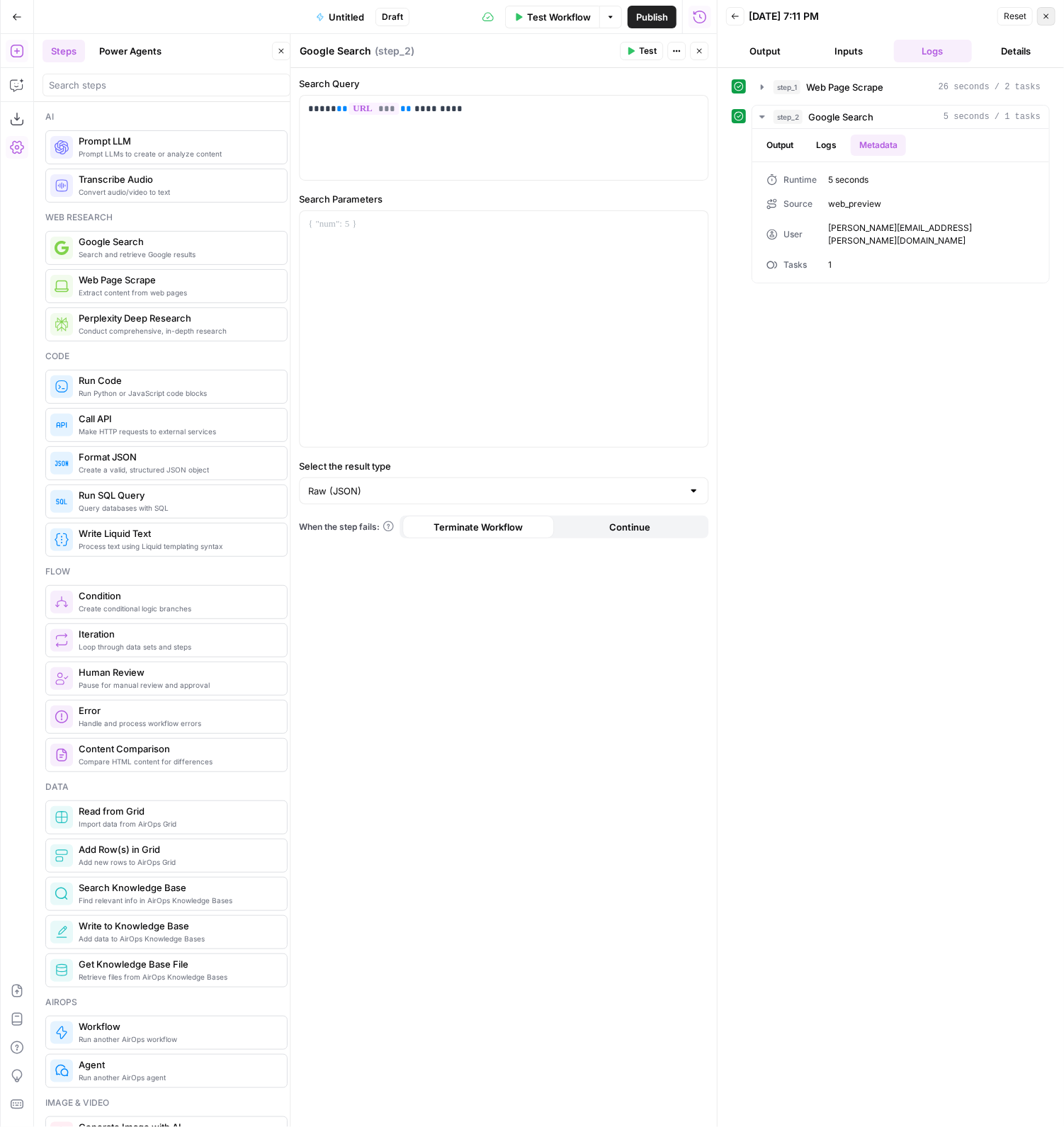 click on "Close" at bounding box center (1046, 16) 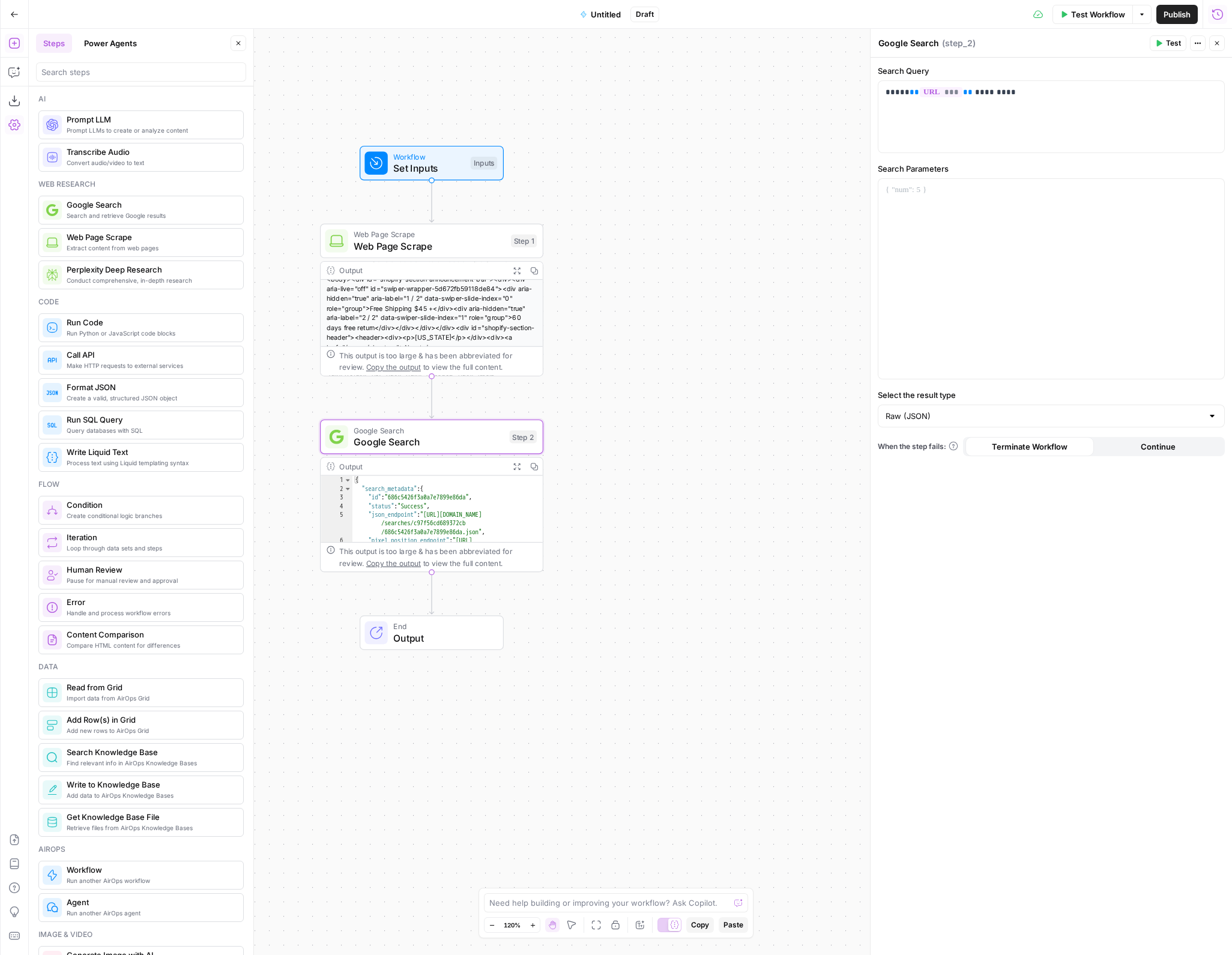 click on "Copy the output" at bounding box center (393, 563) 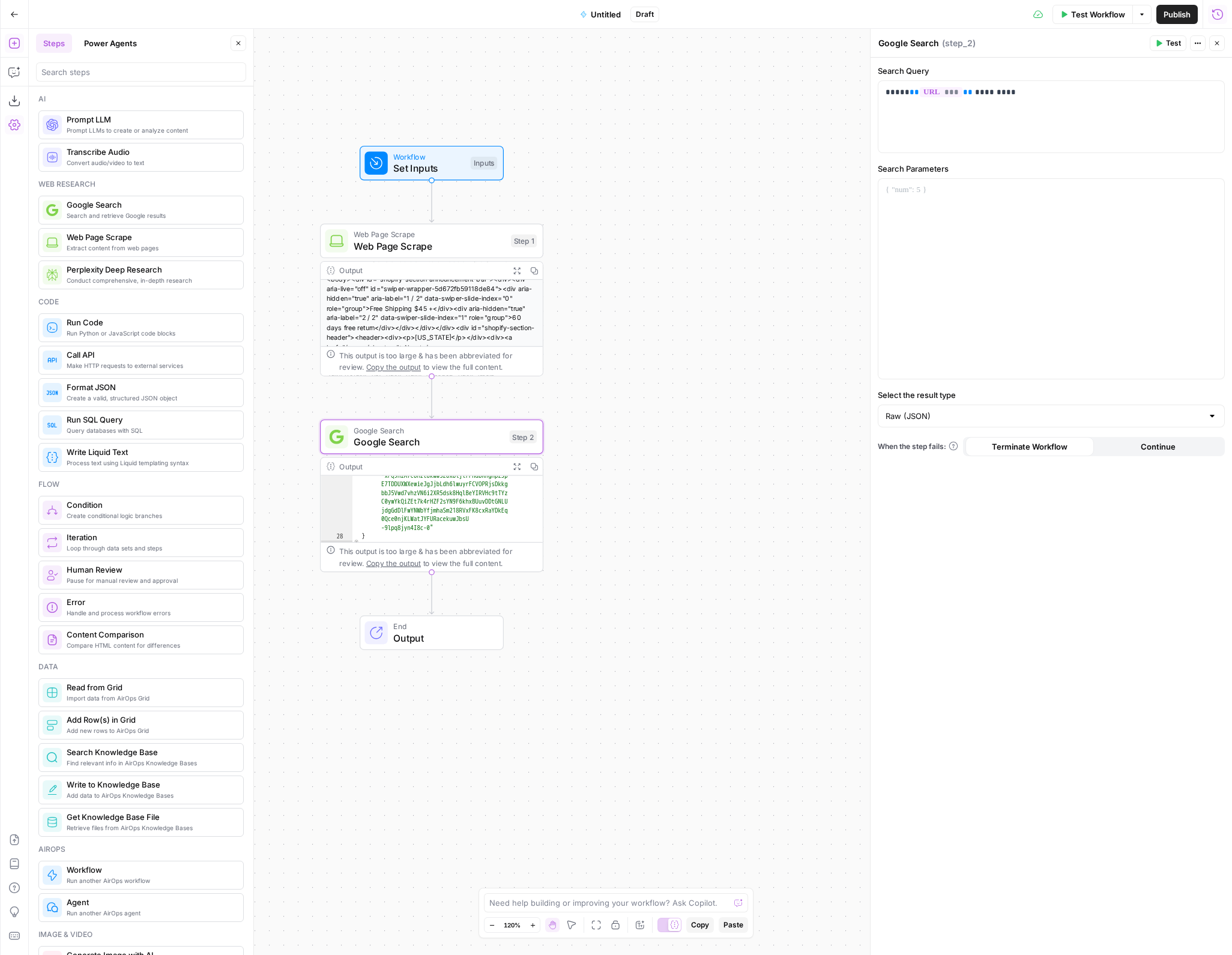 scroll, scrollTop: 513, scrollLeft: 0, axis: vertical 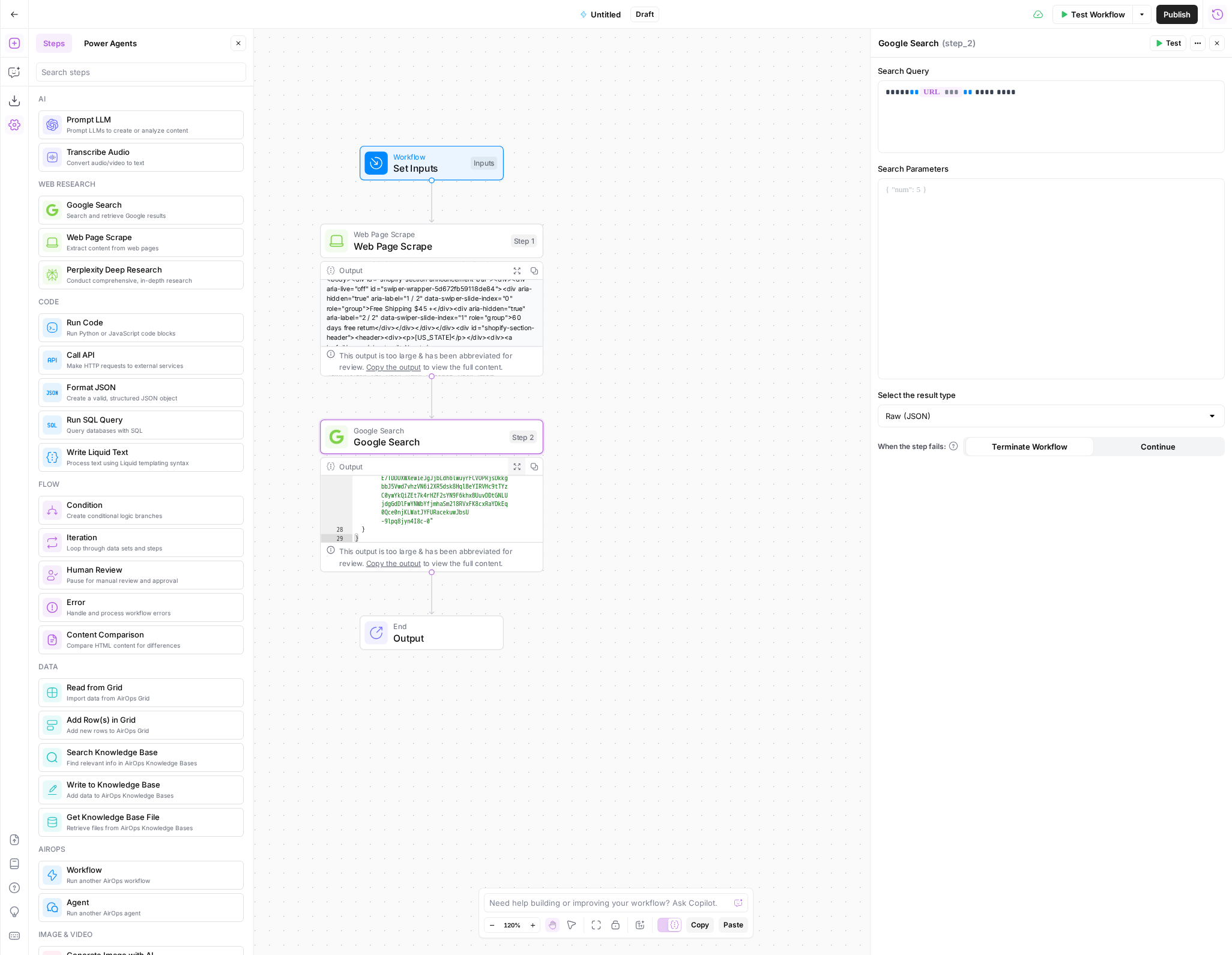 click on "Expand Output" at bounding box center [516, 466] 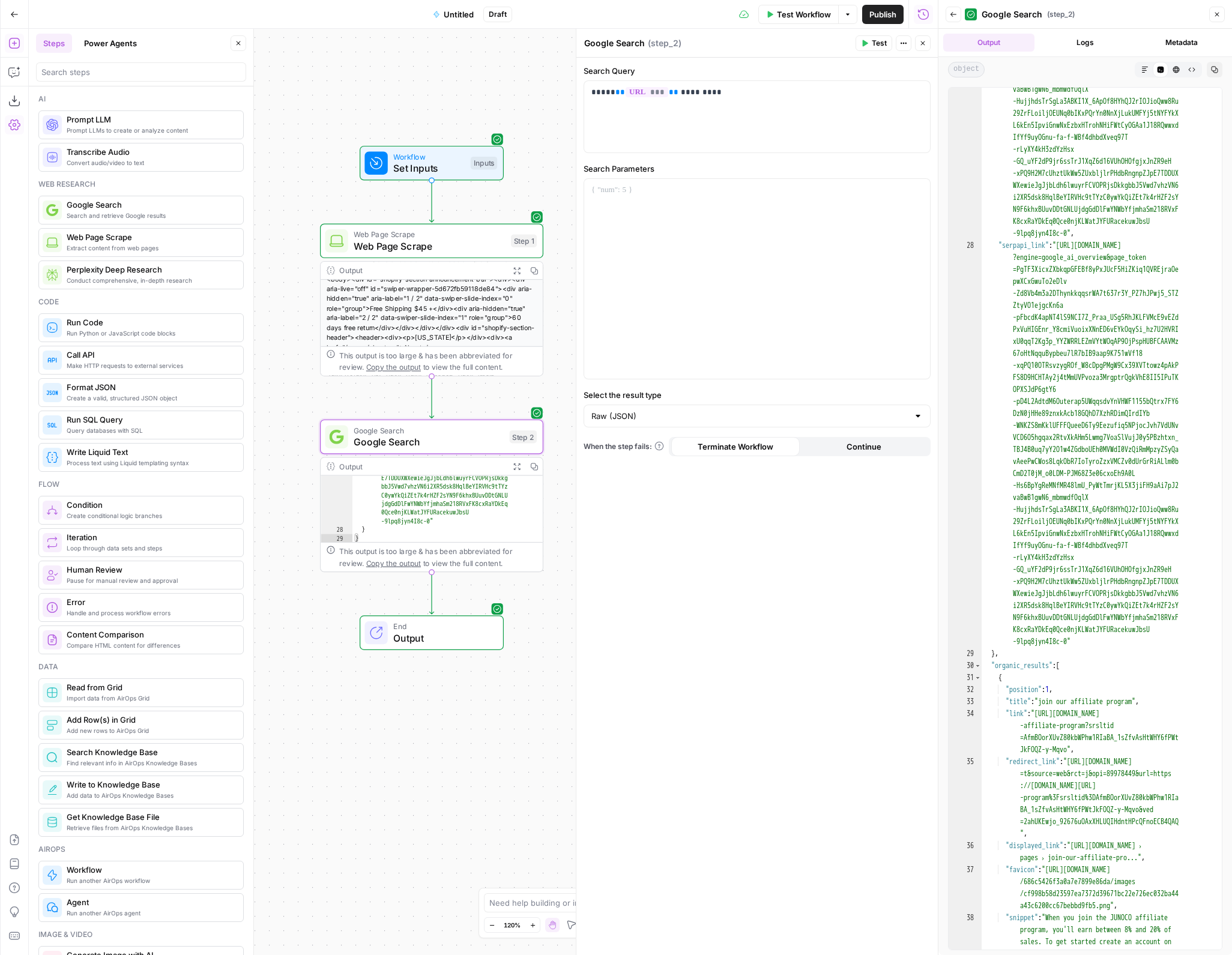 scroll, scrollTop: 855, scrollLeft: 0, axis: vertical 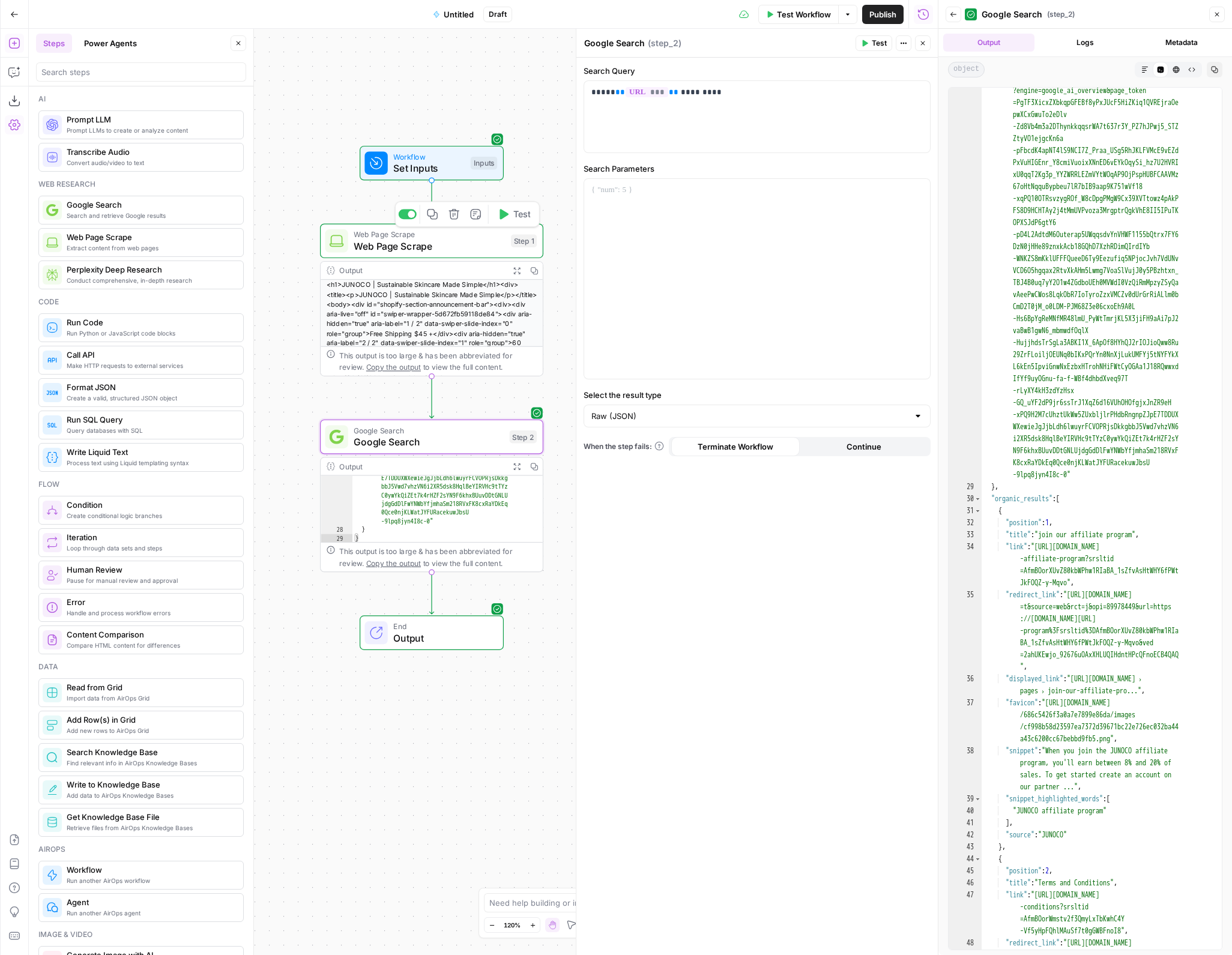 click on "Web Page Scrape" at bounding box center (429, 246) 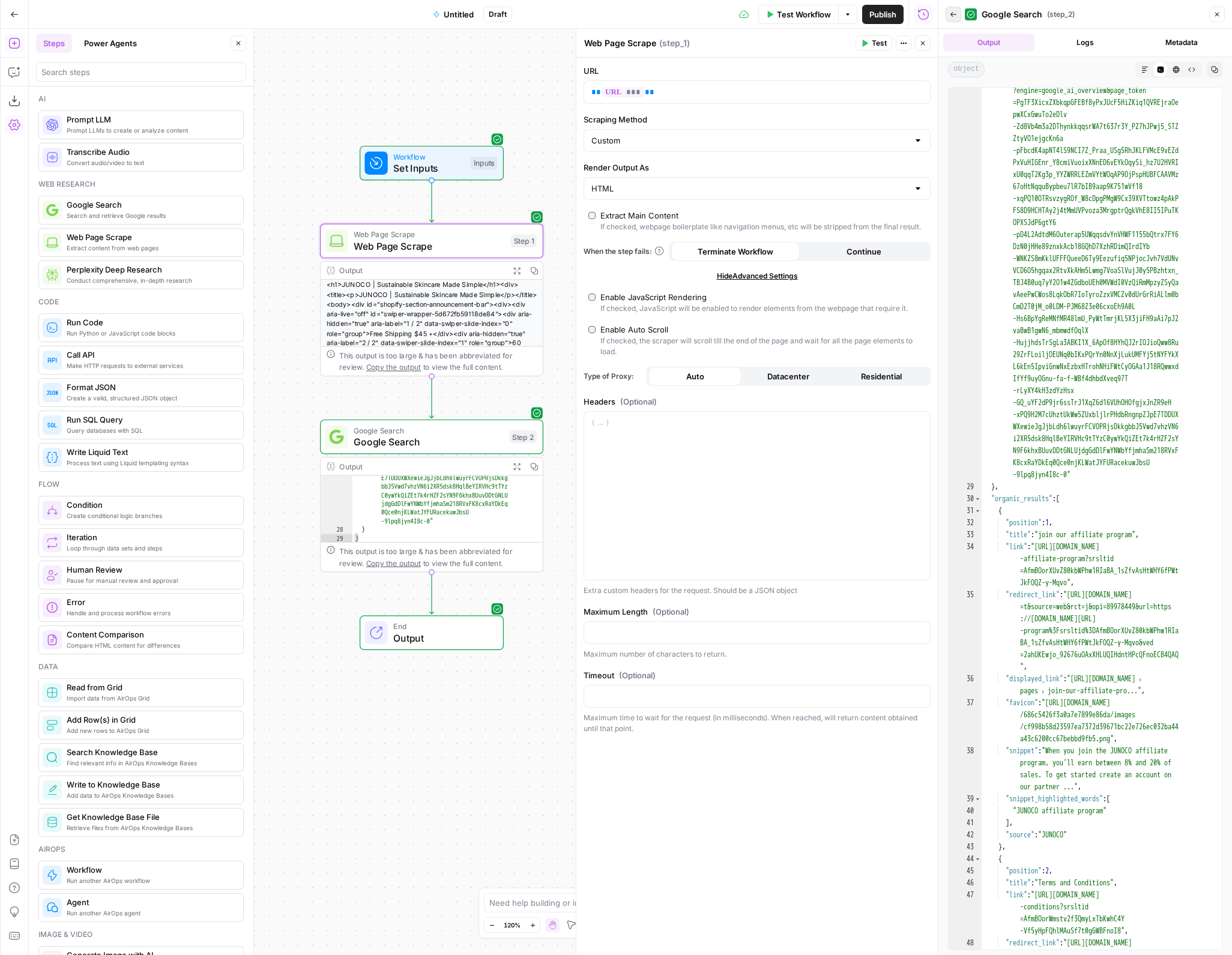 click 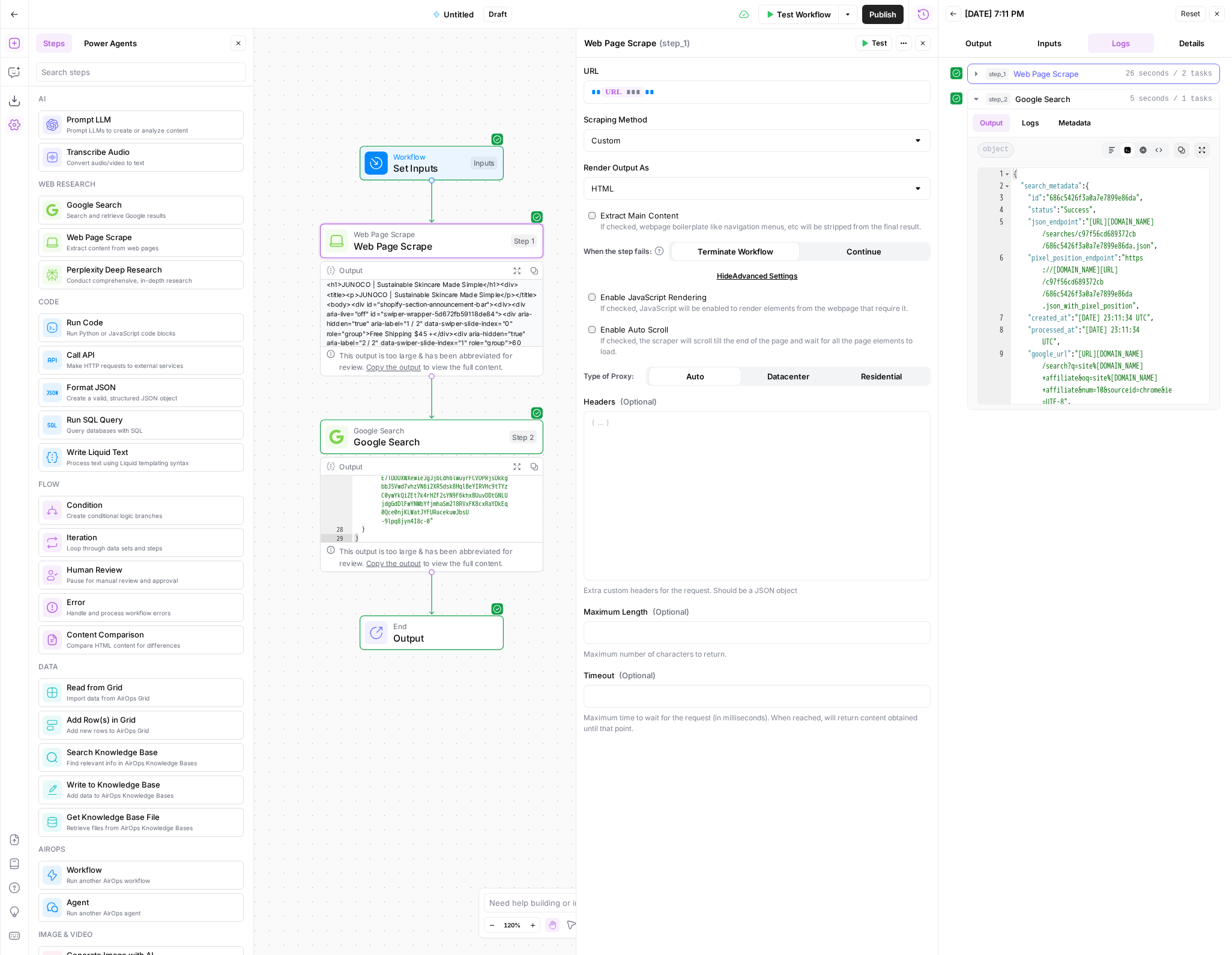 click 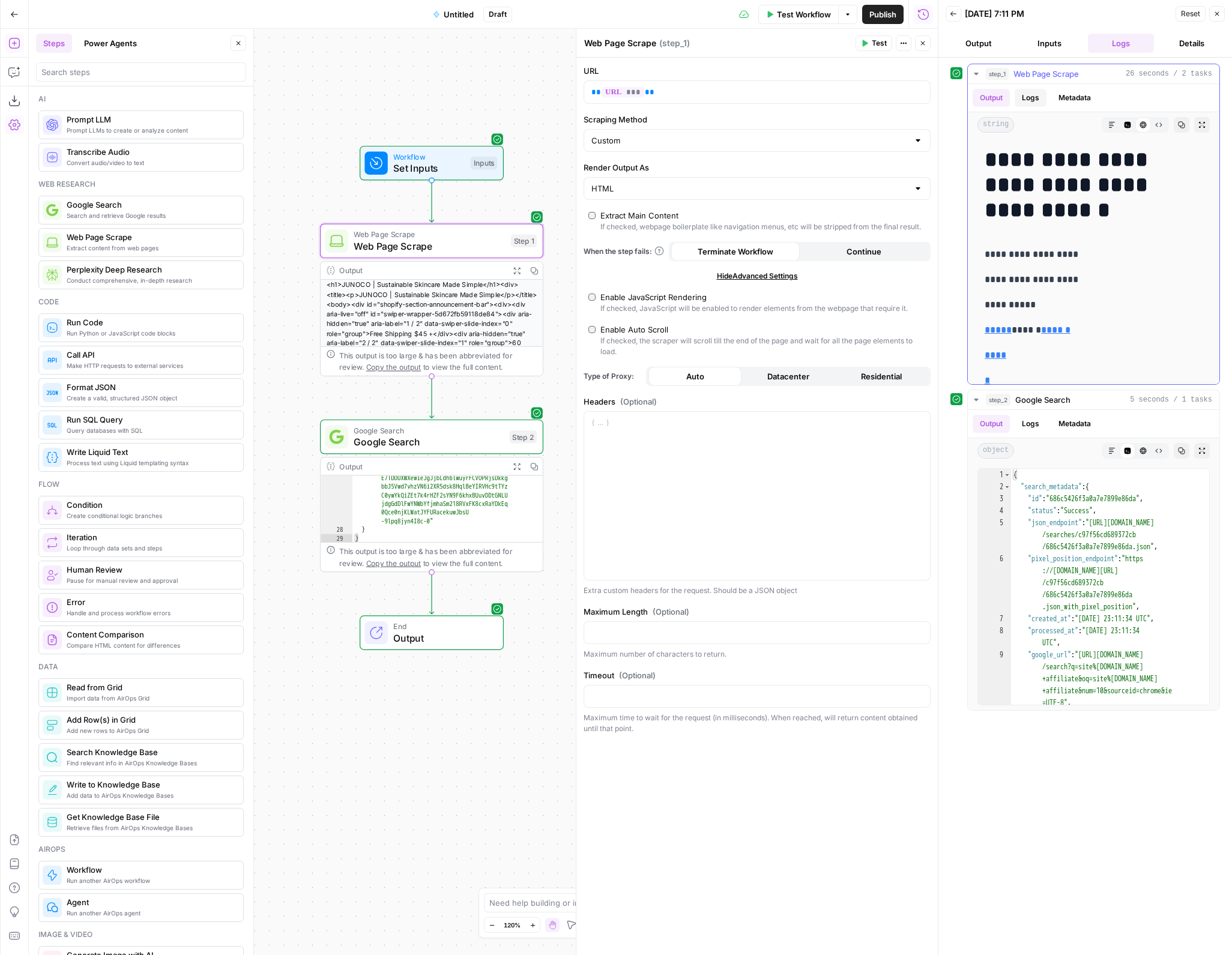 click on "Logs" at bounding box center (1030, 98) 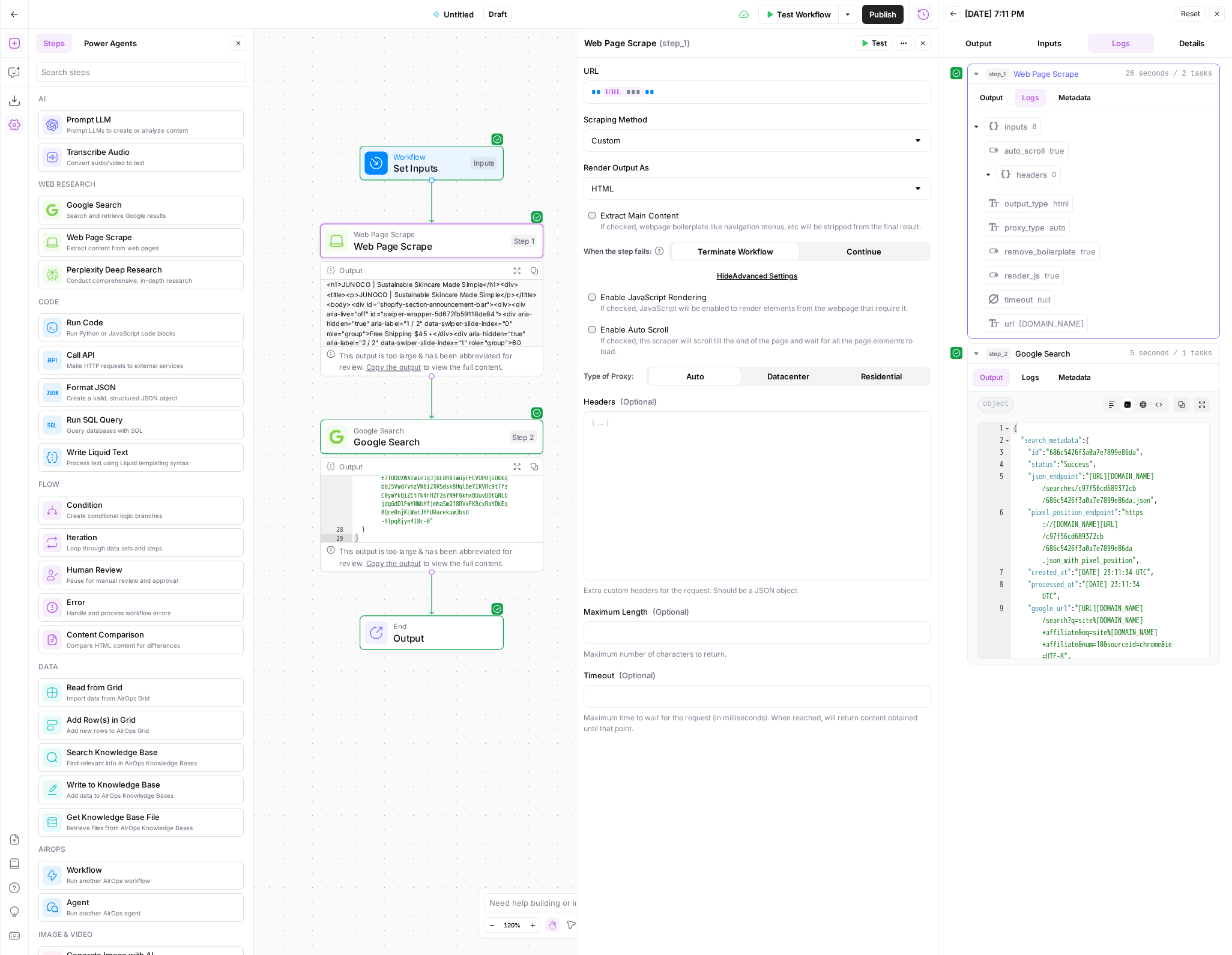 click 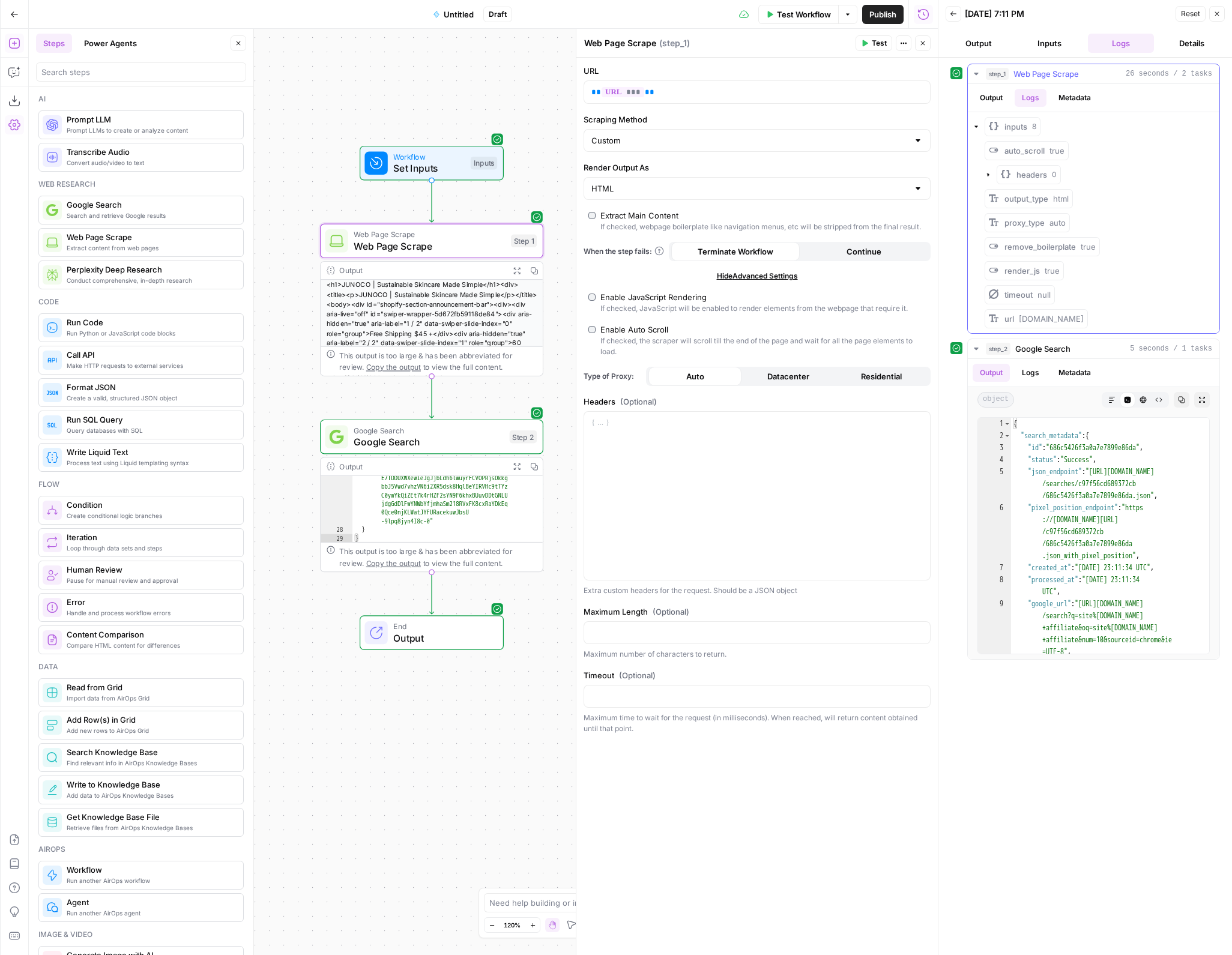 click 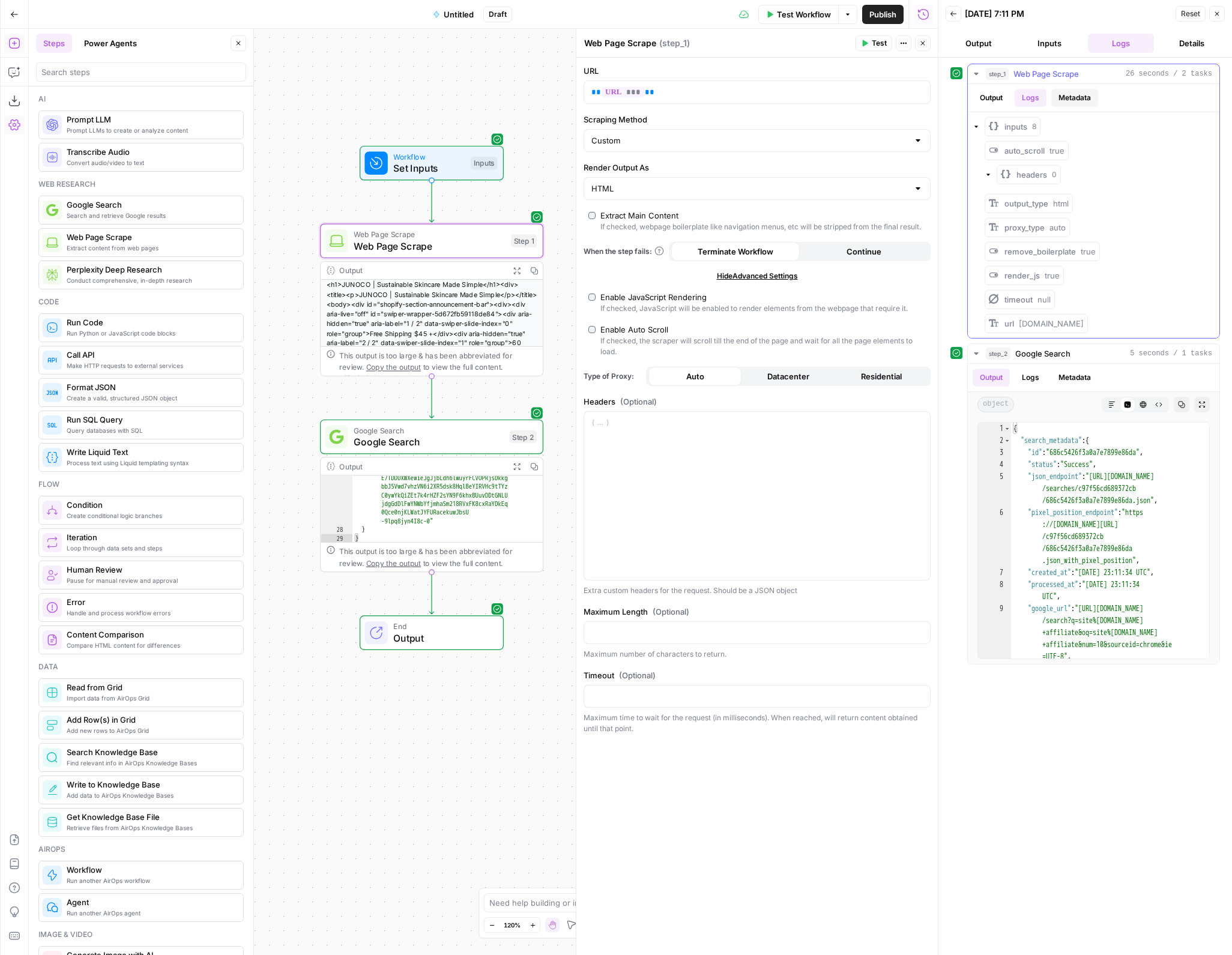 click on "Metadata" at bounding box center [1075, 98] 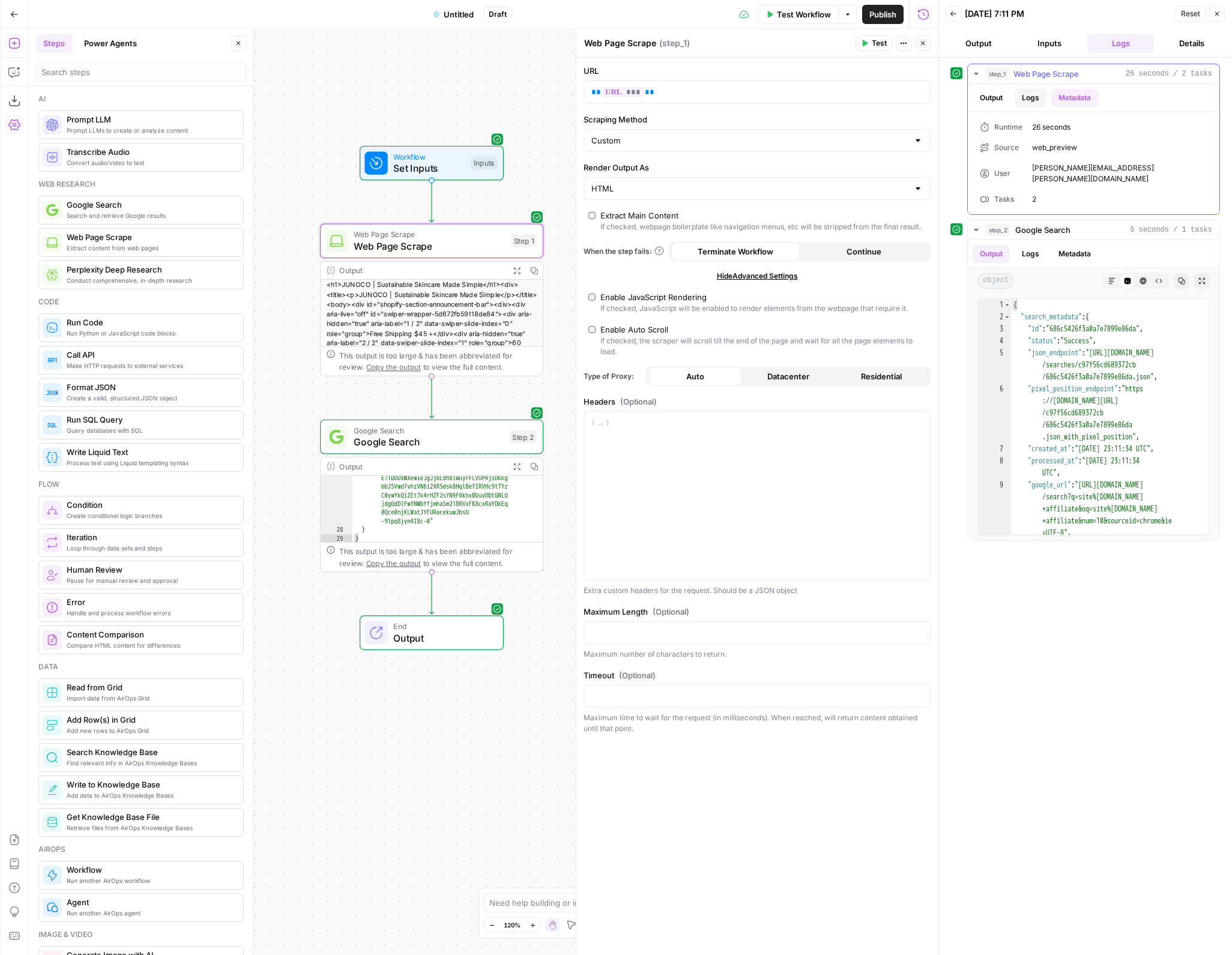 click on "Logs" at bounding box center (1030, 98) 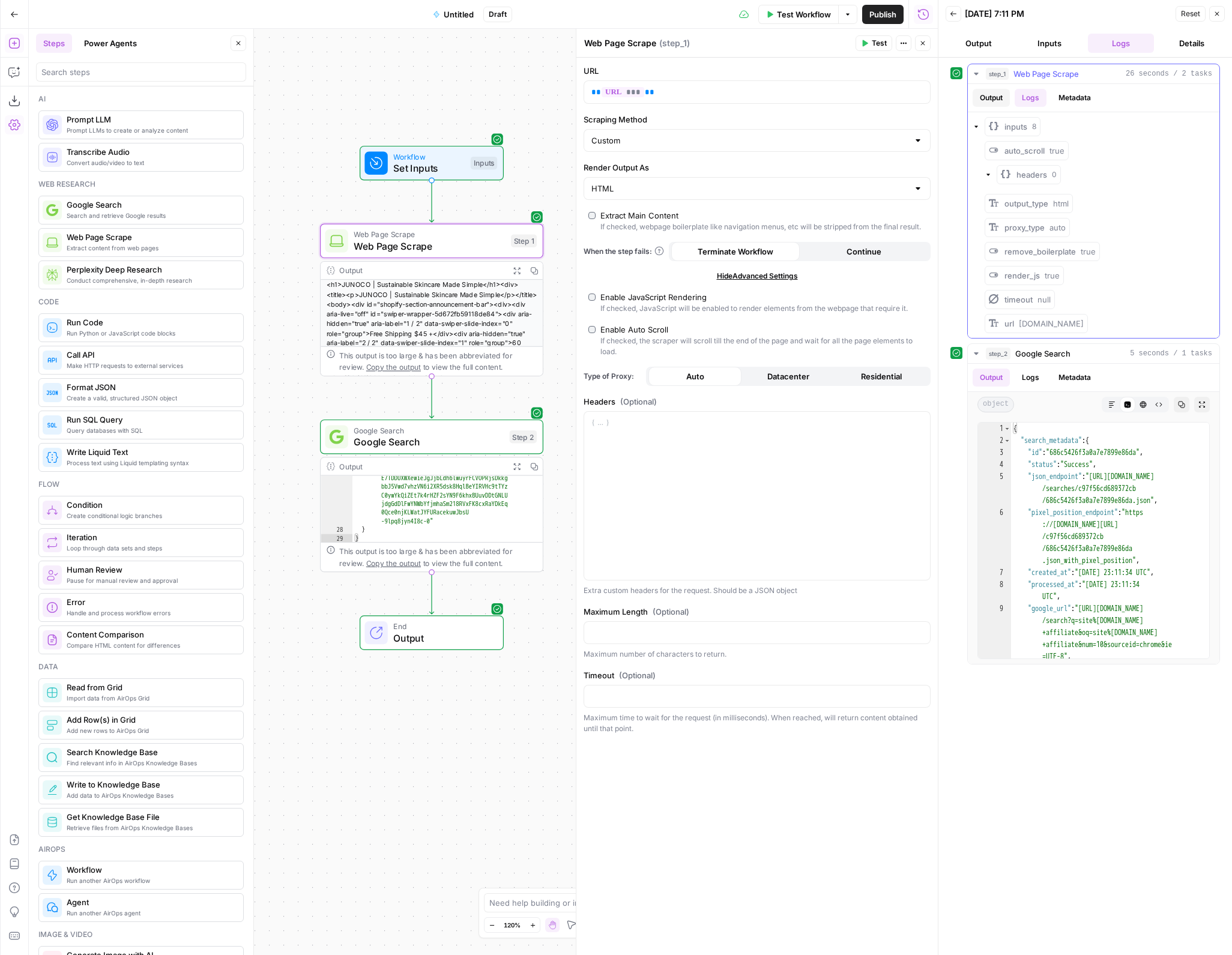 click on "Output" at bounding box center (991, 98) 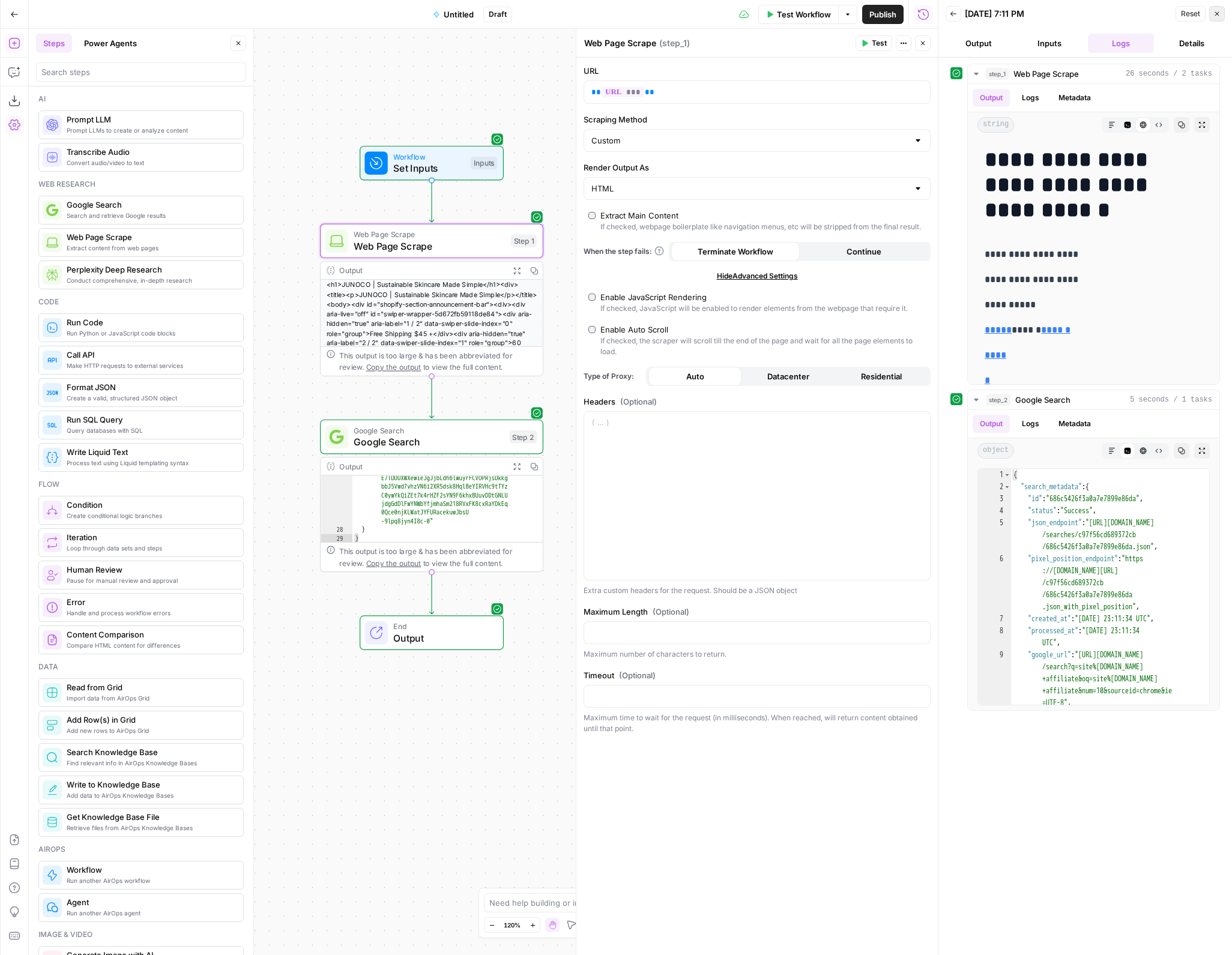 click 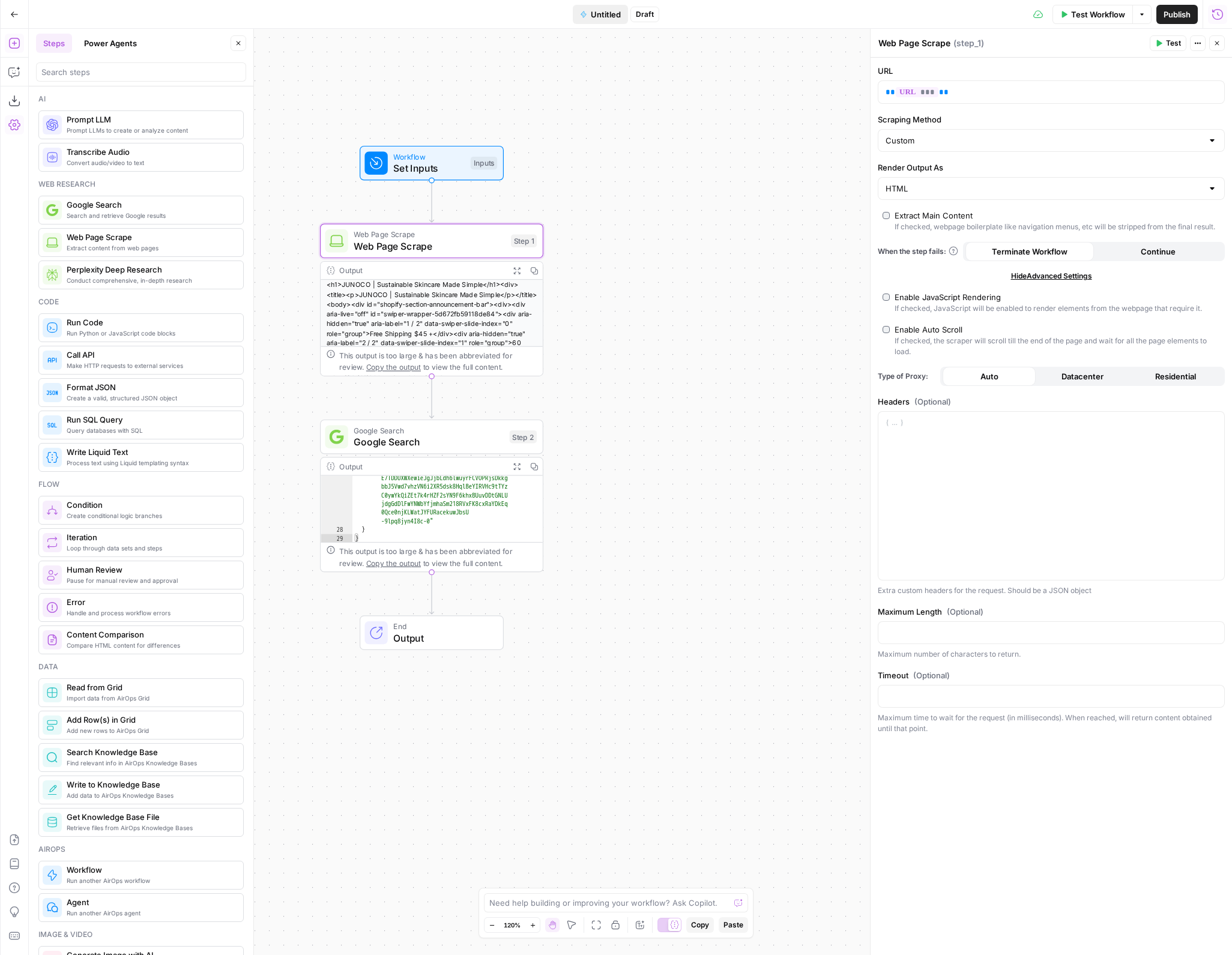 click on "Untitled" at bounding box center [606, 14] 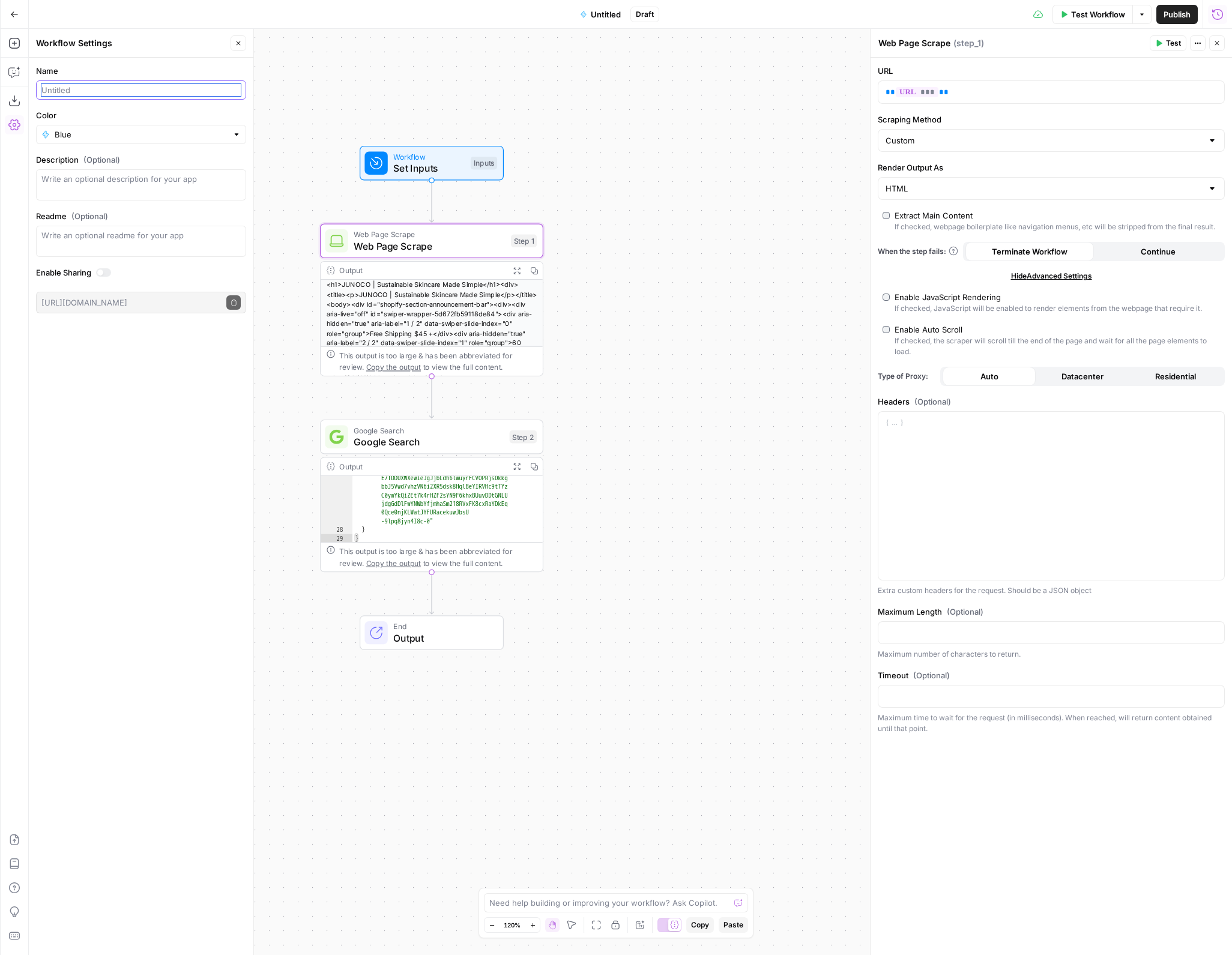 click on "Name" at bounding box center (141, 90) 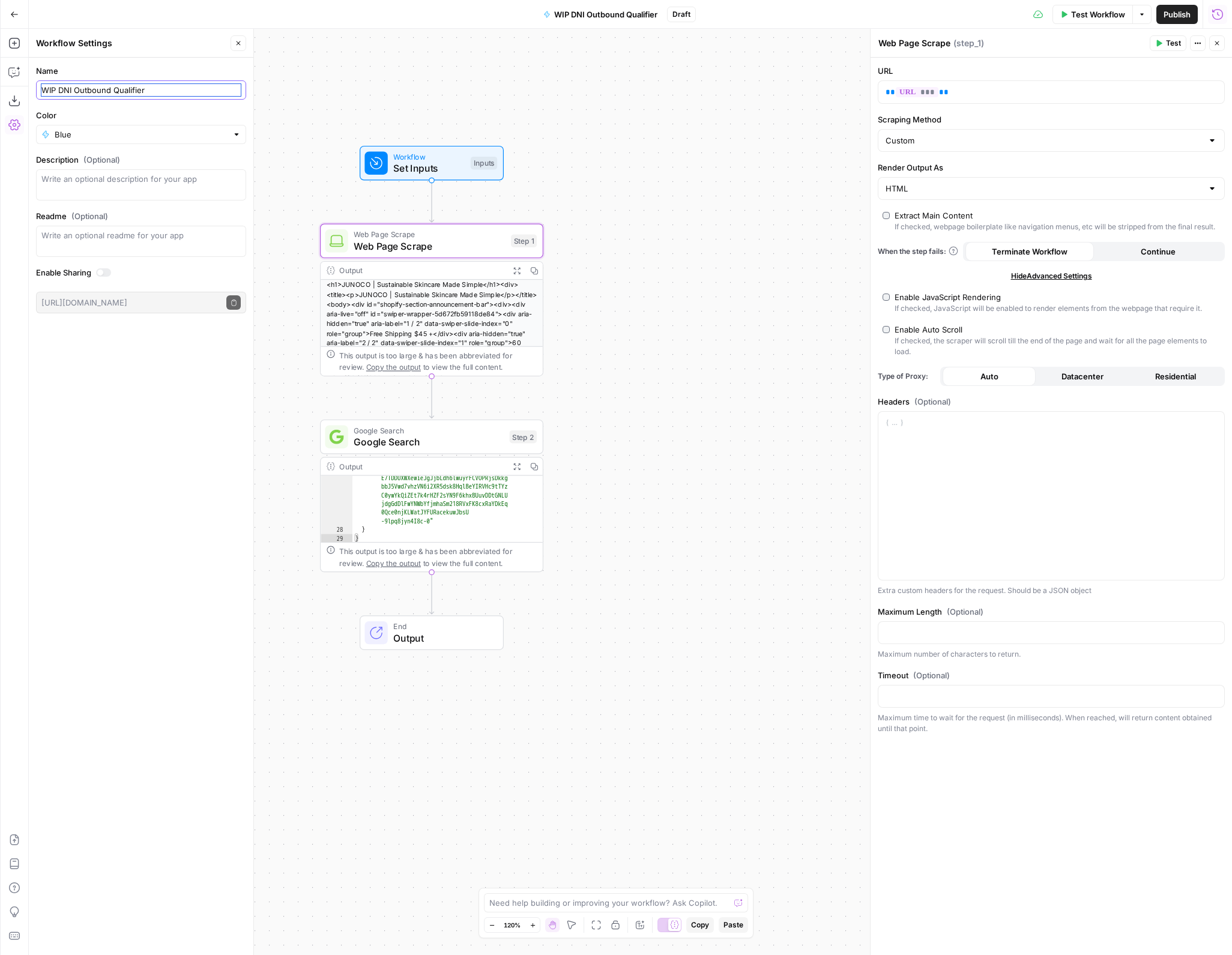 type on "WIP DNI Outbound Qualifier" 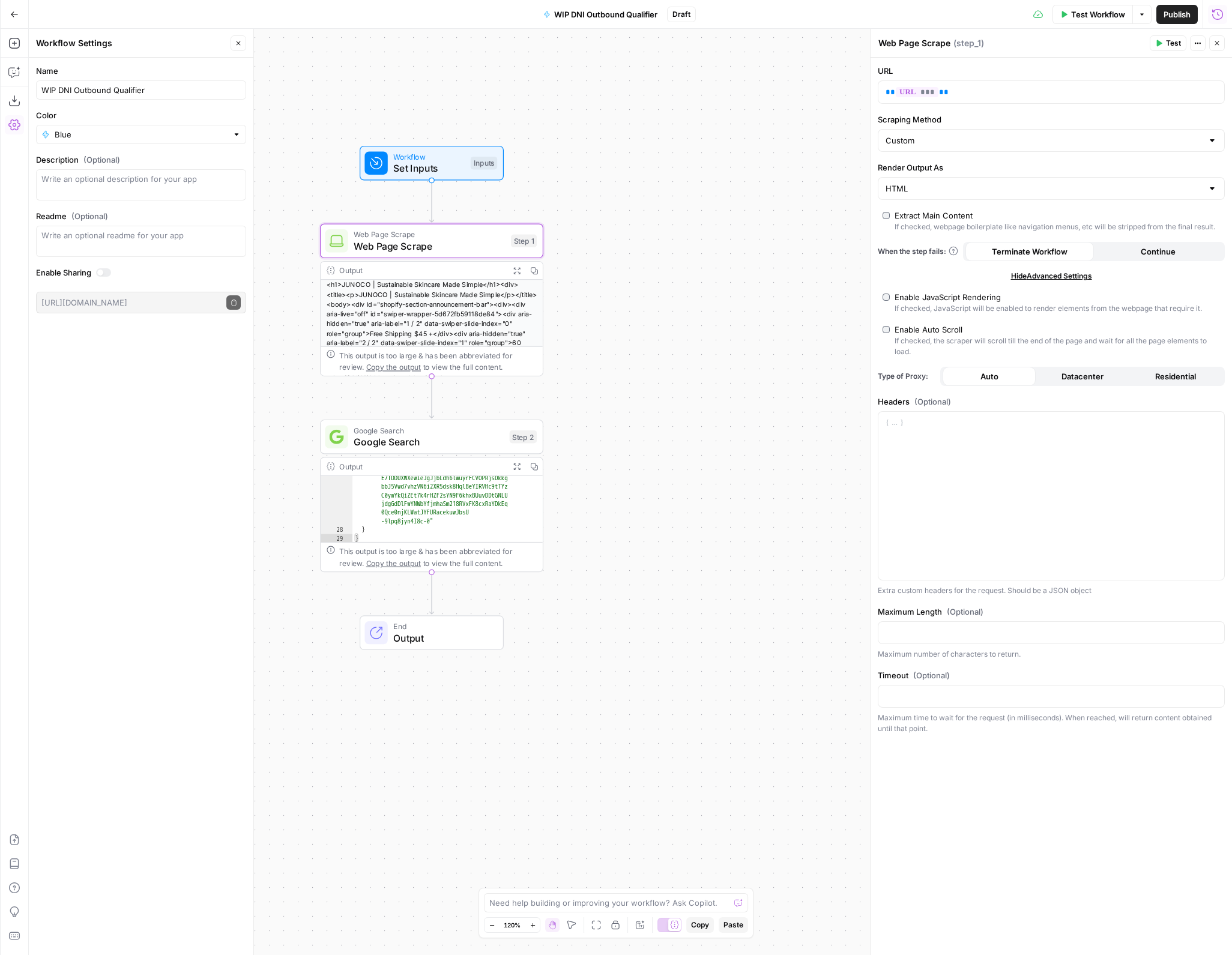 click on "Name WIP DNI Outbound Qualifier Color Blue Description   (Optional) Readme   (Optional) Write an optional readme for your app Enable Sharing https://app.airops.com/public_api/airops_apps/cb71bbde-beac-42c0-a7ca-ab85e711fda3/execute Copy public execute URL" at bounding box center [141, 506] 